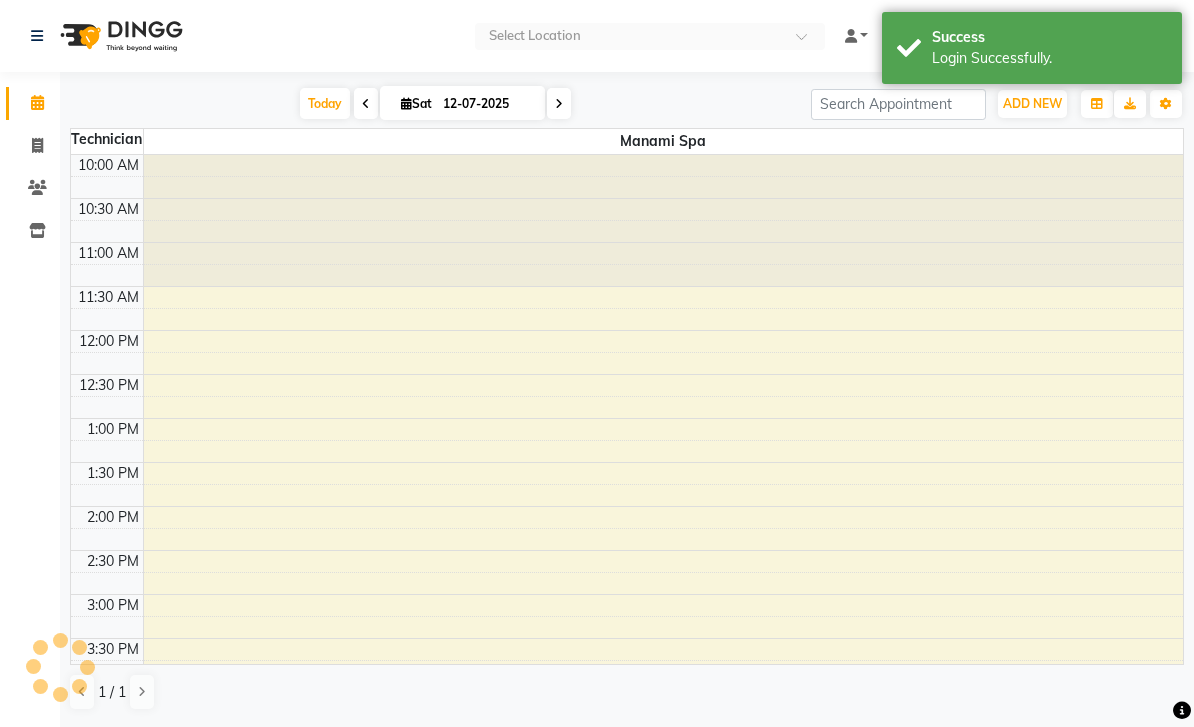 scroll, scrollTop: 0, scrollLeft: 0, axis: both 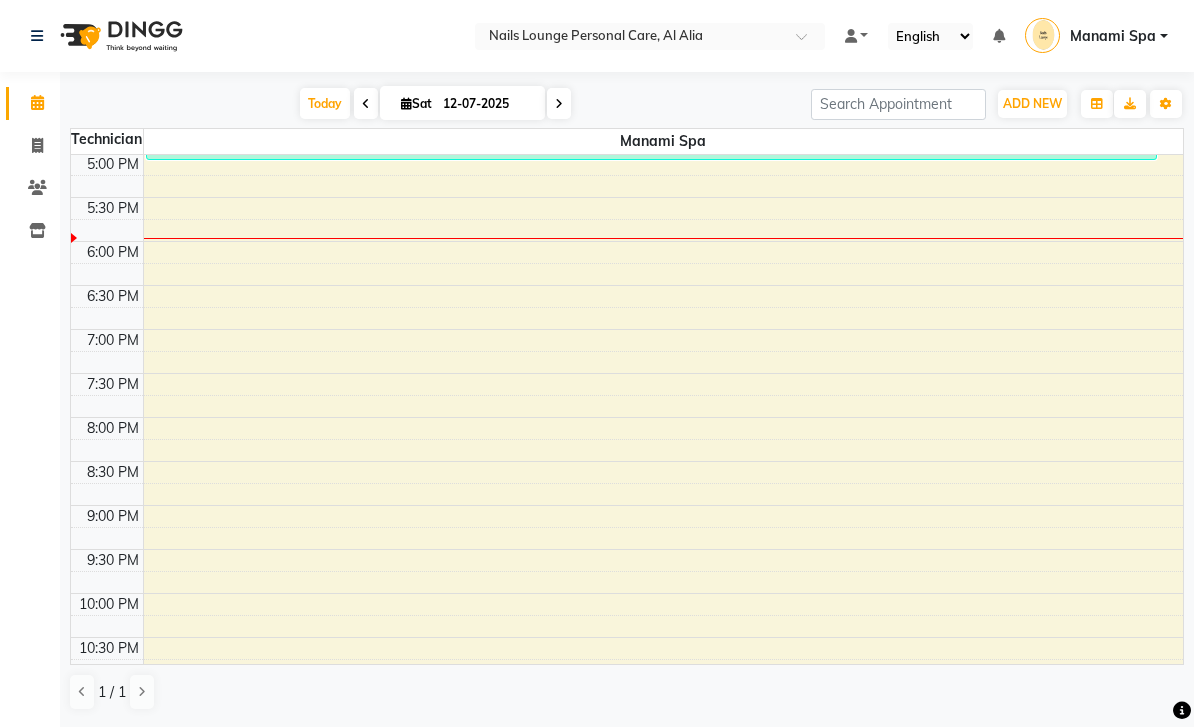 click 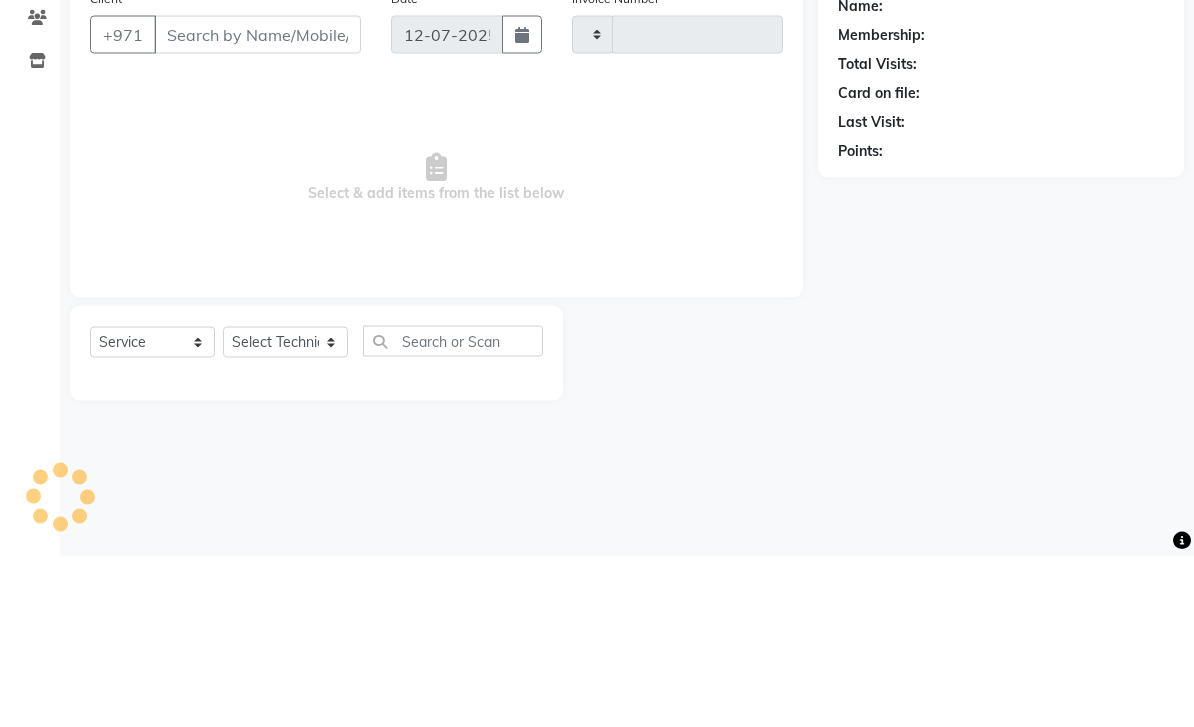 type on "1513" 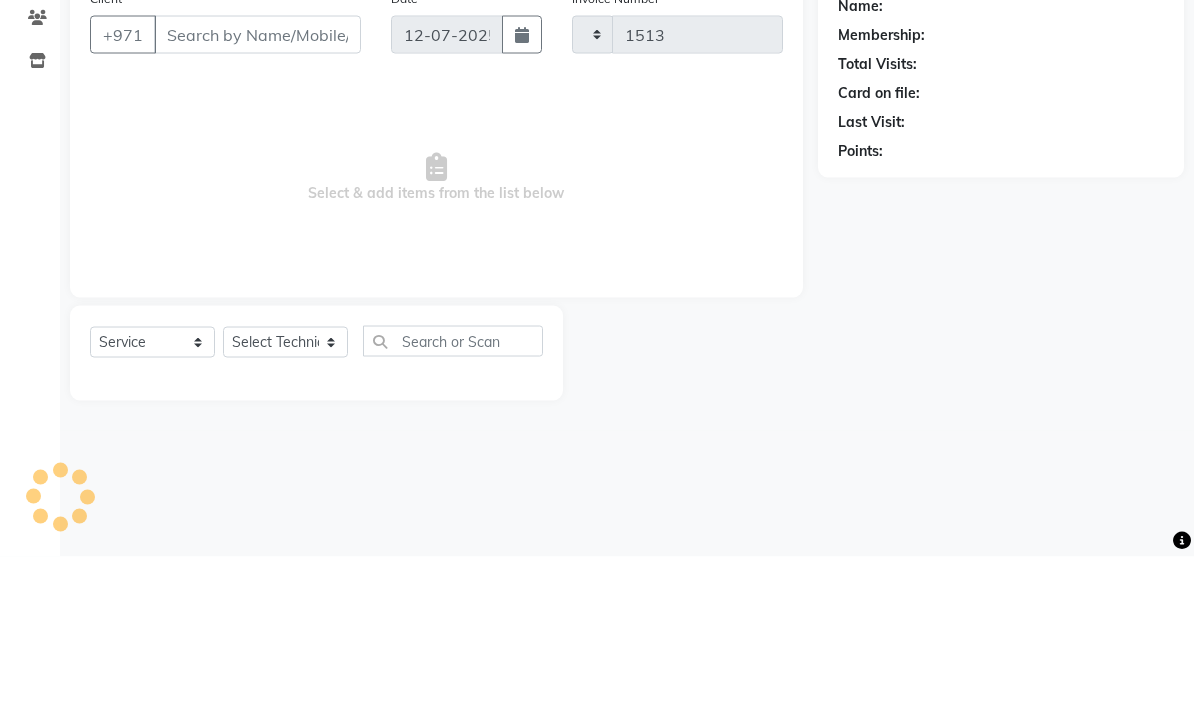 select on "6884" 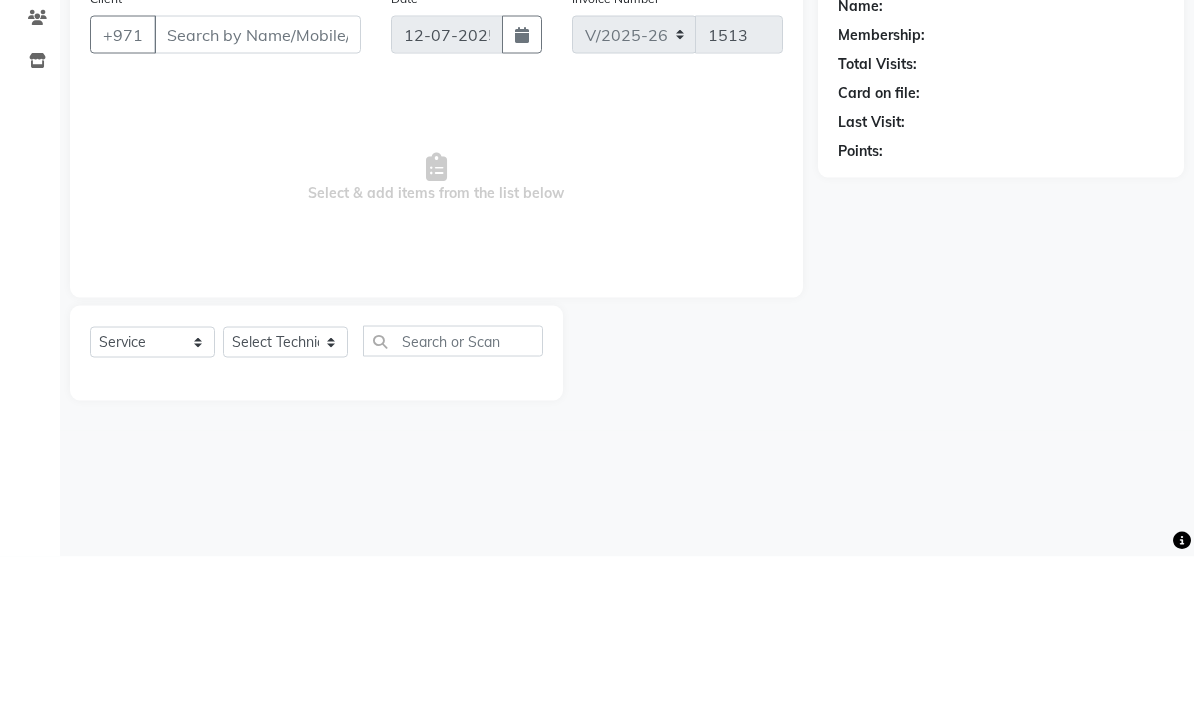 click on "Client" at bounding box center [257, 205] 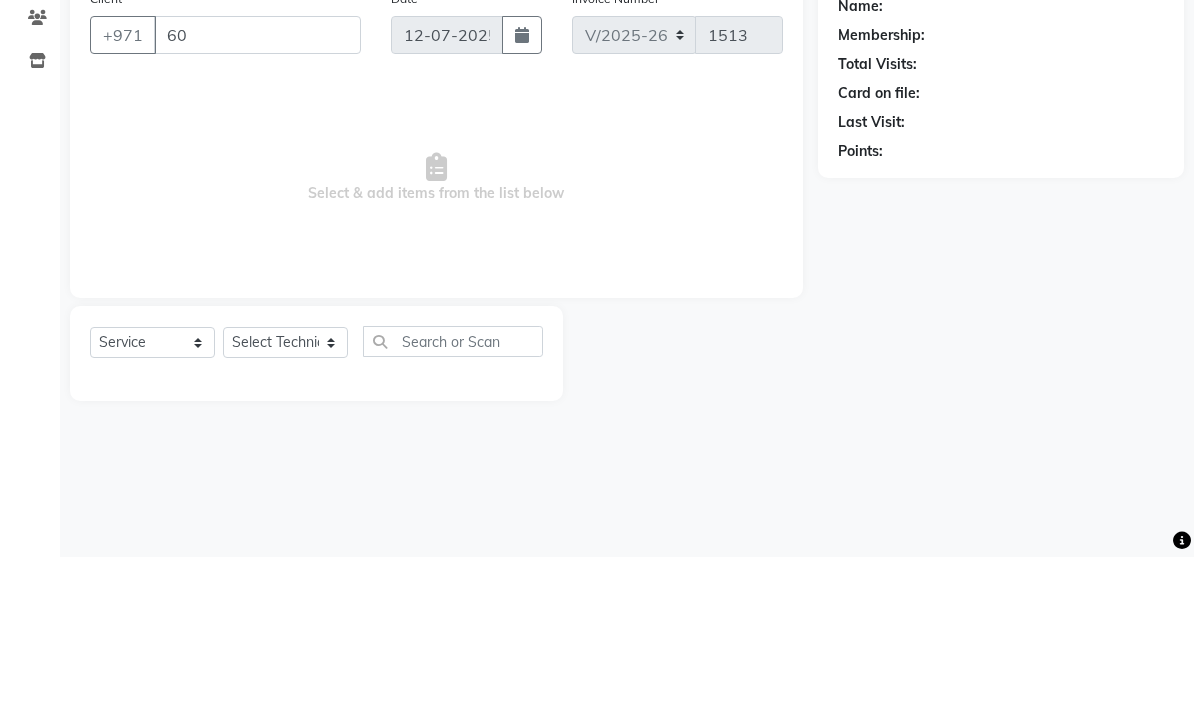 type on "6" 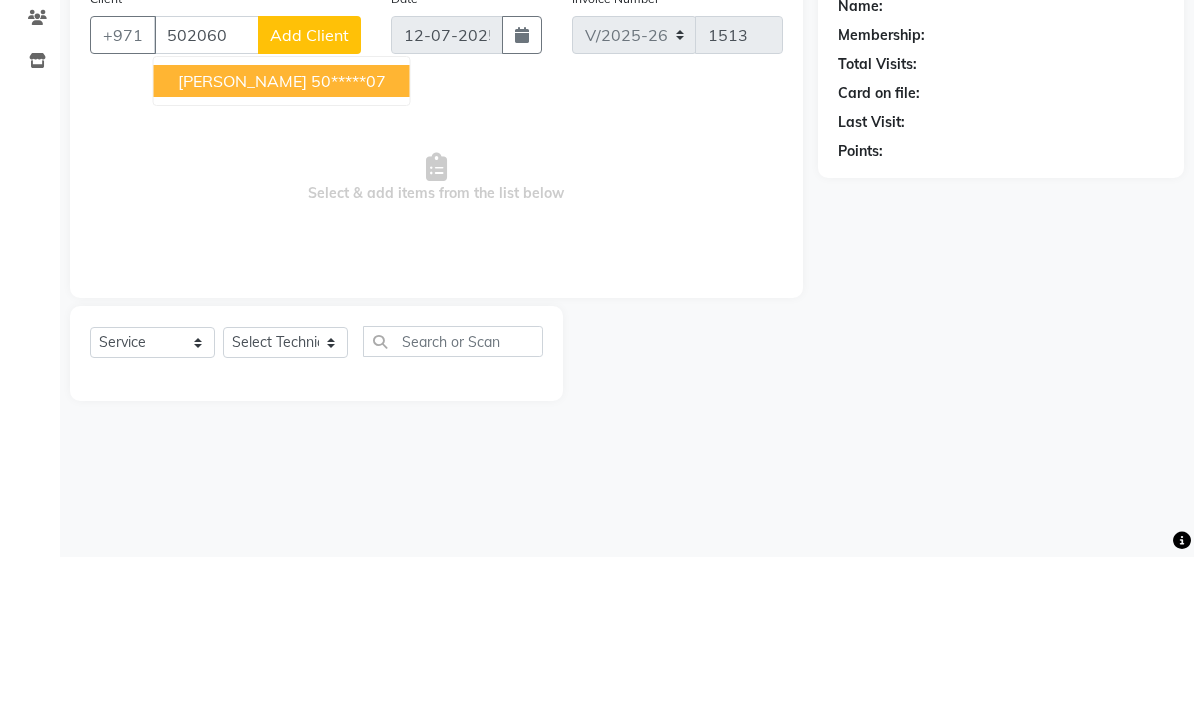 click on "50*****07" at bounding box center (348, 251) 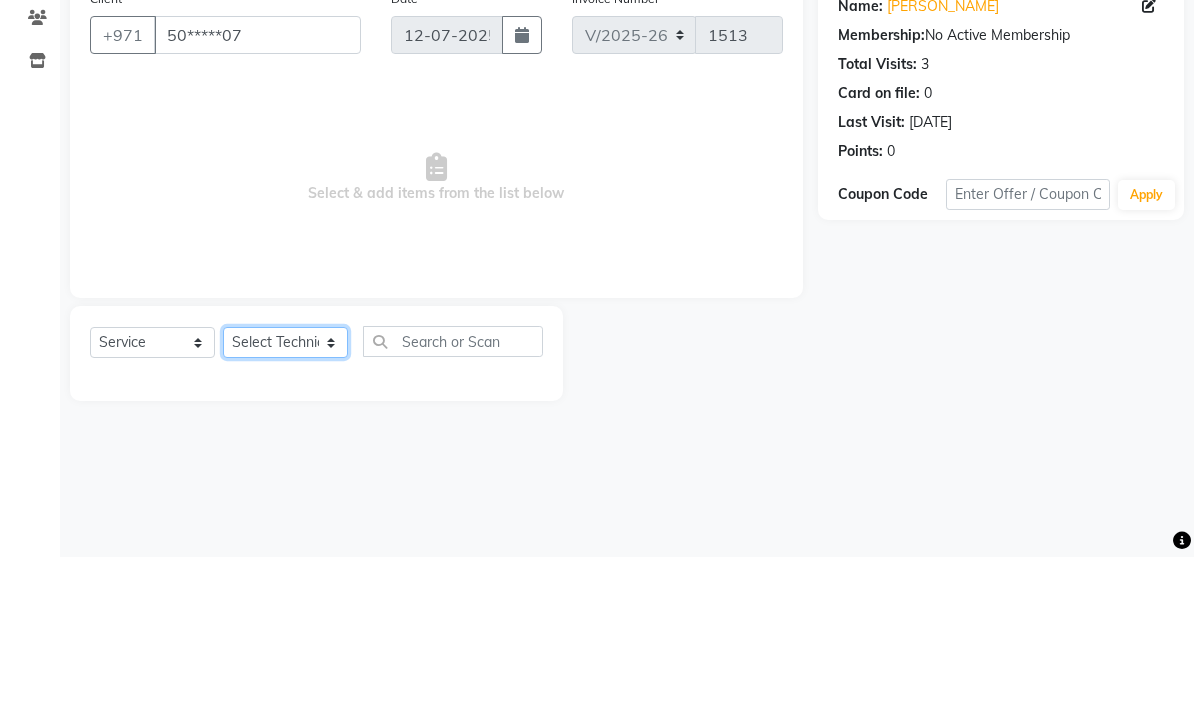 click on "Select Technician [PERSON_NAME] [PERSON_NAME]  Manami Spa Manami Spa 2 [PERSON_NAME] Nail Lounge Personal Care Neda [PERSON_NAME] [PERSON_NAME] [PERSON_NAME]" 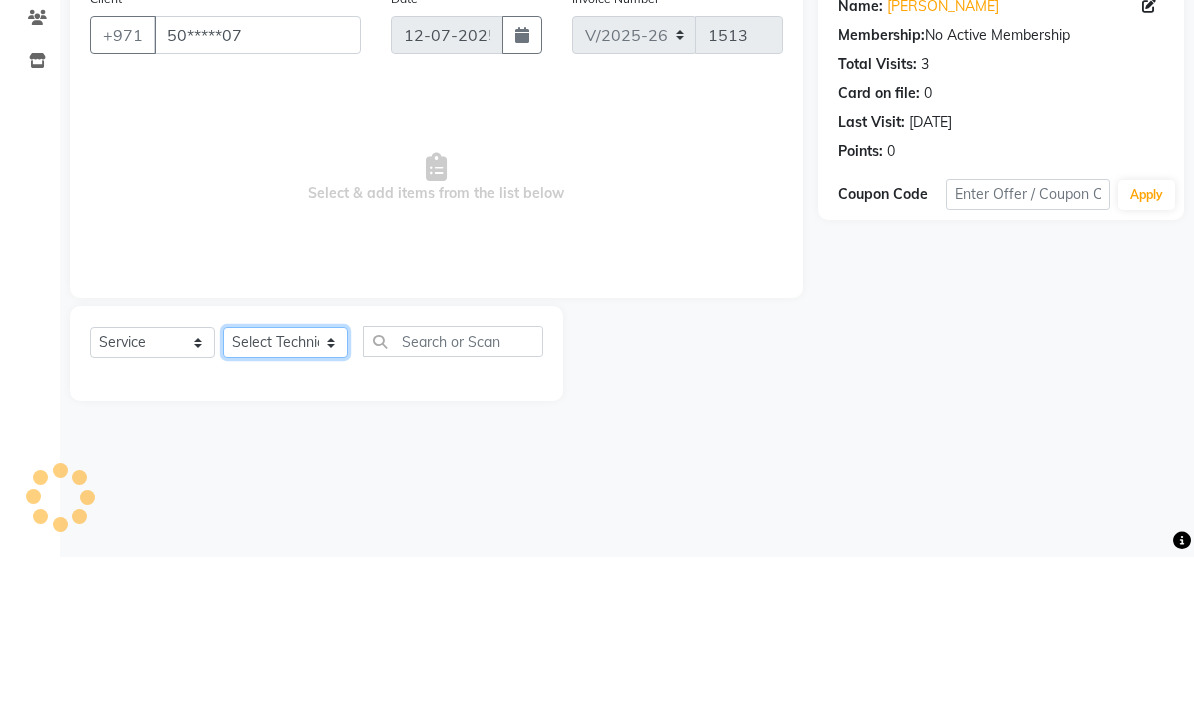 select on "53951" 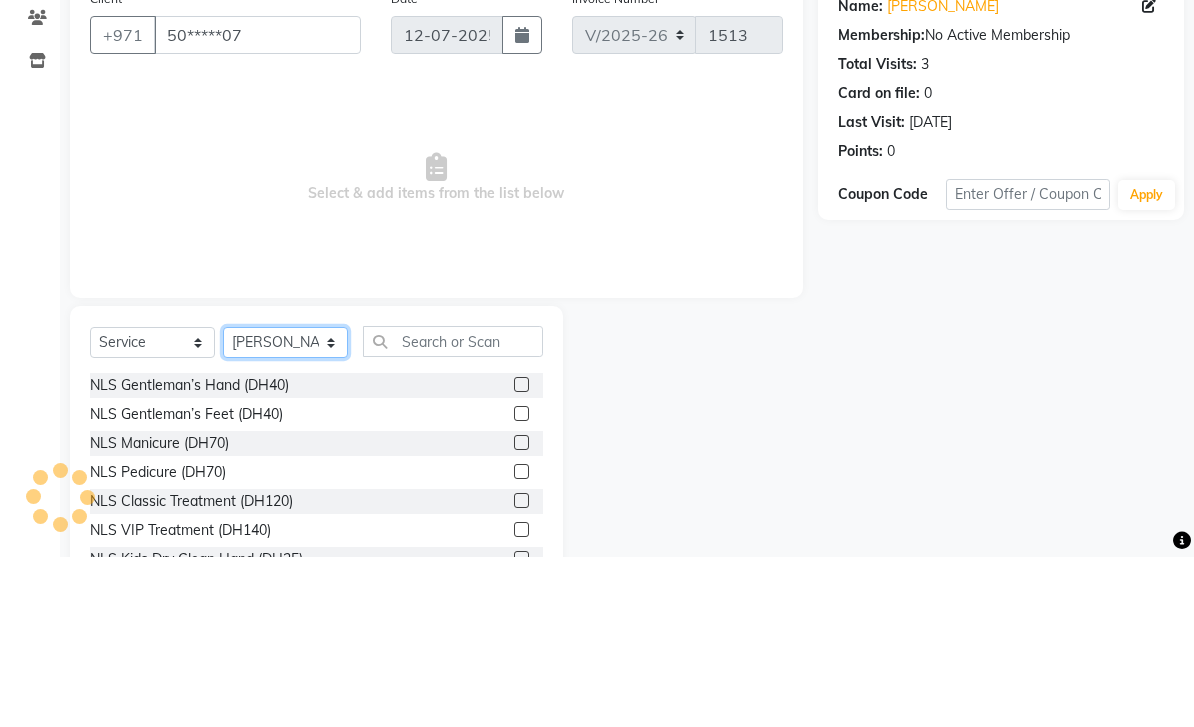 scroll, scrollTop: 74, scrollLeft: 0, axis: vertical 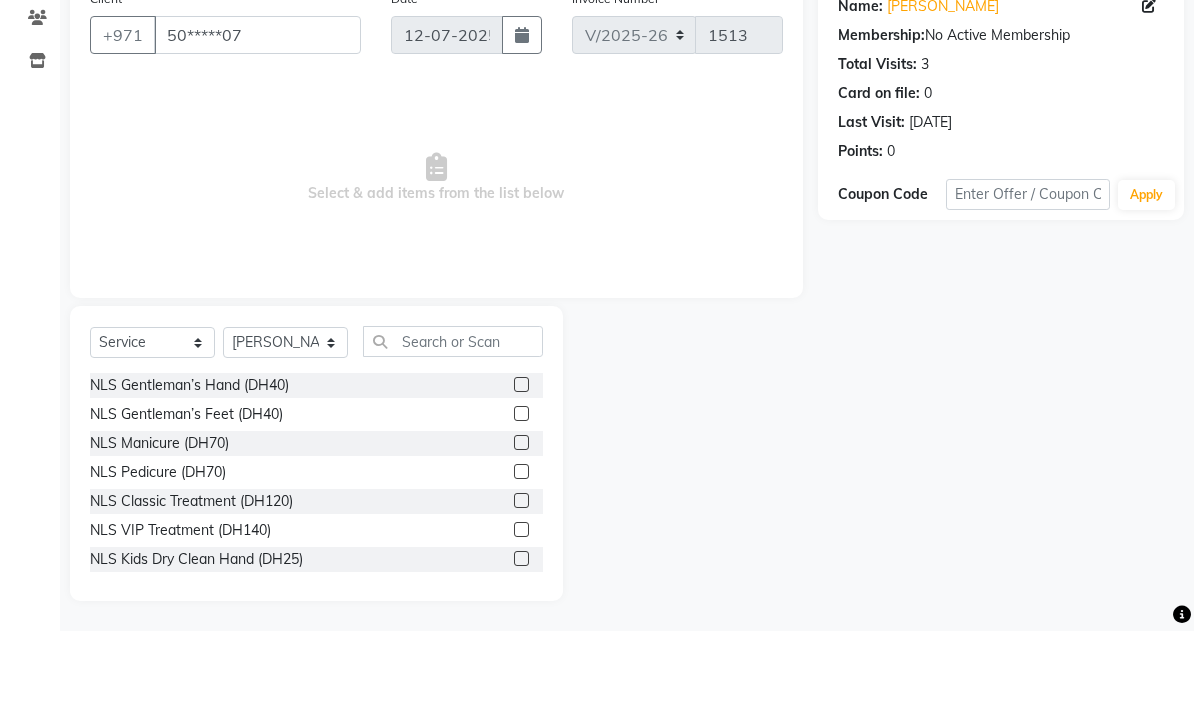 click 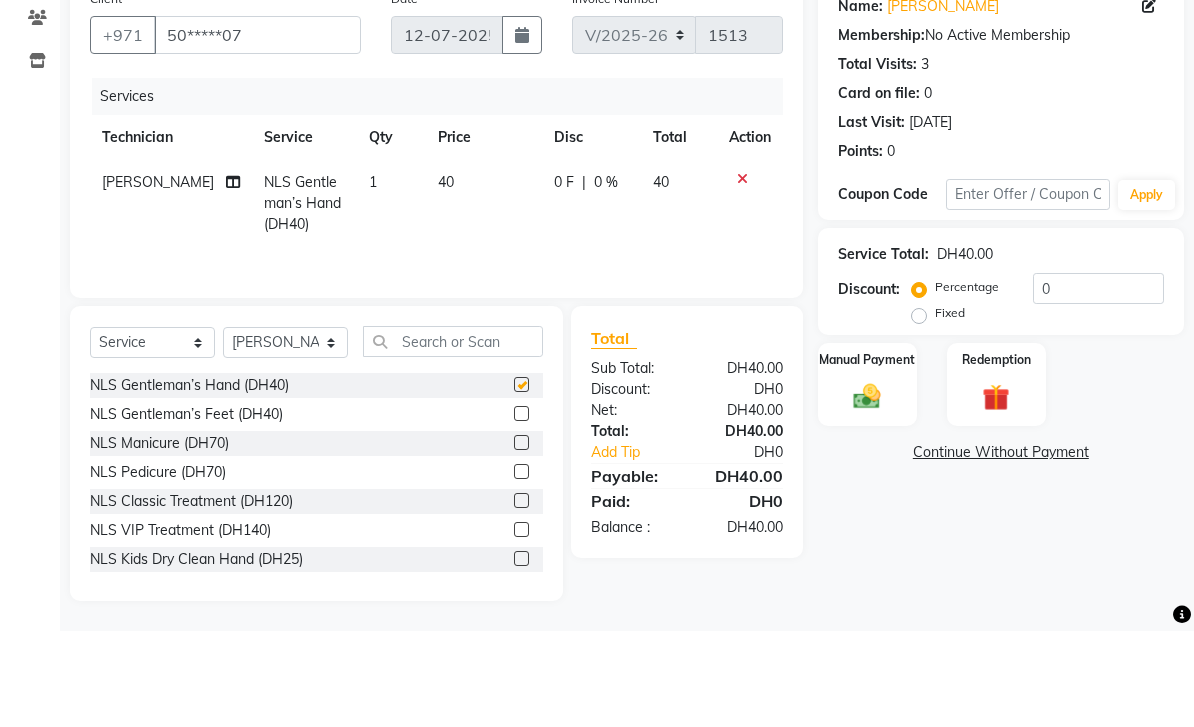 checkbox on "false" 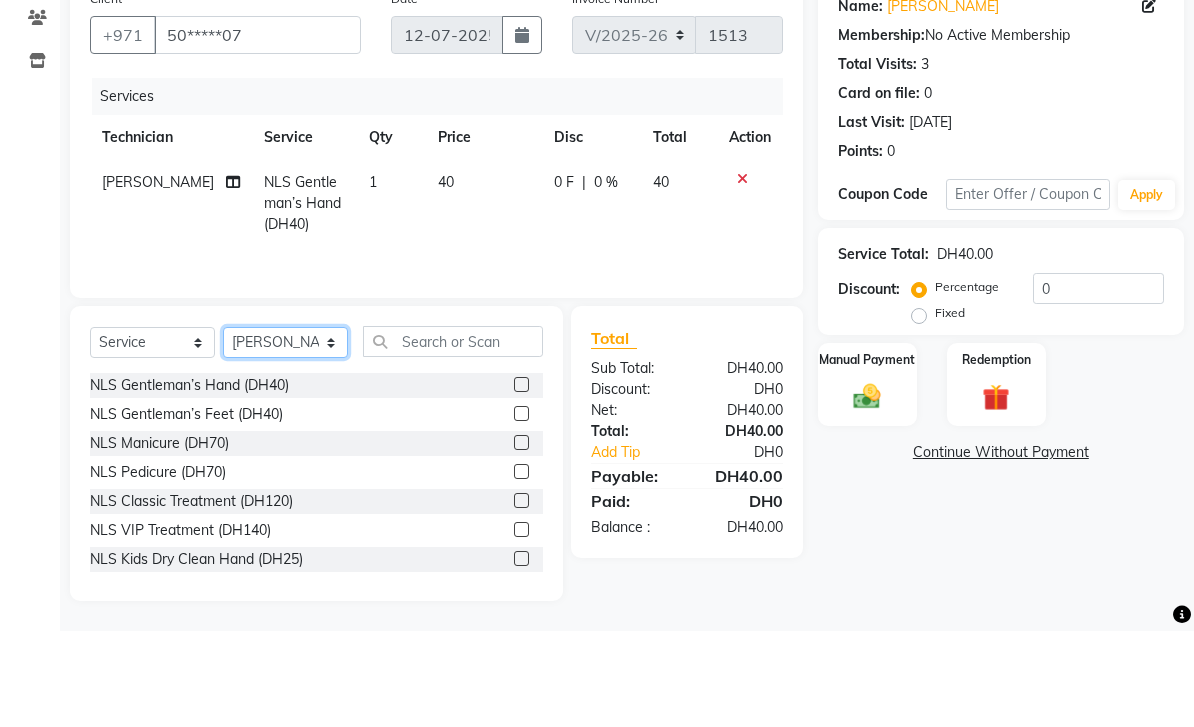 click on "Select Technician [PERSON_NAME] [PERSON_NAME]  Manami Spa Manami Spa 2 [PERSON_NAME] Nail Lounge Personal Care Neda [PERSON_NAME] [PERSON_NAME] [PERSON_NAME]" 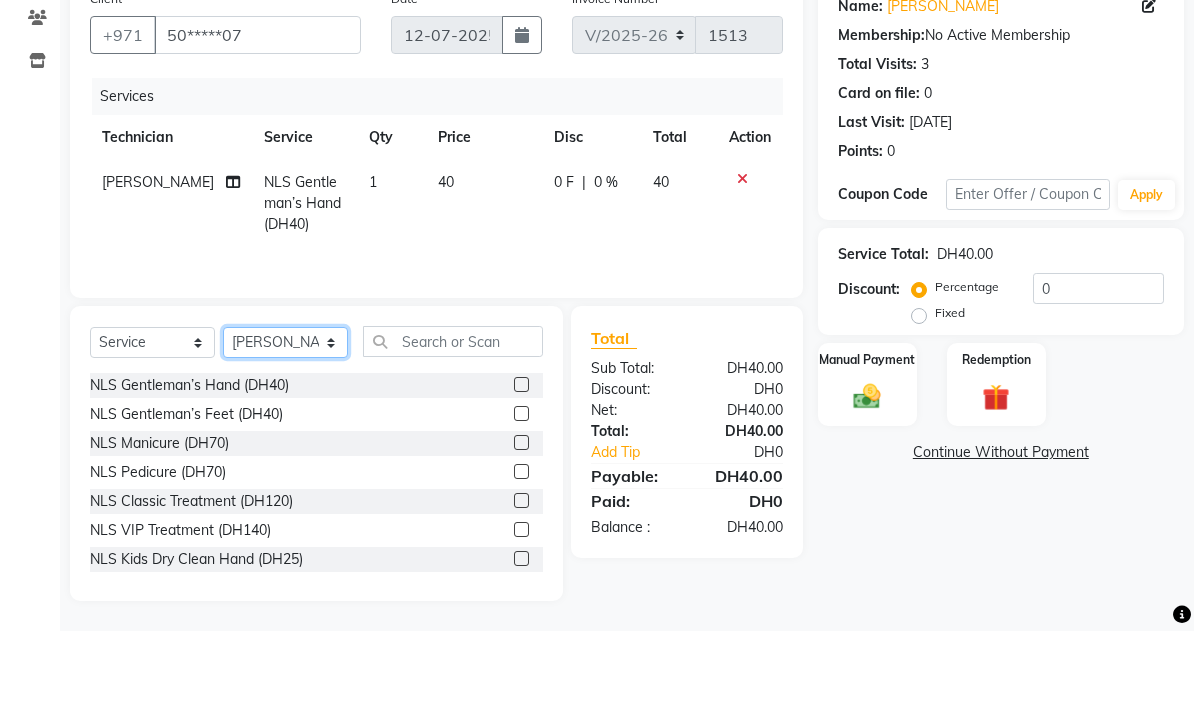 click on "Select Technician [PERSON_NAME] [PERSON_NAME]  Manami Spa Manami Spa 2 [PERSON_NAME] Nail Lounge Personal Care Neda [PERSON_NAME] [PERSON_NAME] [PERSON_NAME]" 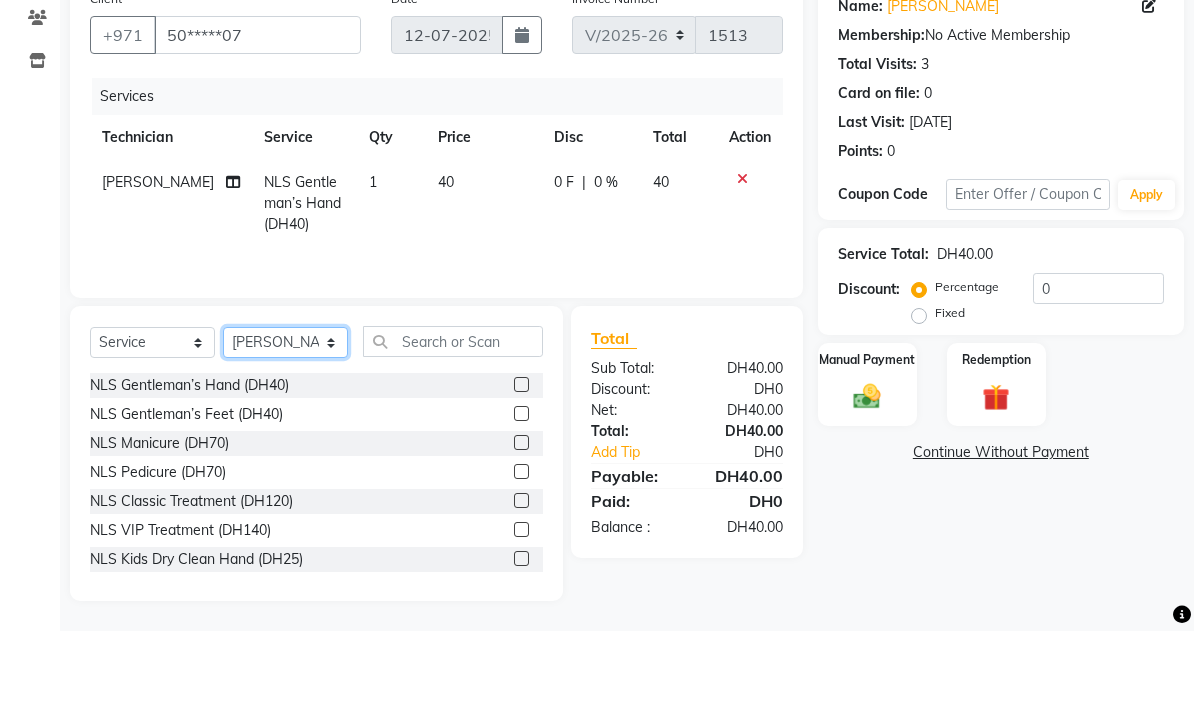 select on "53955" 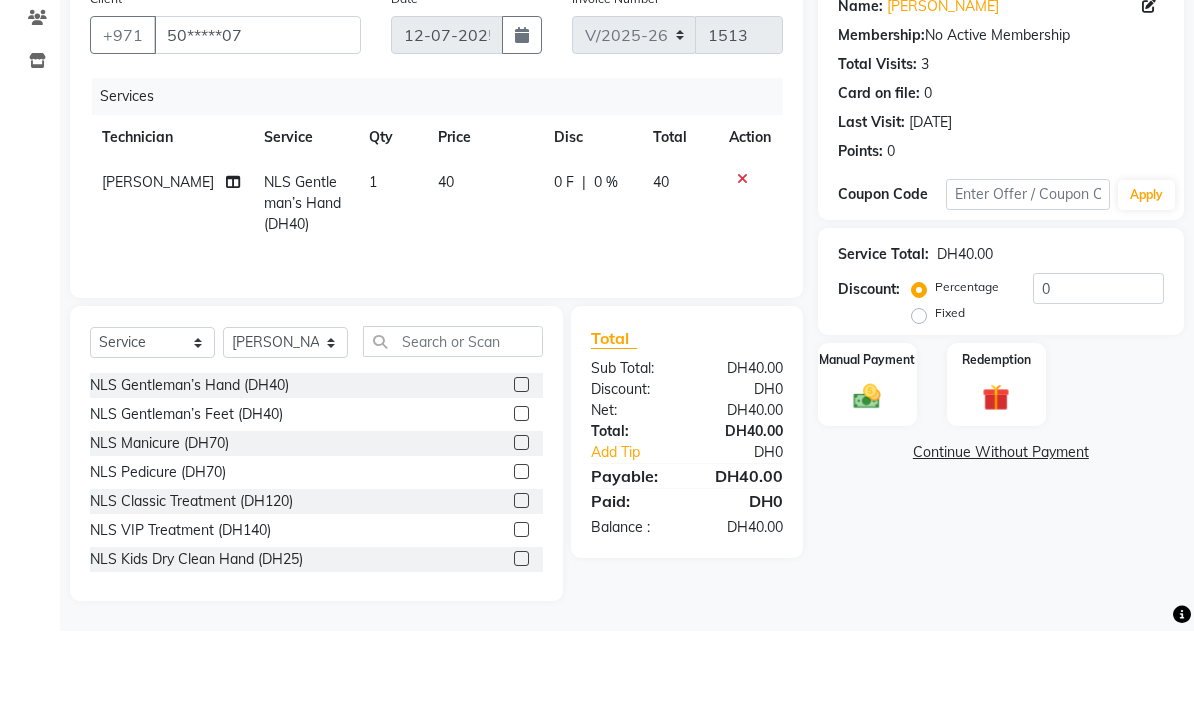 click 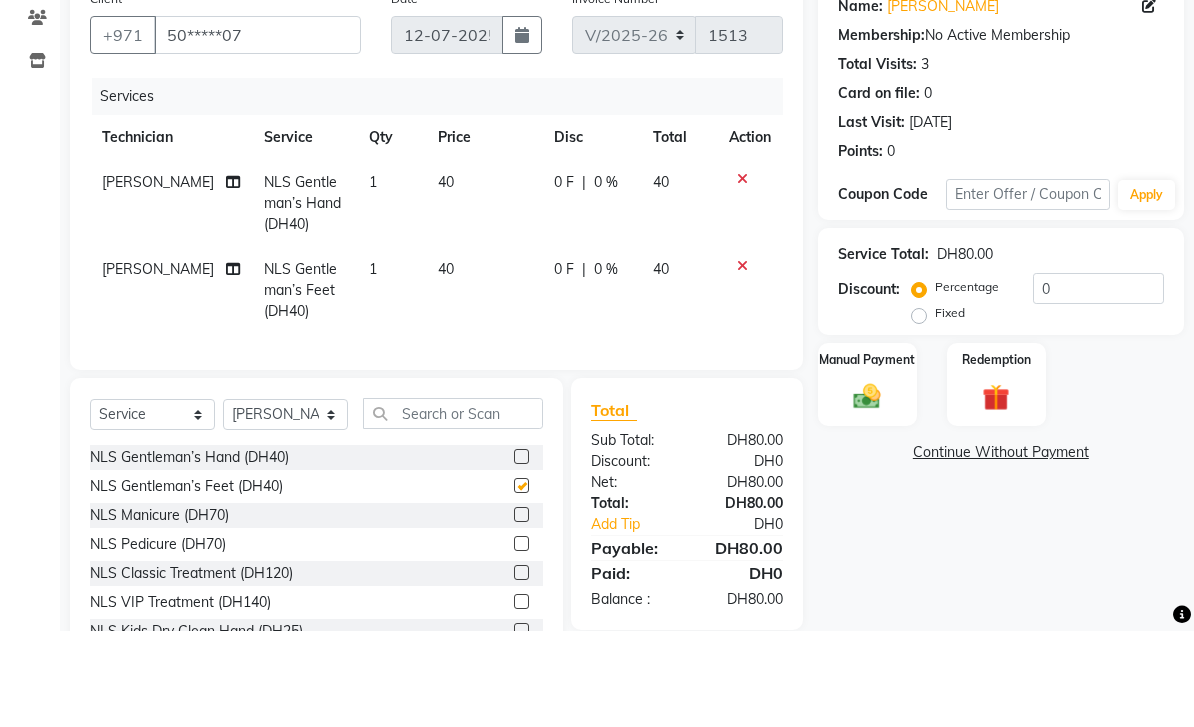 scroll, scrollTop: 146, scrollLeft: 0, axis: vertical 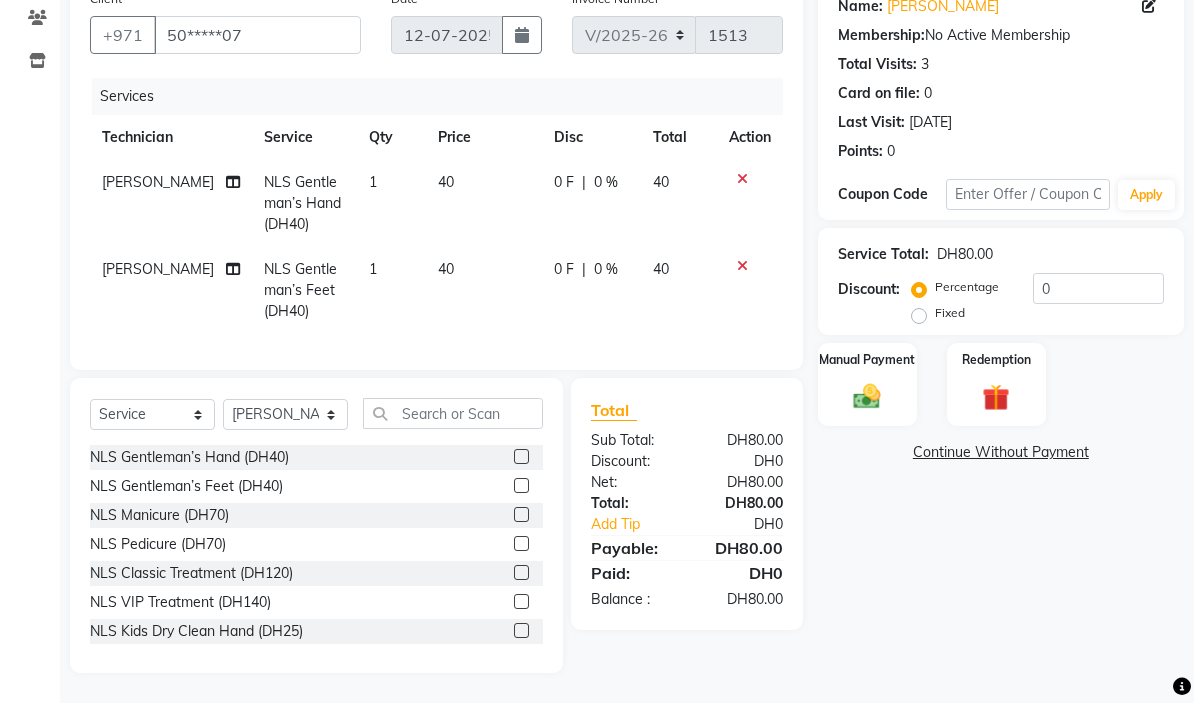 checkbox on "false" 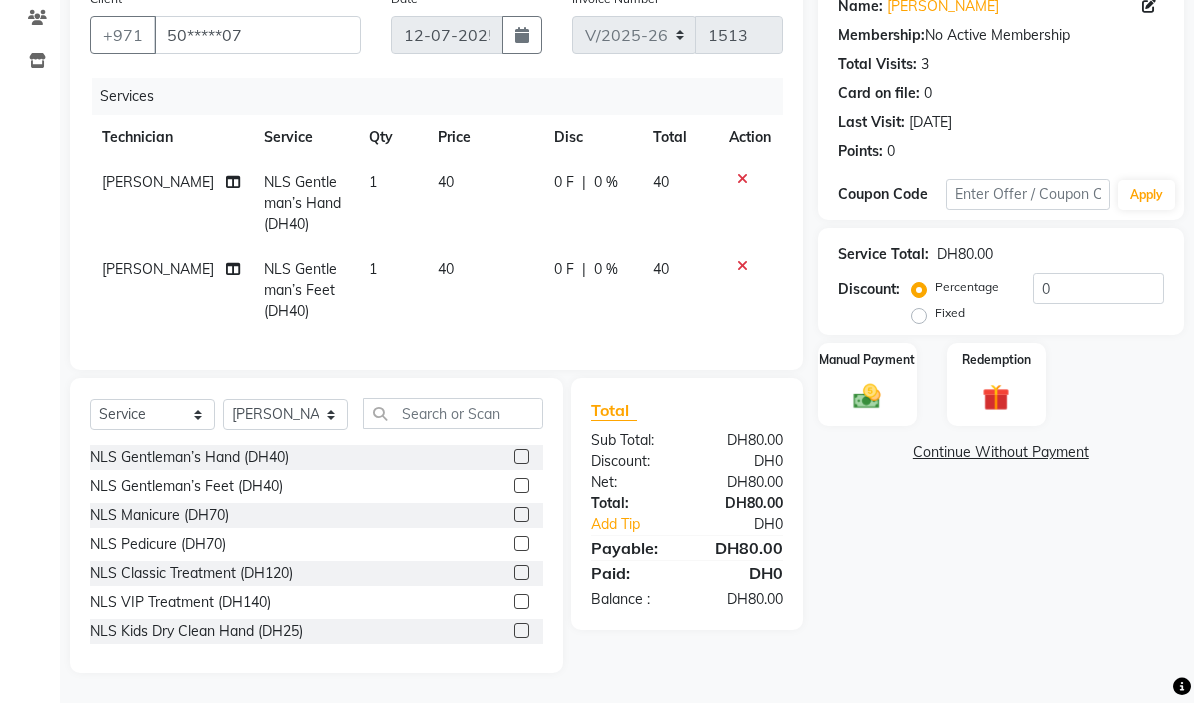 click 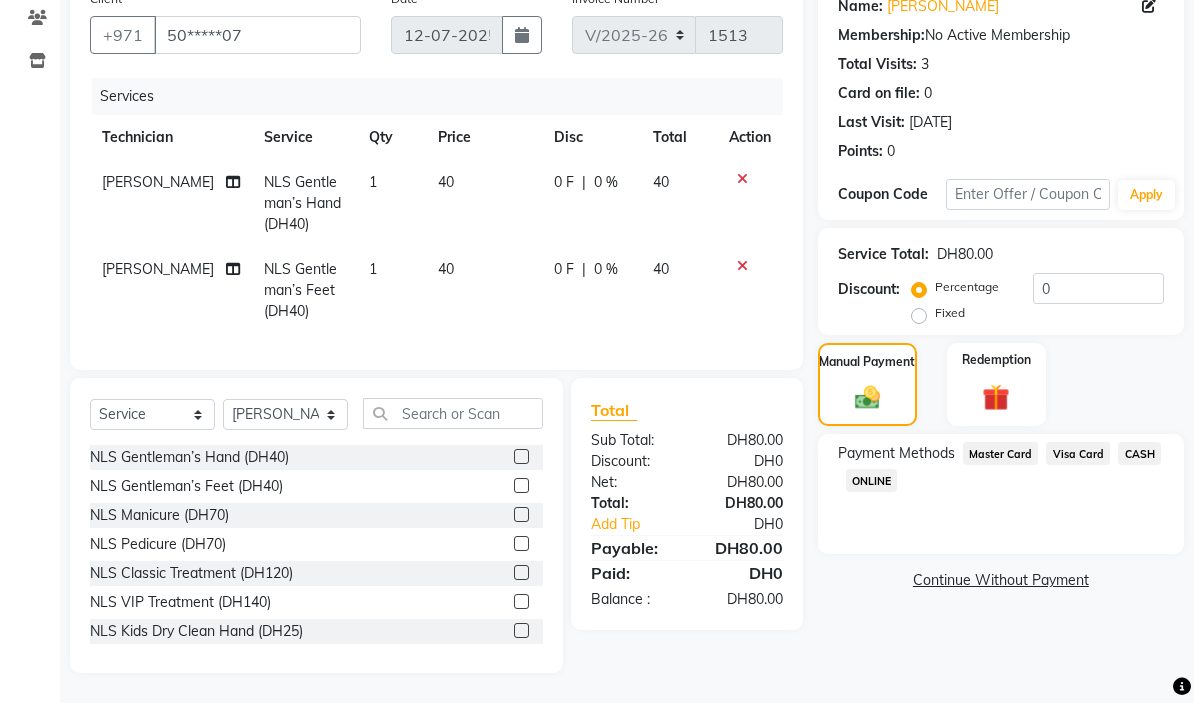 click on "Visa Card" 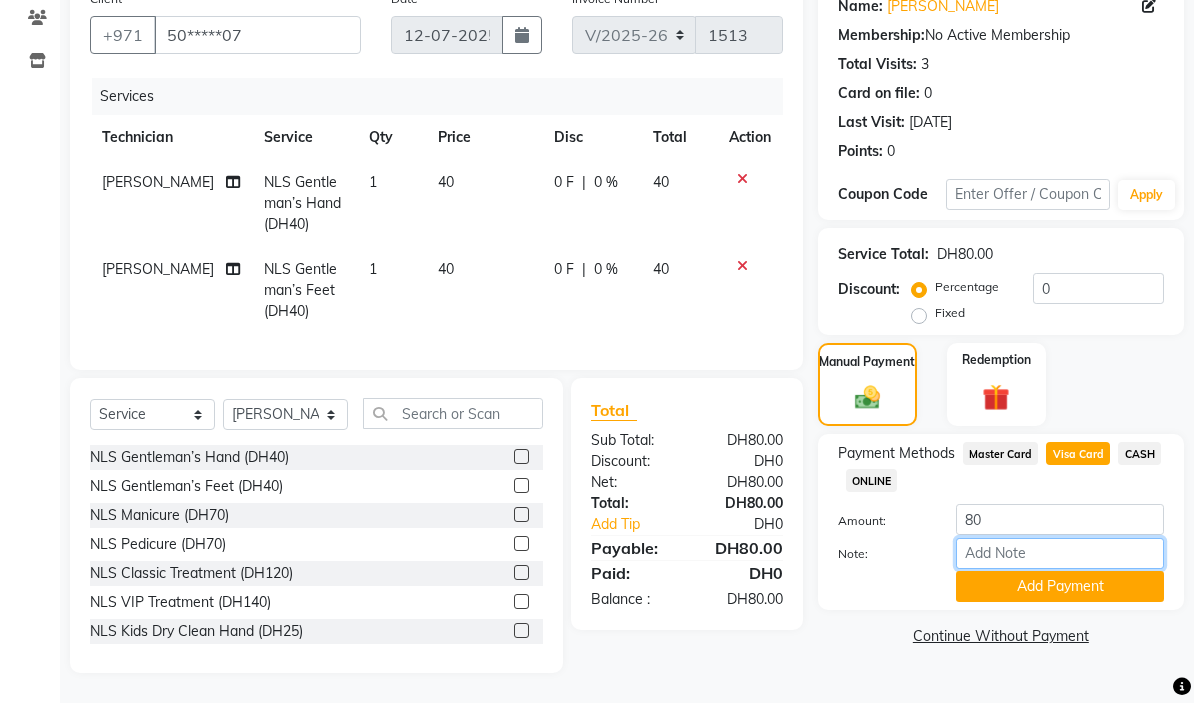 click on "Note:" at bounding box center (1060, 577) 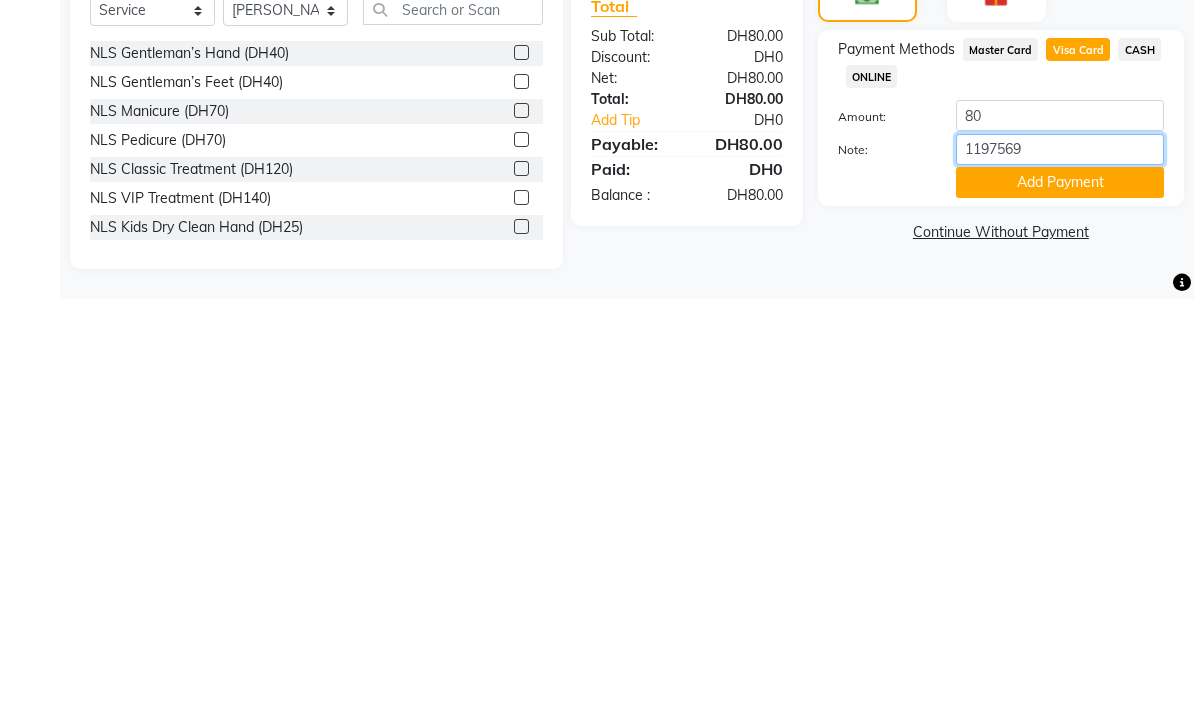 type on "11975692" 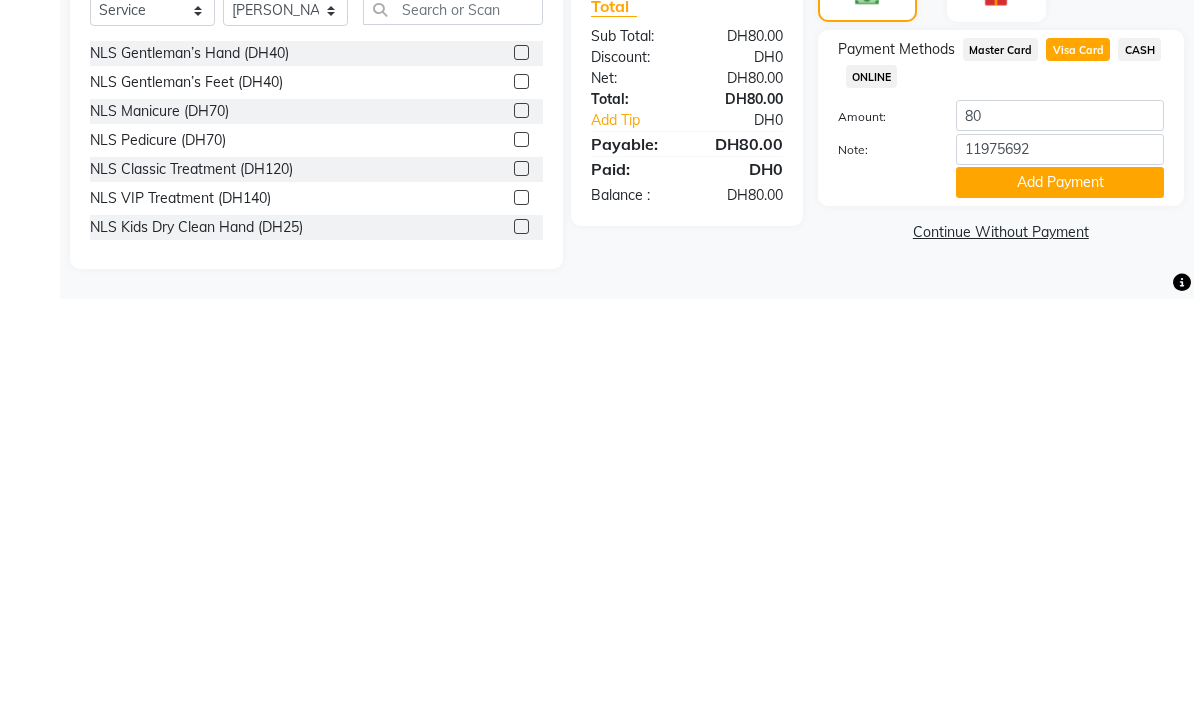 click on "Add Payment" 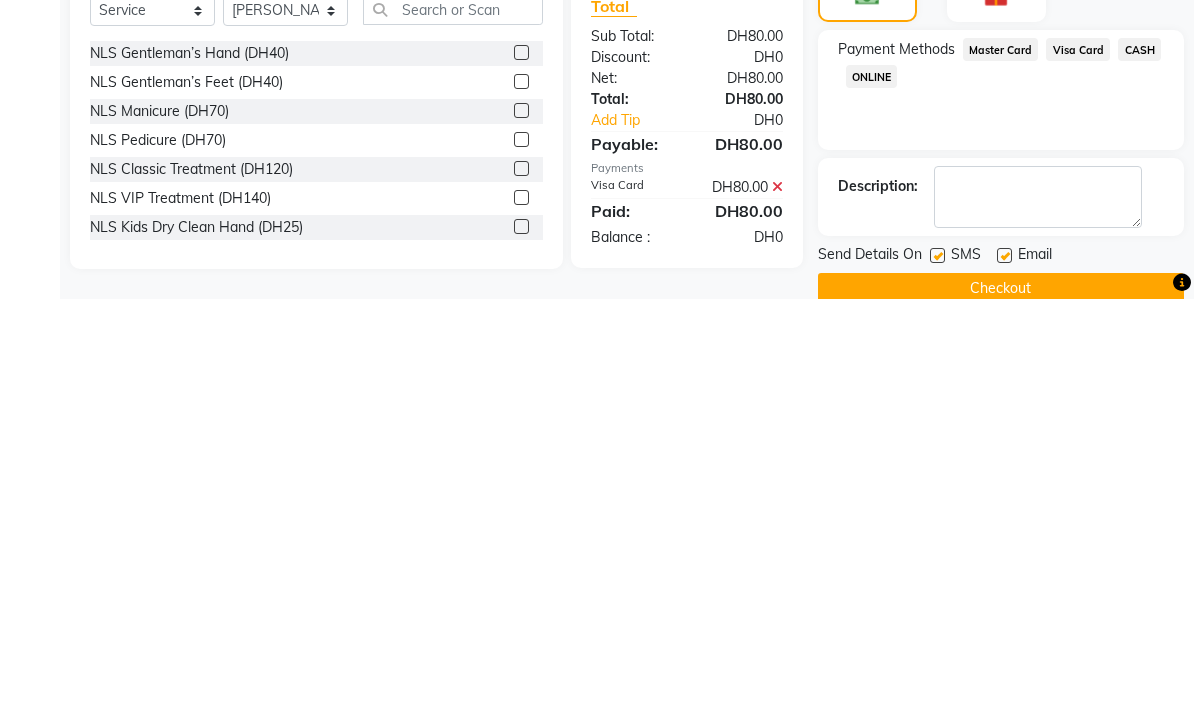 scroll, scrollTop: 183, scrollLeft: 0, axis: vertical 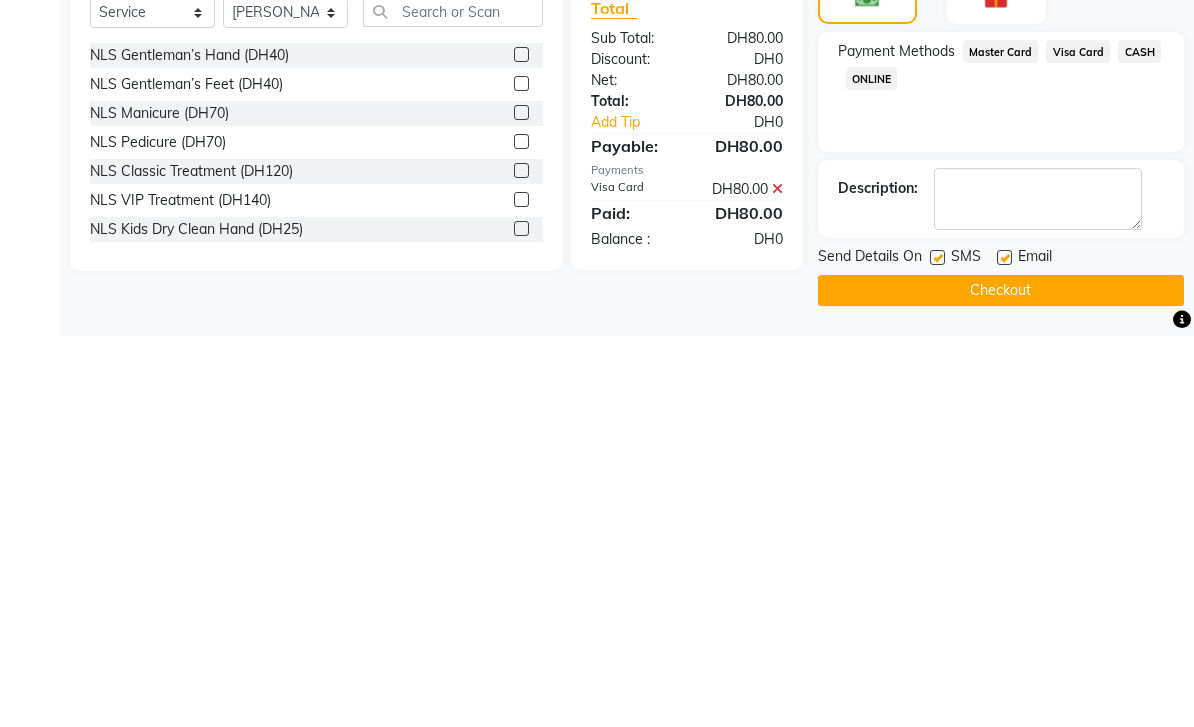 click on "Checkout" 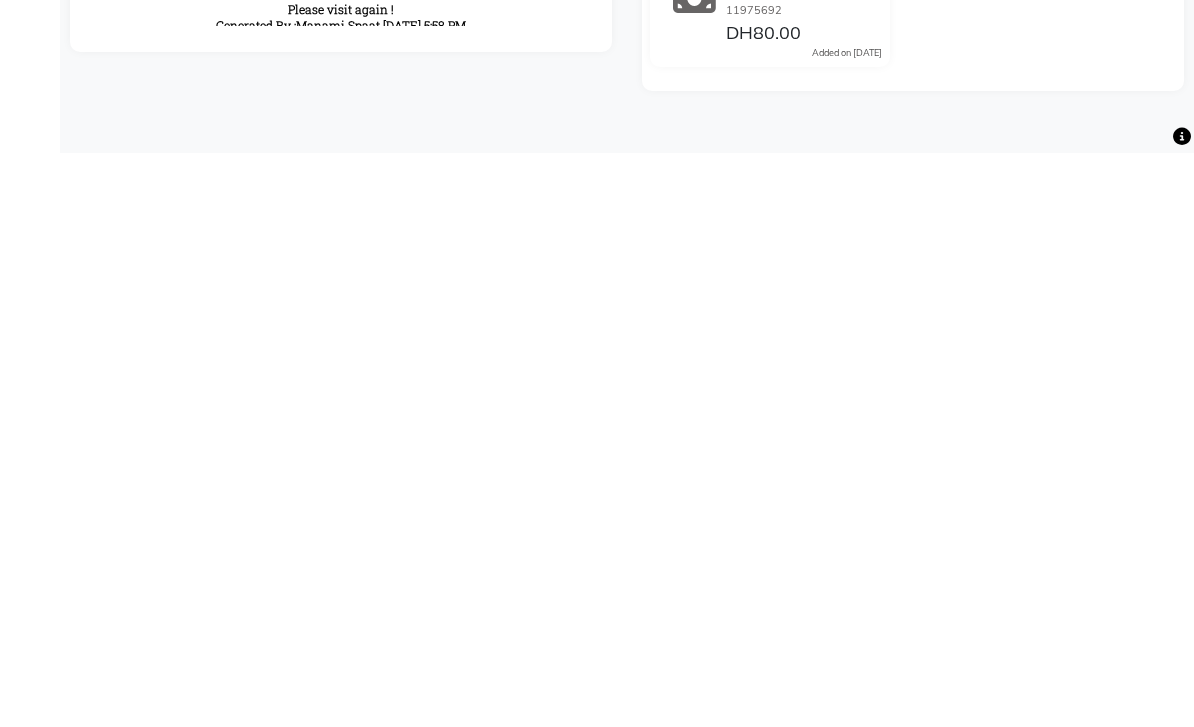 scroll, scrollTop: 0, scrollLeft: 0, axis: both 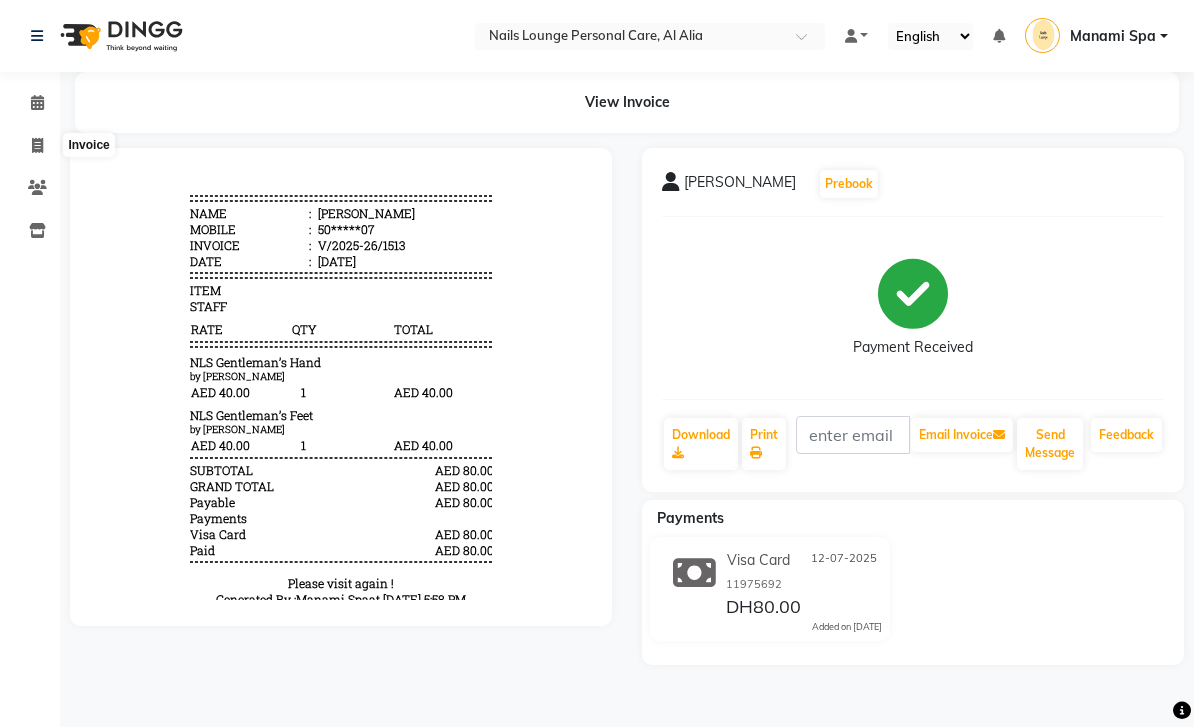 click 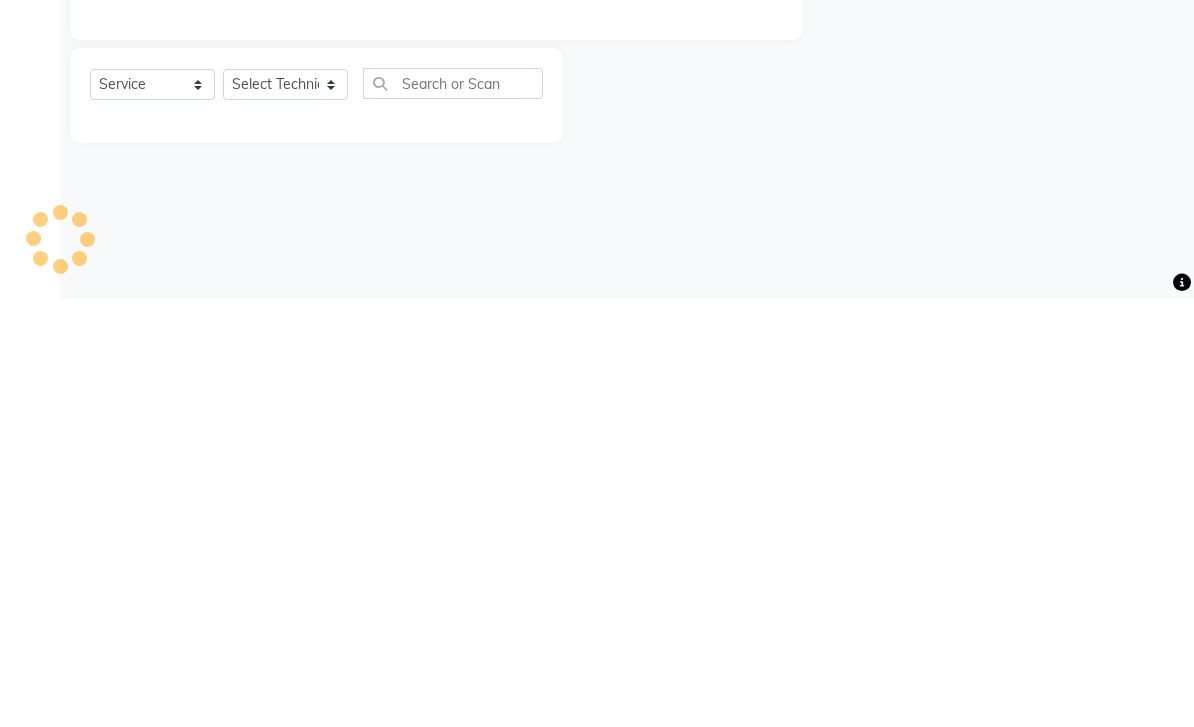 type on "1514" 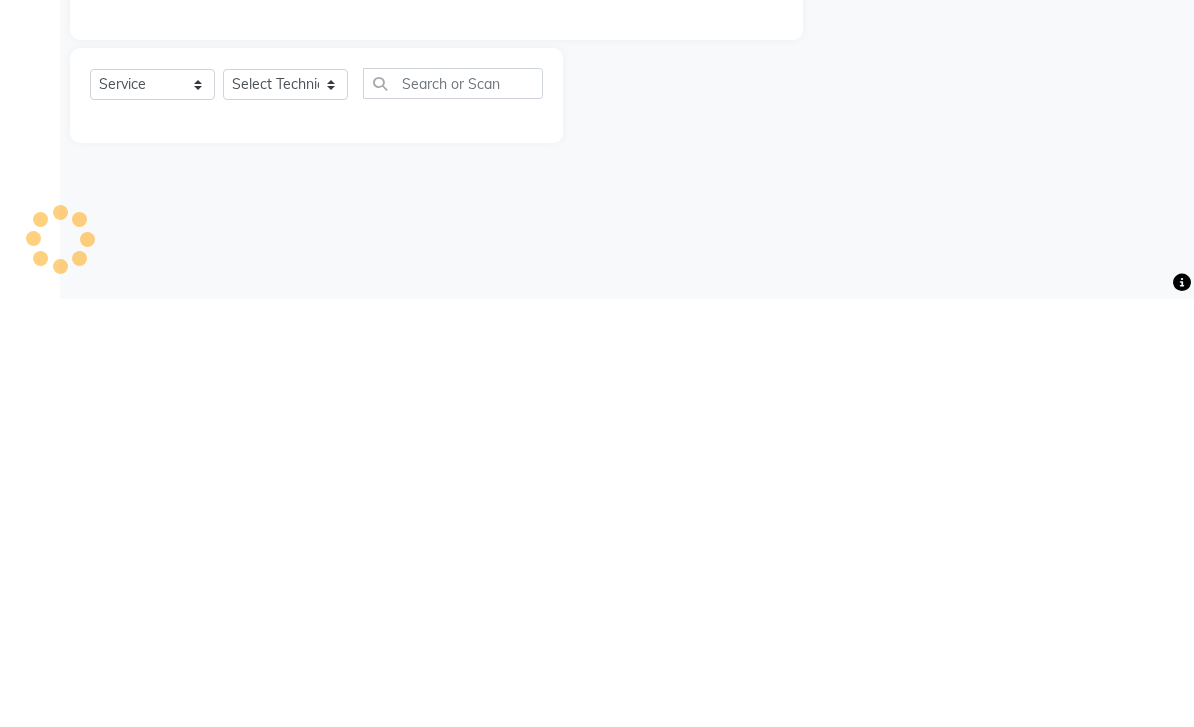 select on "6884" 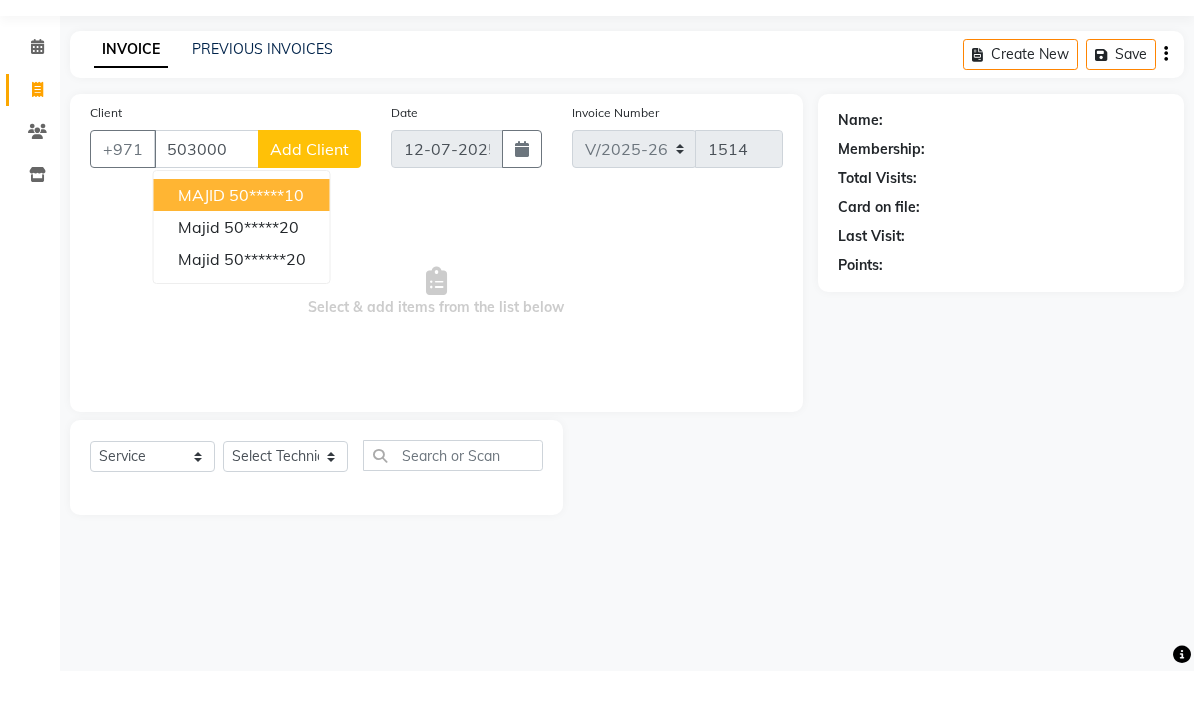 click on "50*****10" at bounding box center [266, 251] 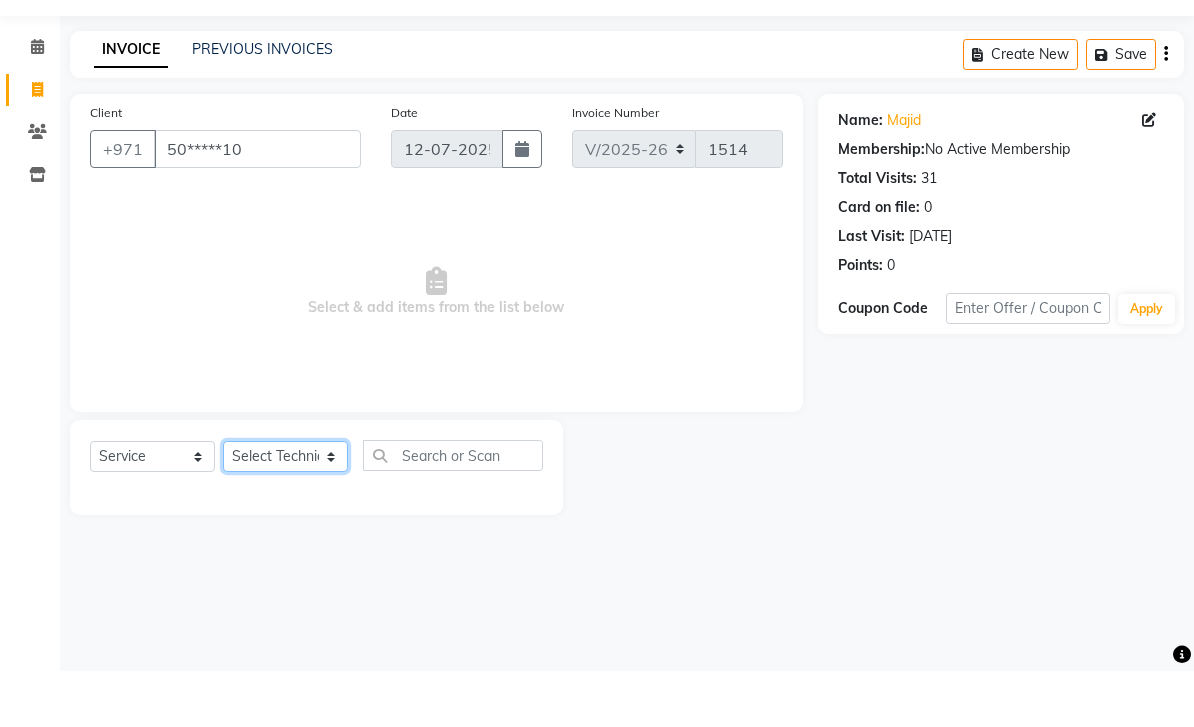click on "Select Technician [PERSON_NAME] [PERSON_NAME]  Manami Spa Manami Spa 2 [PERSON_NAME] Nail Lounge Personal Care Neda [PERSON_NAME] [PERSON_NAME] [PERSON_NAME]" 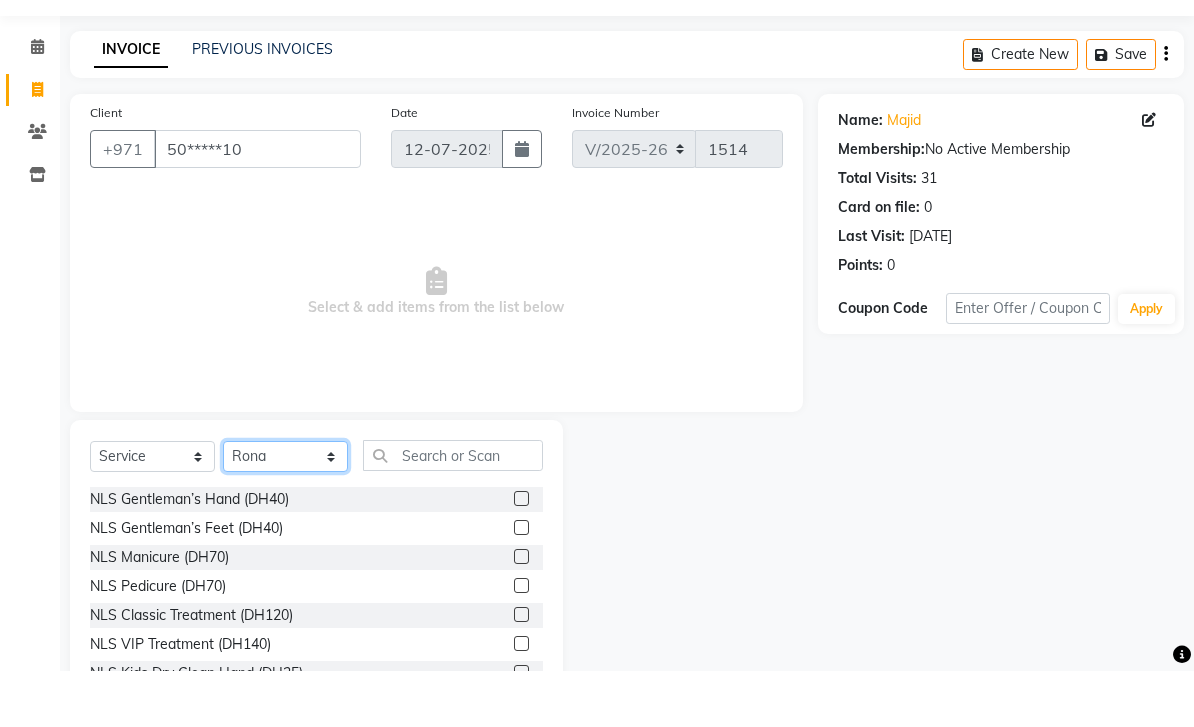 scroll, scrollTop: 56, scrollLeft: 0, axis: vertical 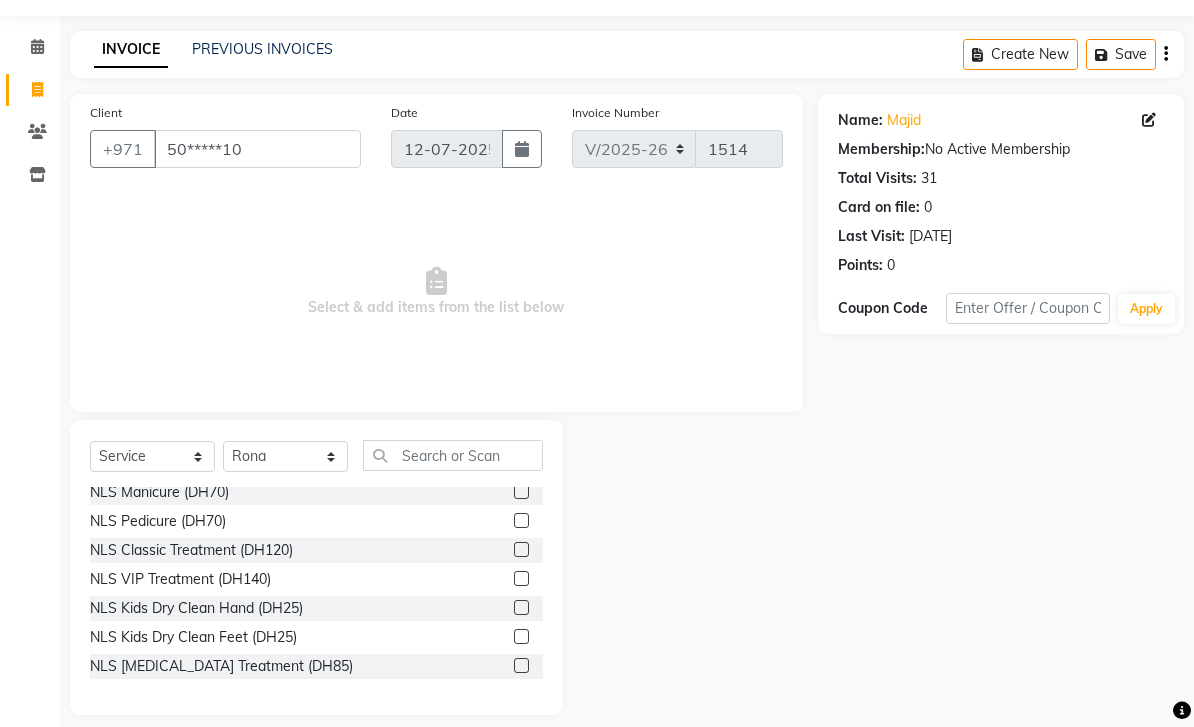 click 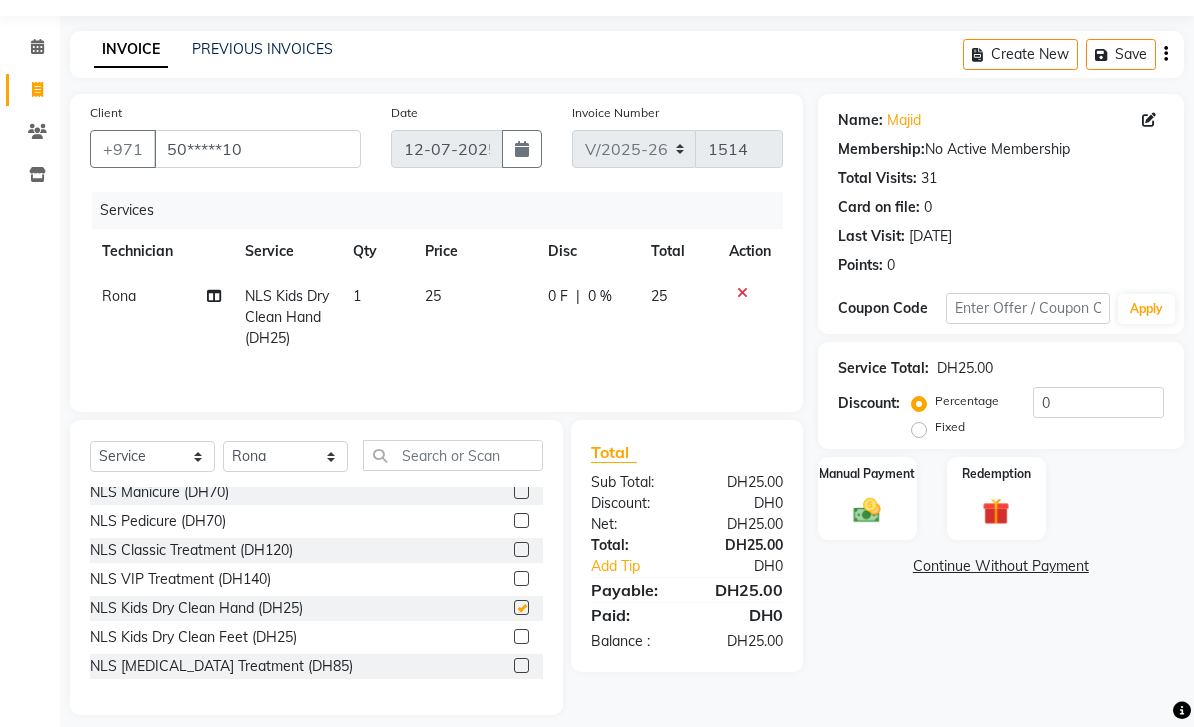checkbox on "false" 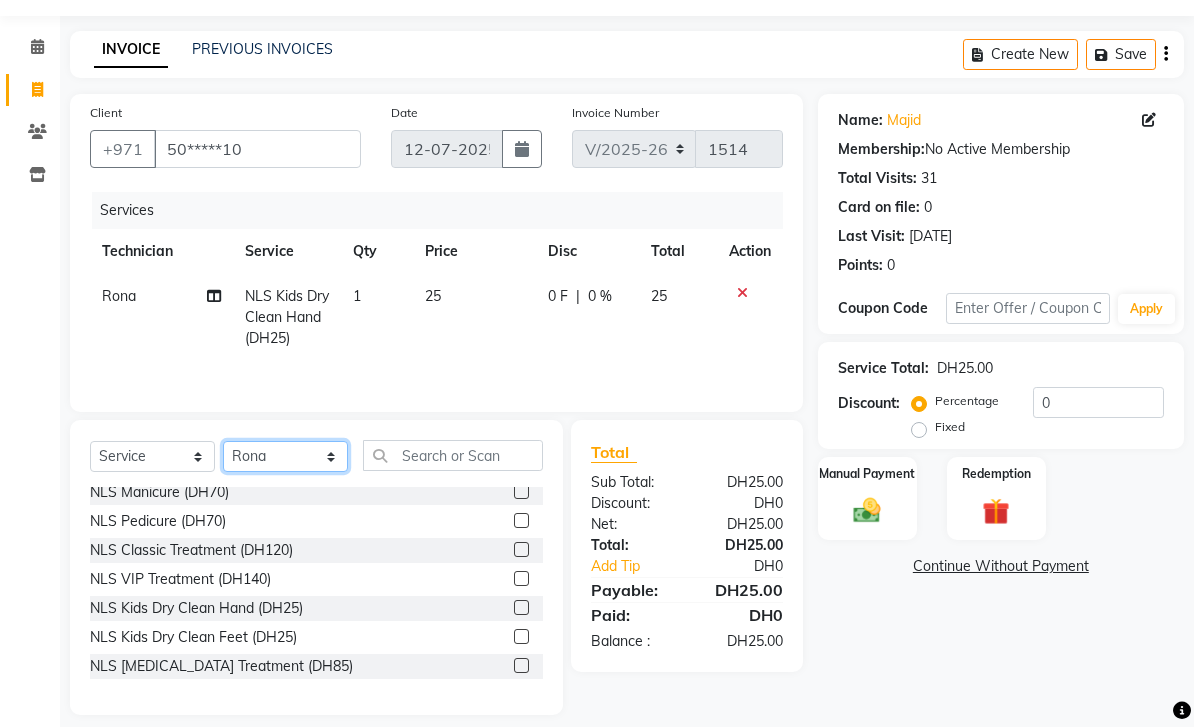 click on "Select Technician [PERSON_NAME] [PERSON_NAME]  Manami Spa Manami Spa 2 [PERSON_NAME] Nail Lounge Personal Care Neda [PERSON_NAME] [PERSON_NAME] [PERSON_NAME]" 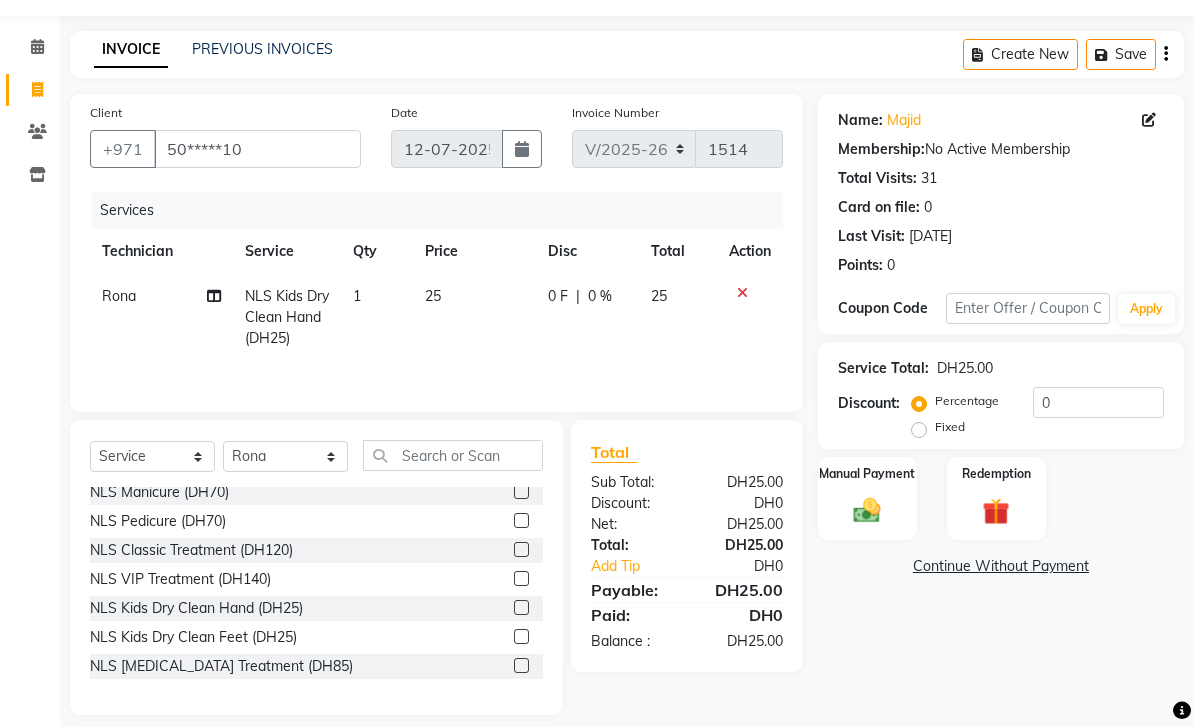 click 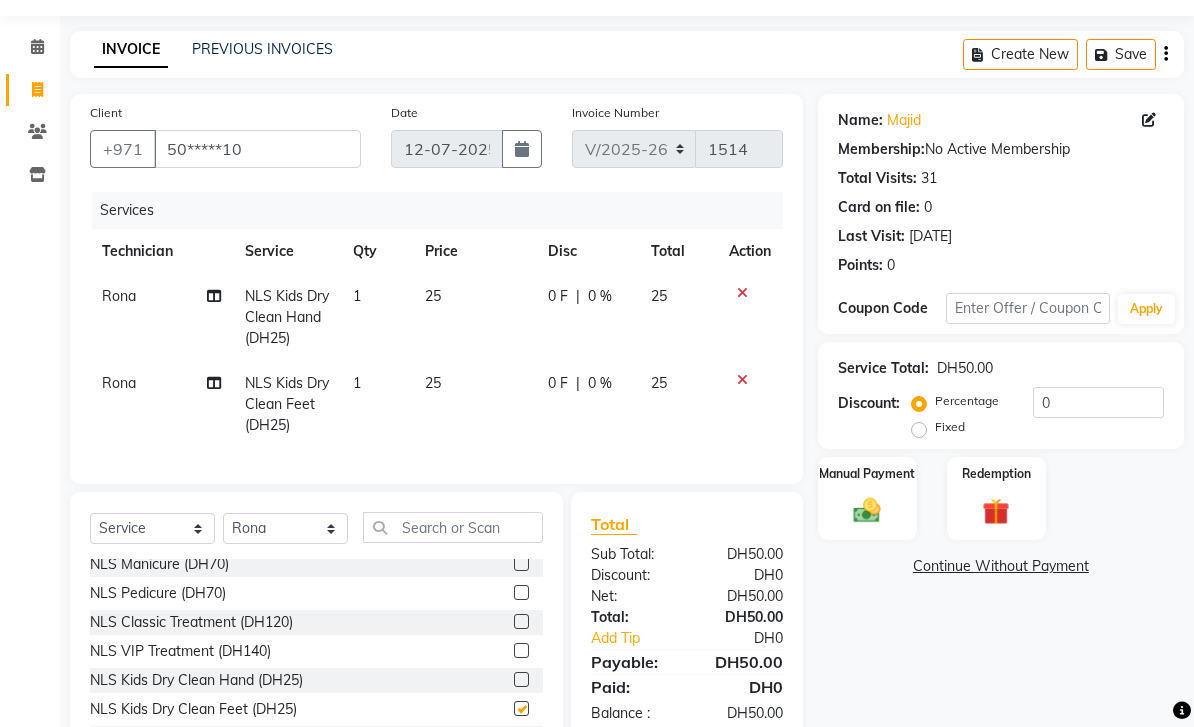 checkbox on "false" 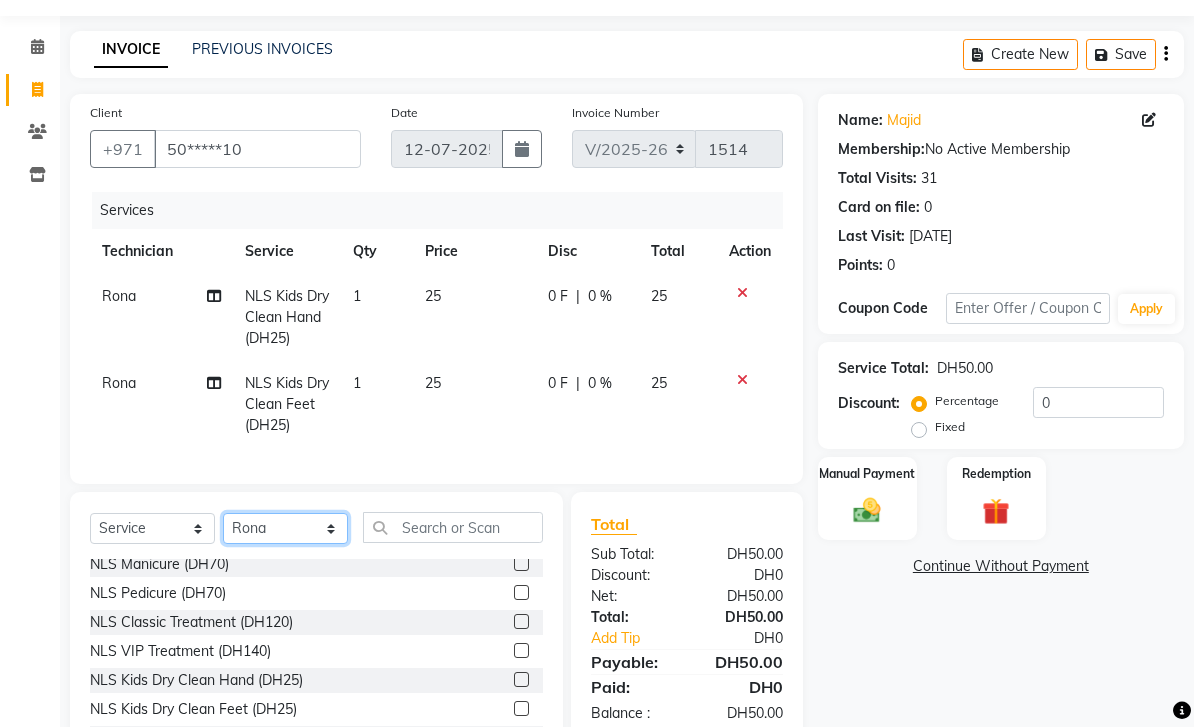 click on "Select Technician [PERSON_NAME] [PERSON_NAME]  Manami Spa Manami Spa 2 [PERSON_NAME] Nail Lounge Personal Care Neda [PERSON_NAME] [PERSON_NAME] [PERSON_NAME]" 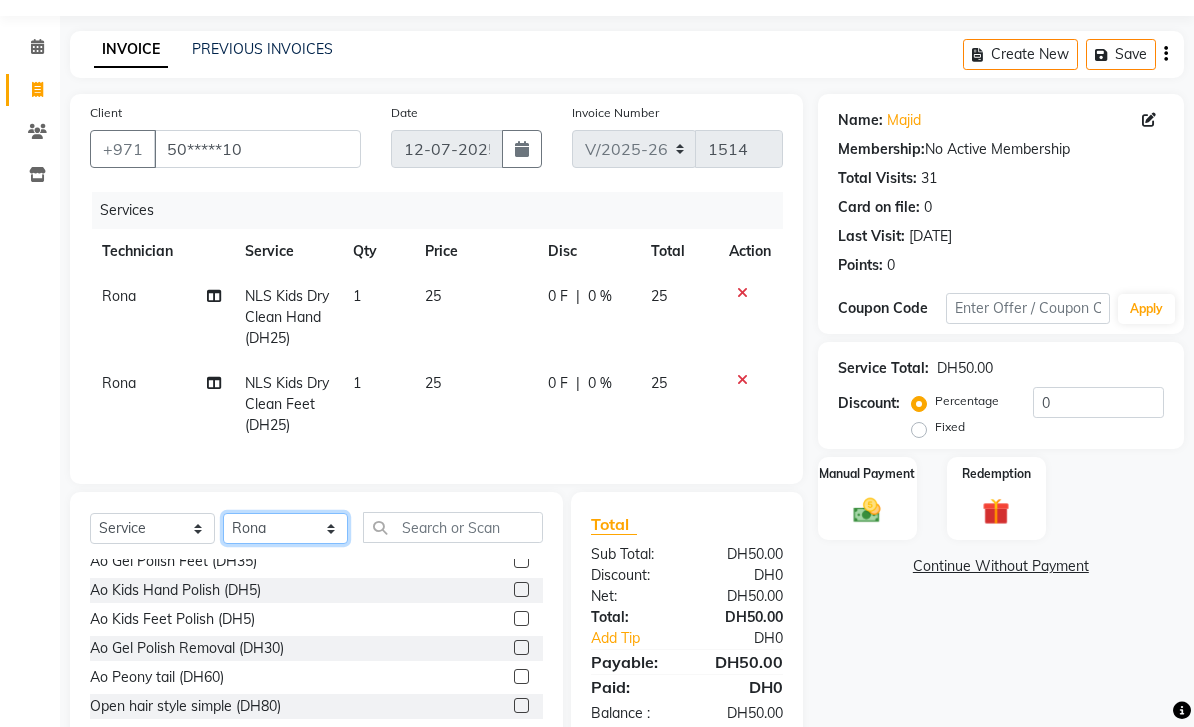 scroll, scrollTop: 1370, scrollLeft: 0, axis: vertical 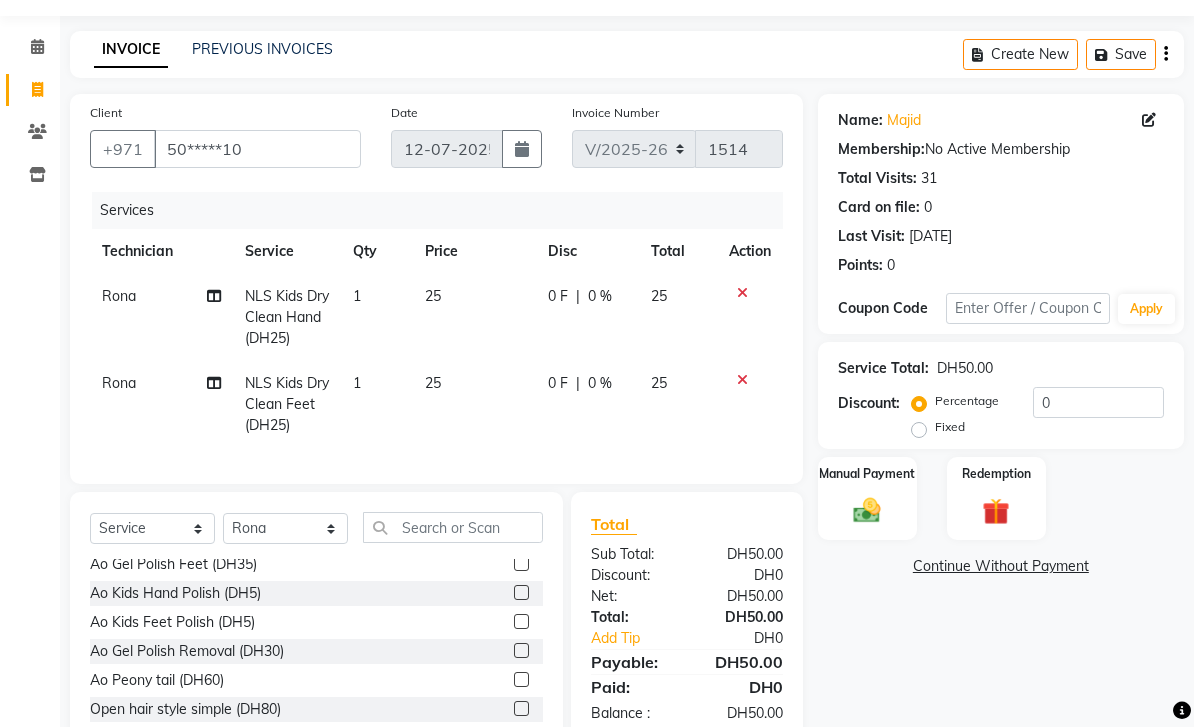 click 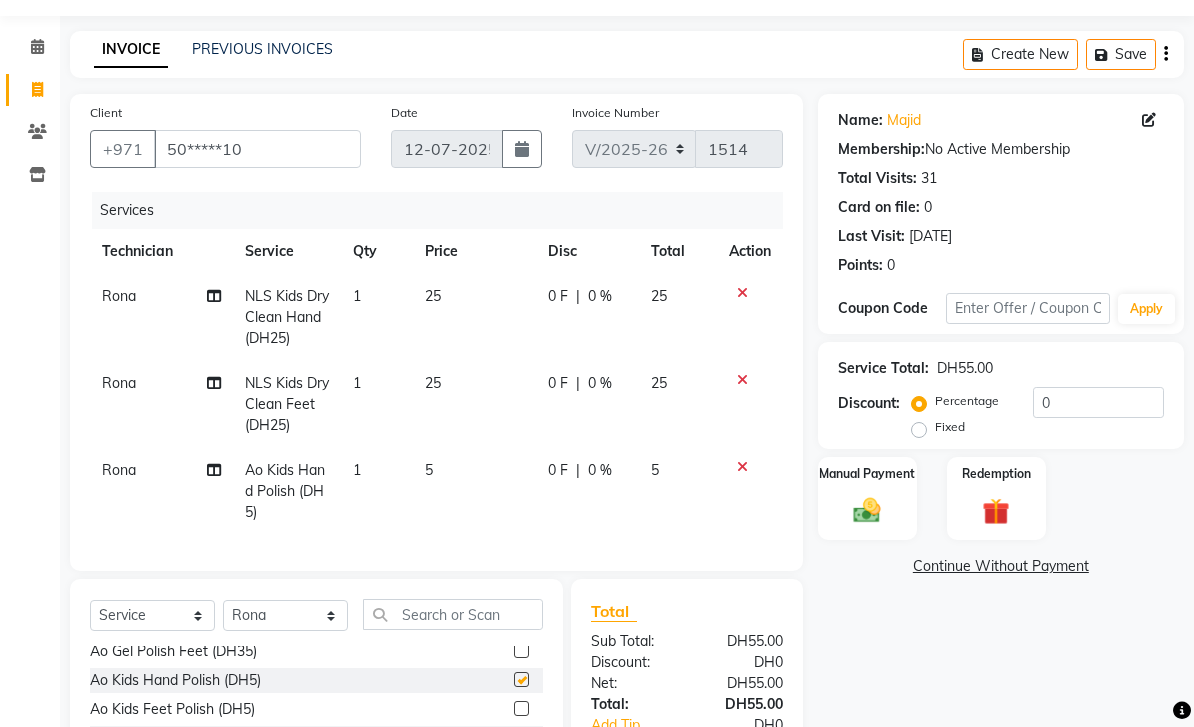 checkbox on "false" 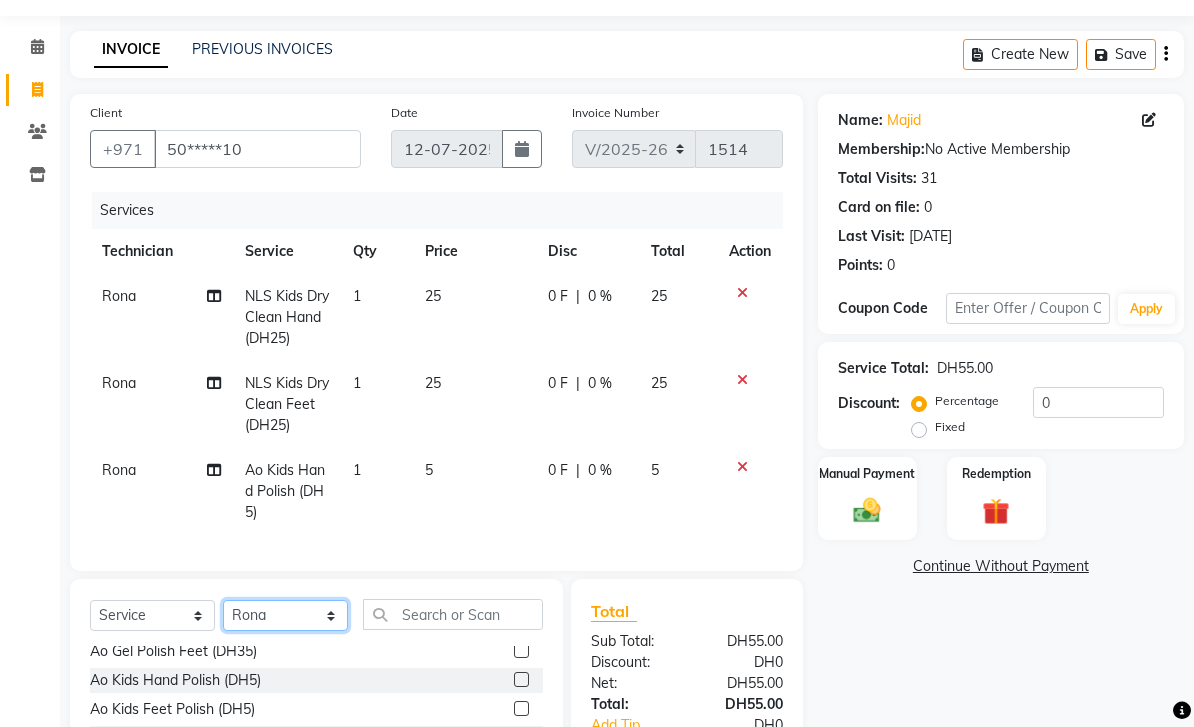click on "Select Technician [PERSON_NAME] [PERSON_NAME]  Manami Spa Manami Spa 2 [PERSON_NAME] Nail Lounge Personal Care Neda [PERSON_NAME] [PERSON_NAME] [PERSON_NAME]" 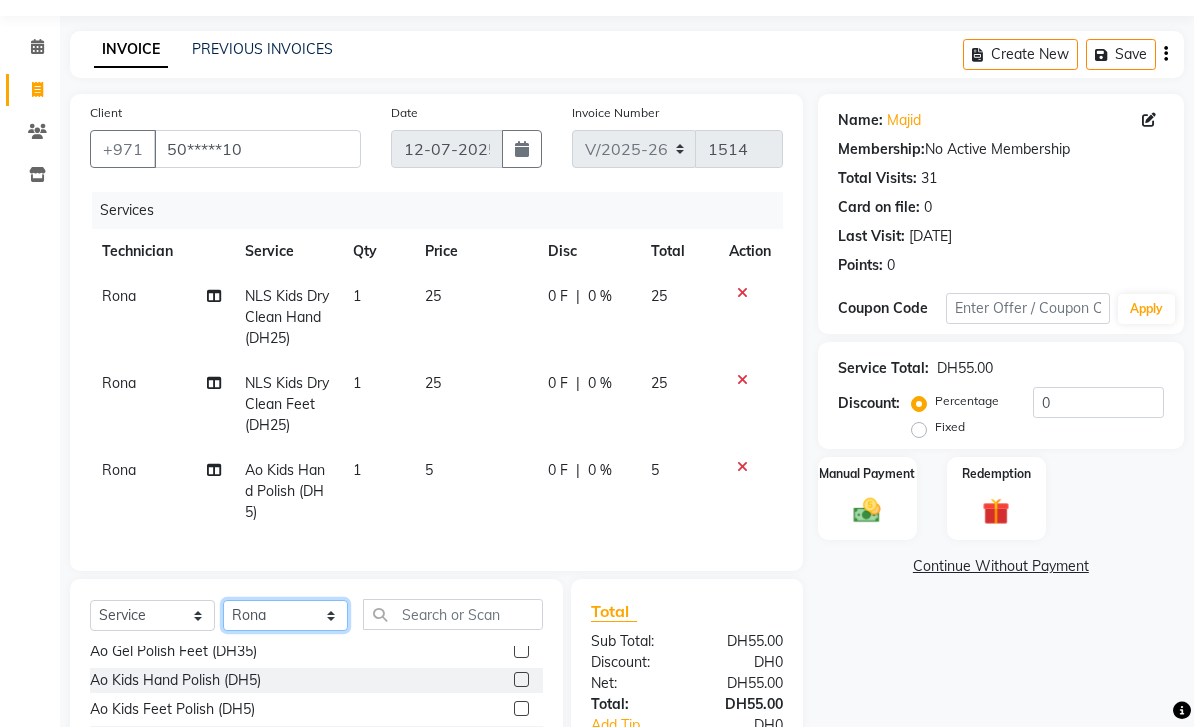 select on "53951" 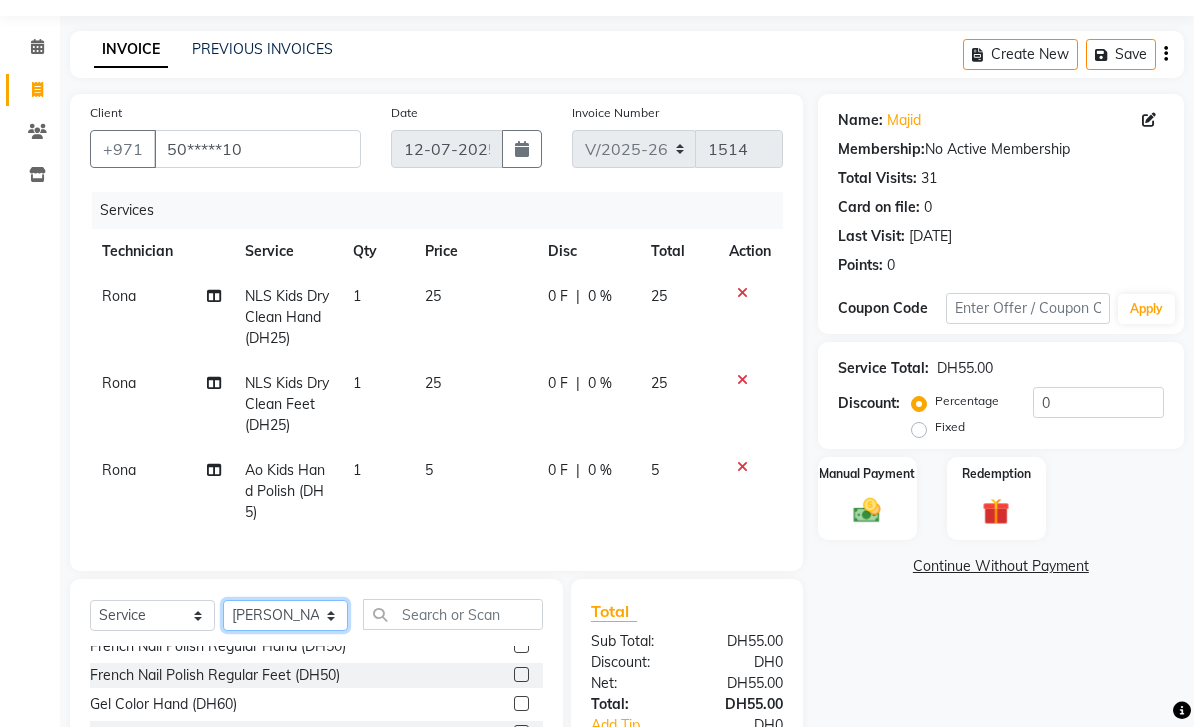 scroll, scrollTop: 709, scrollLeft: 0, axis: vertical 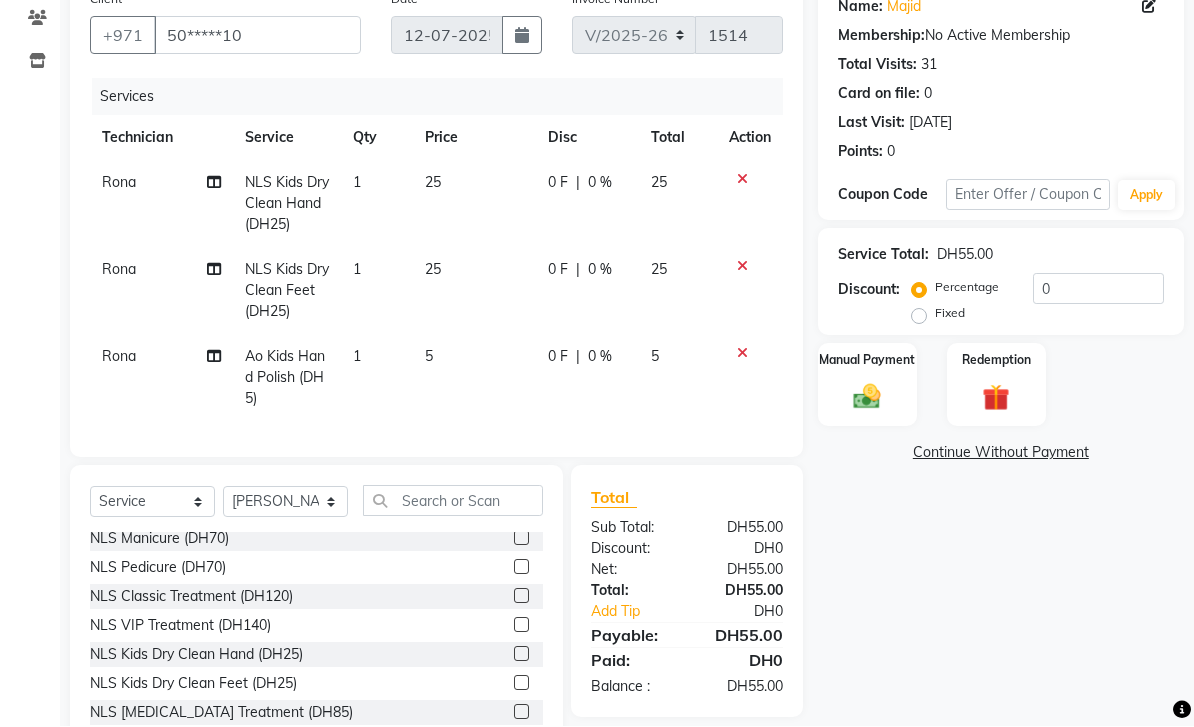 click 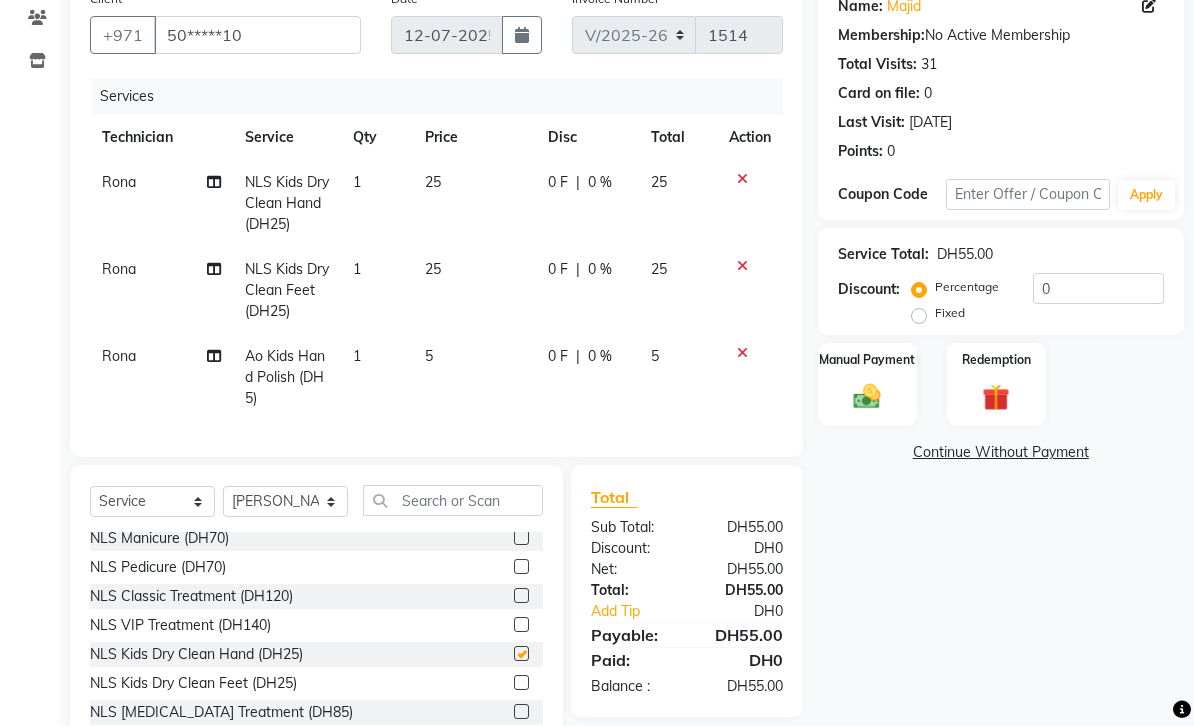 scroll, scrollTop: 170, scrollLeft: 0, axis: vertical 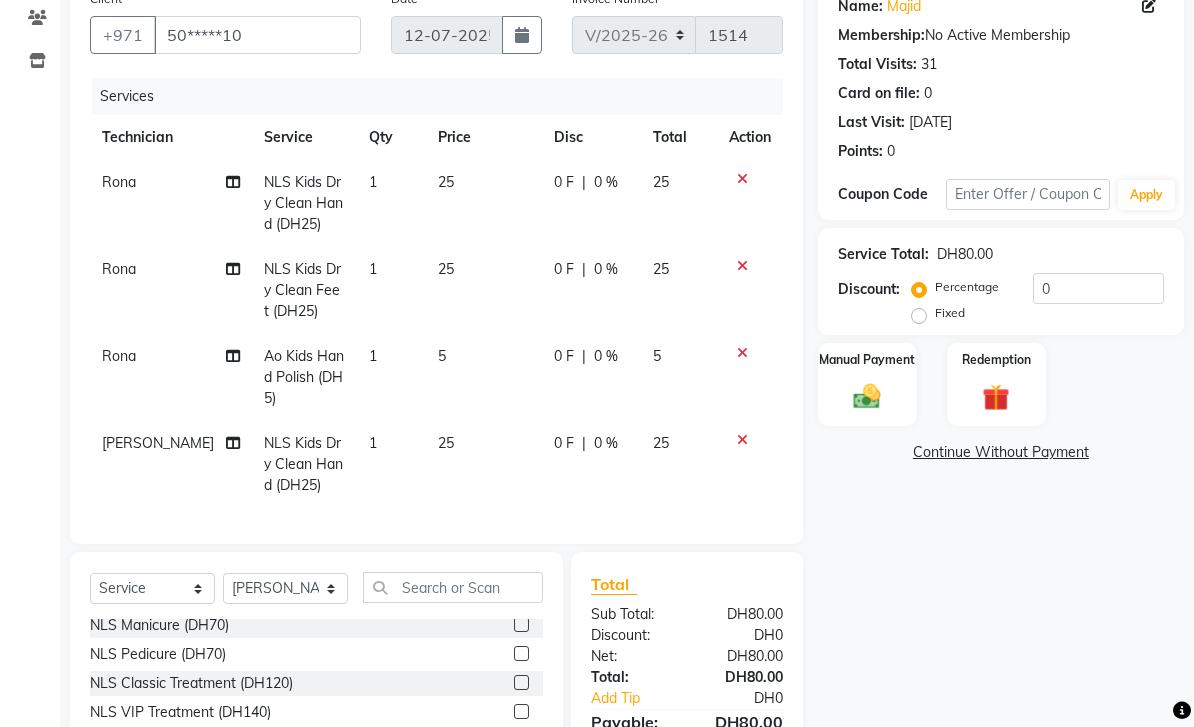 checkbox on "false" 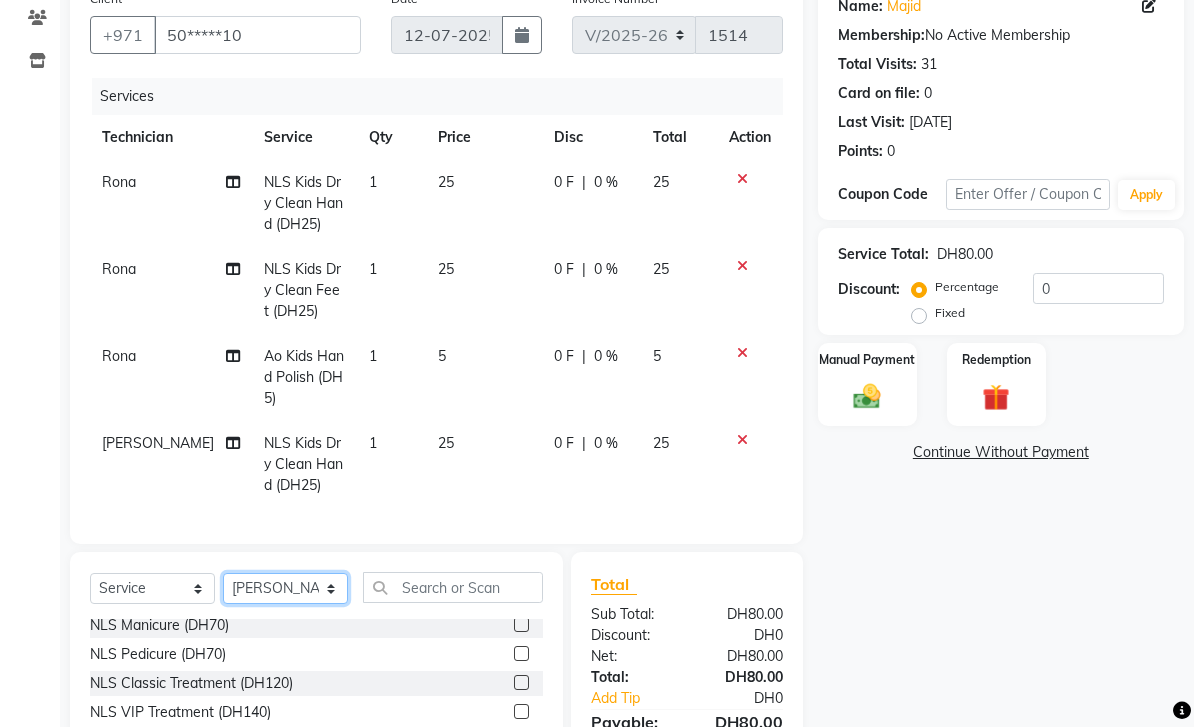 click on "Select Technician [PERSON_NAME] [PERSON_NAME]  Manami Spa Manami Spa 2 [PERSON_NAME] Nail Lounge Personal Care Neda [PERSON_NAME] [PERSON_NAME] [PERSON_NAME]" 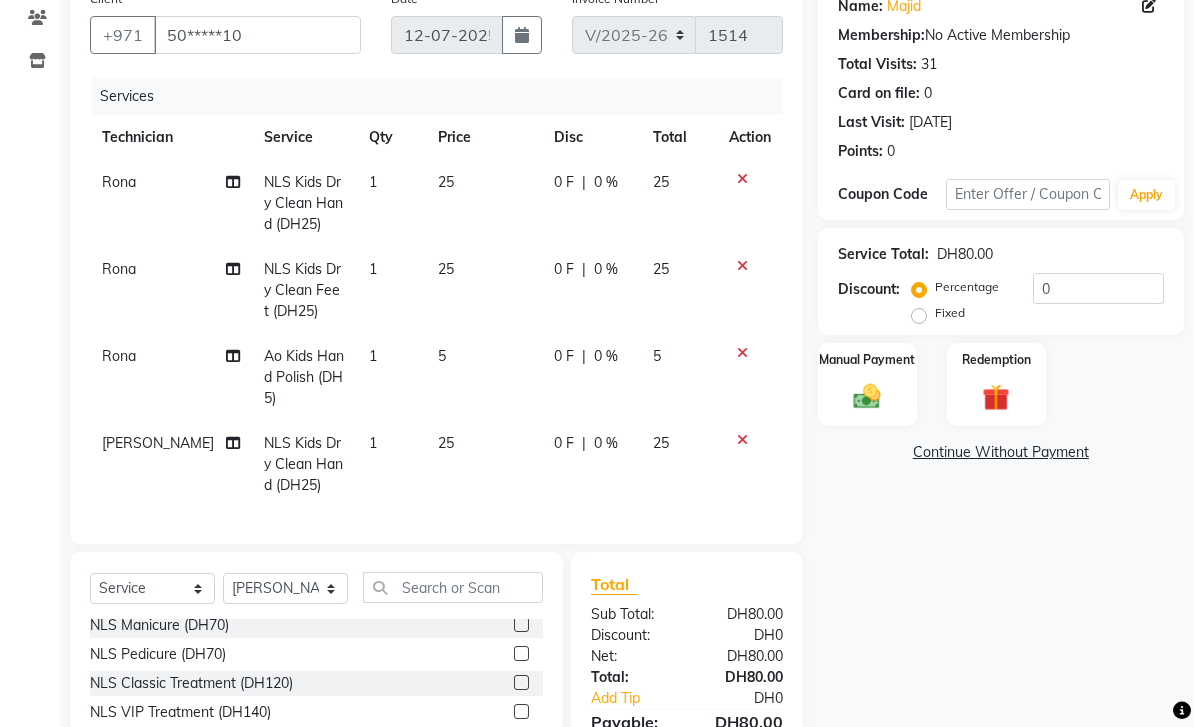 click 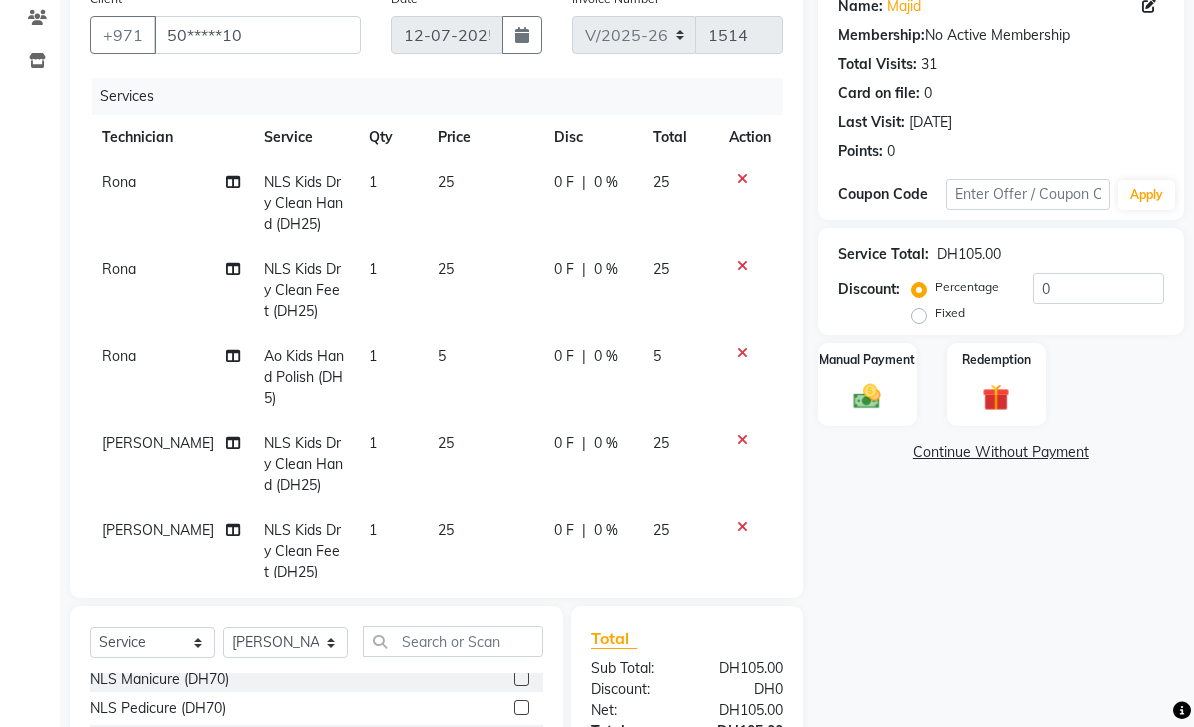 checkbox on "false" 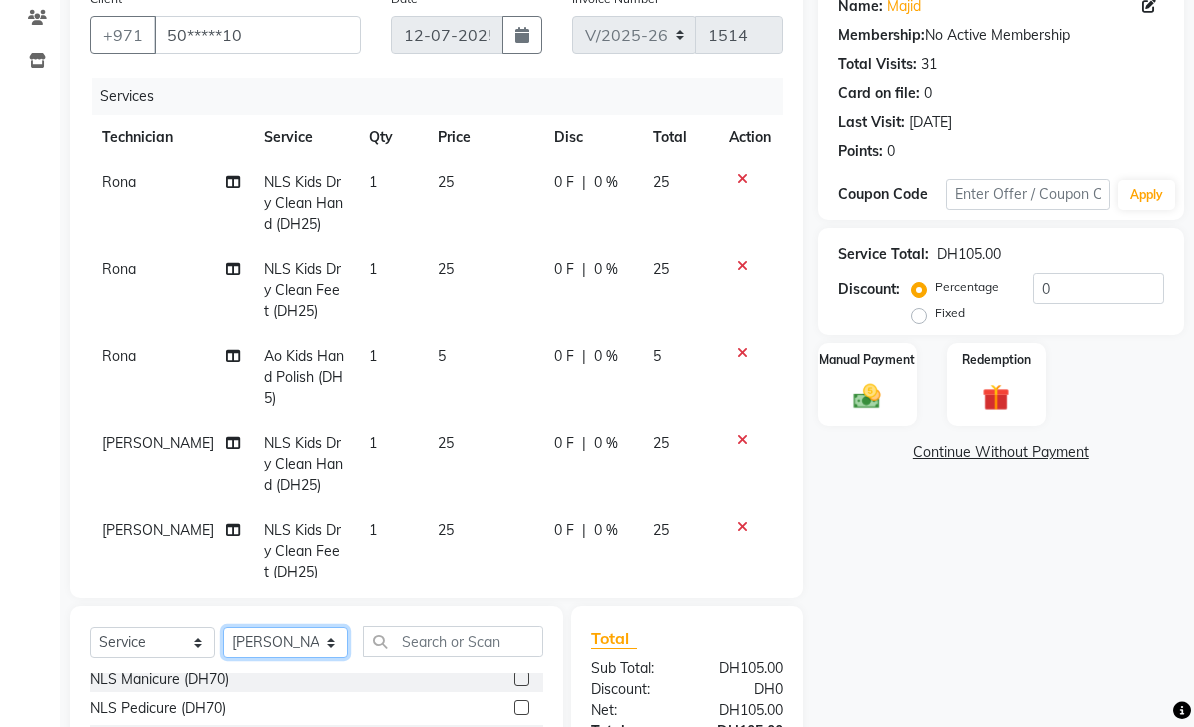 click on "Select Technician [PERSON_NAME] [PERSON_NAME]  Manami Spa Manami Spa 2 [PERSON_NAME] Nail Lounge Personal Care Neda [PERSON_NAME] [PERSON_NAME] [PERSON_NAME]" 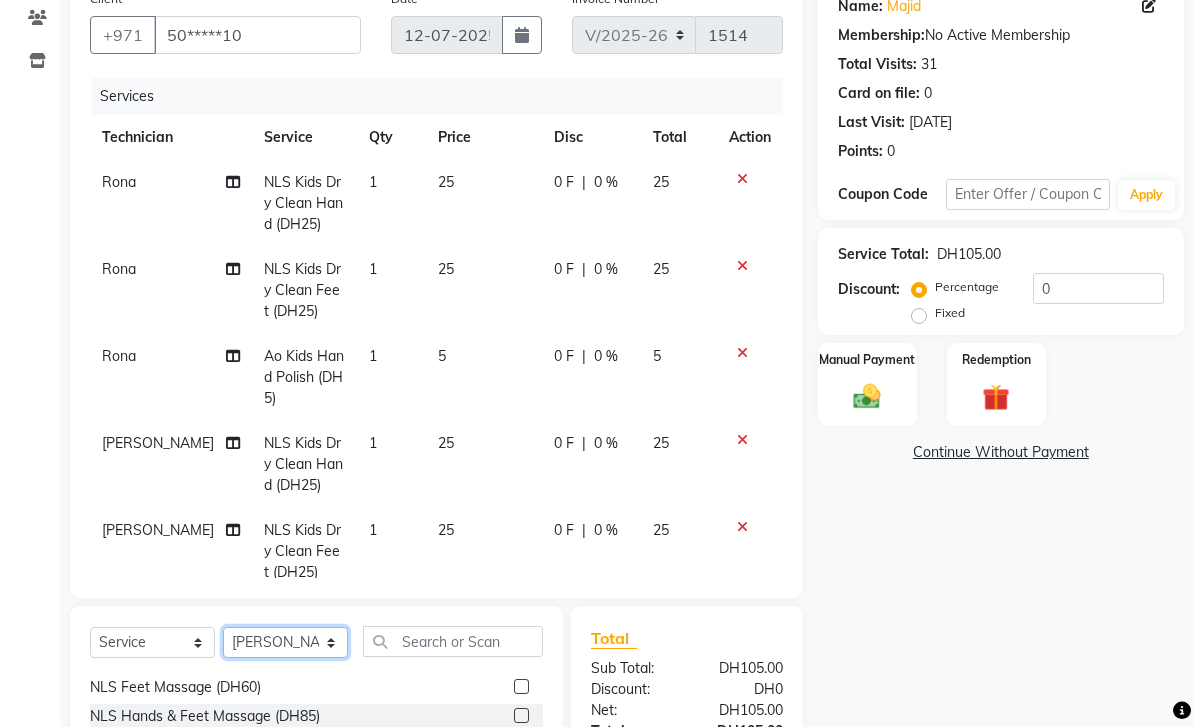 scroll, scrollTop: 449, scrollLeft: 0, axis: vertical 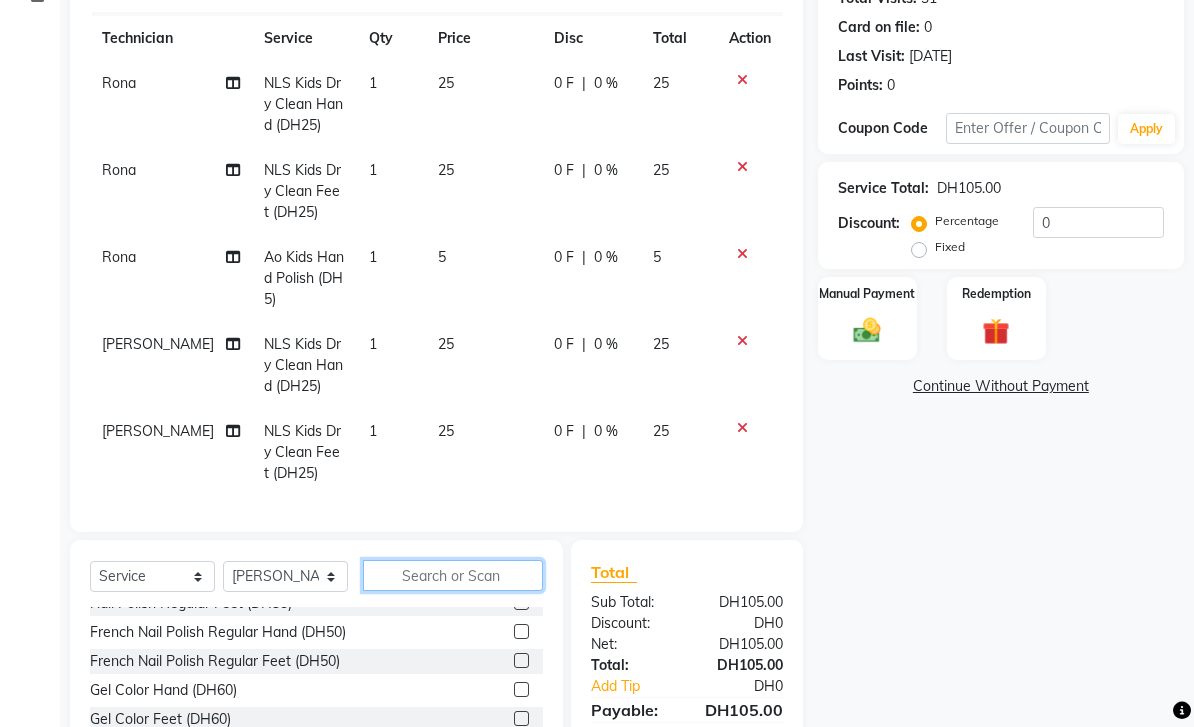 click 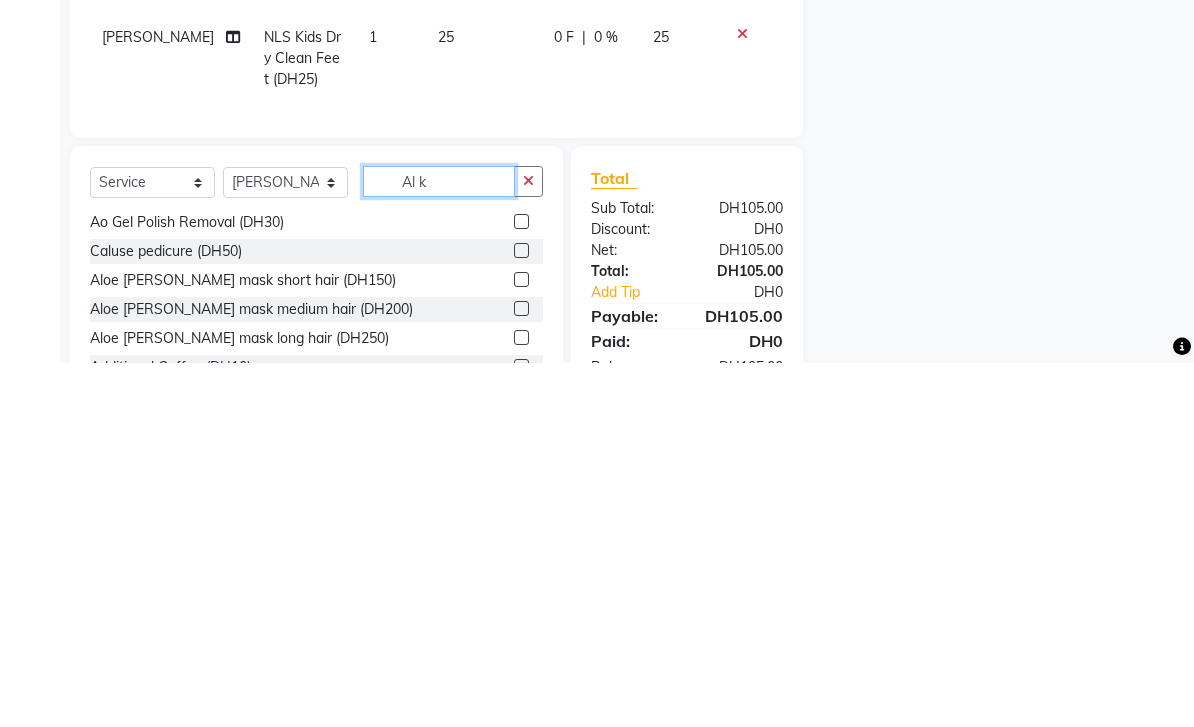 scroll, scrollTop: 0, scrollLeft: 0, axis: both 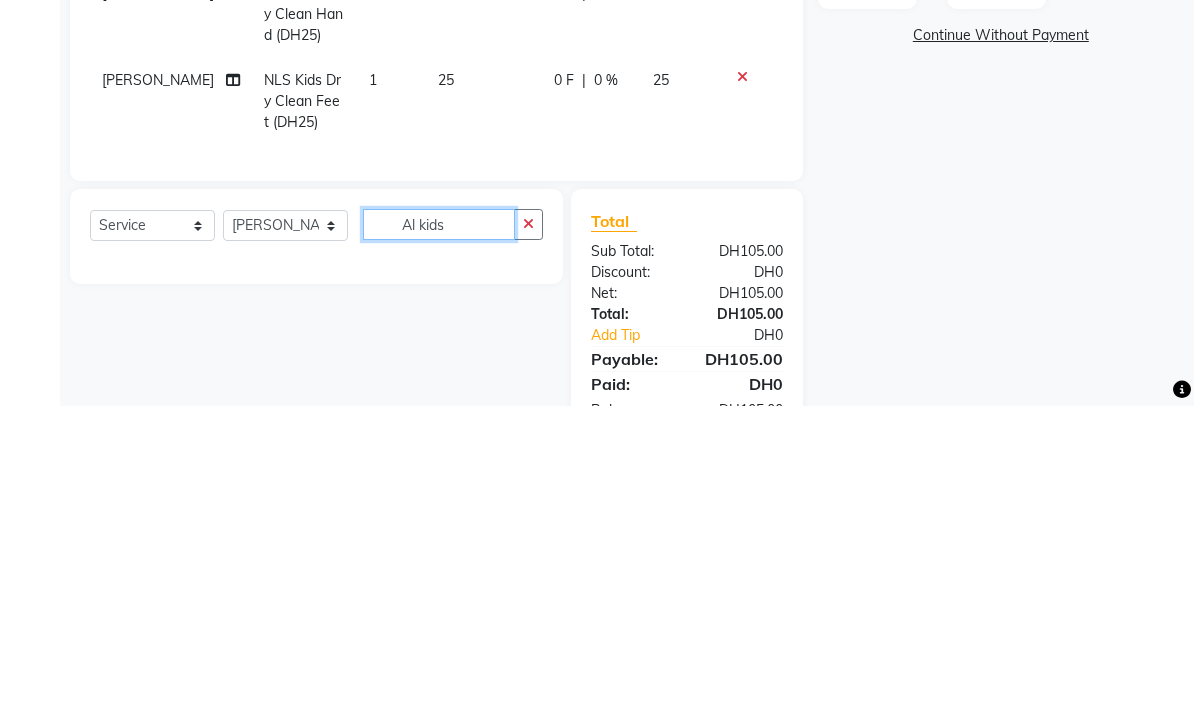 type on "Al kids" 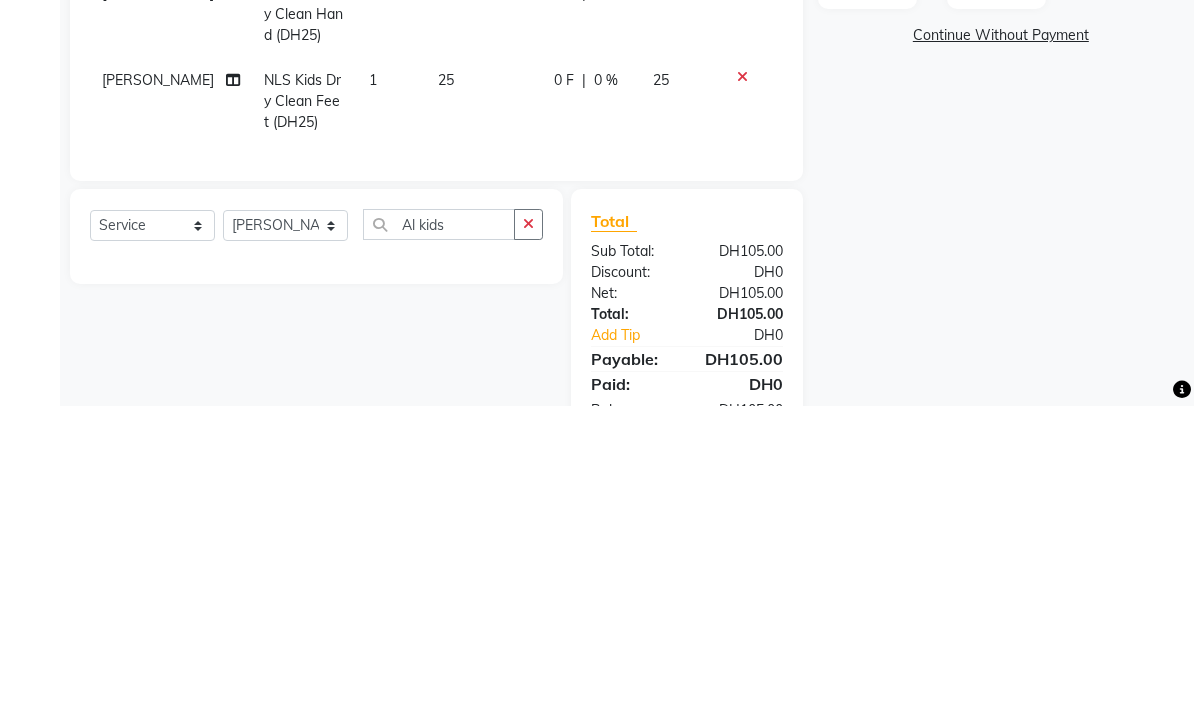 click 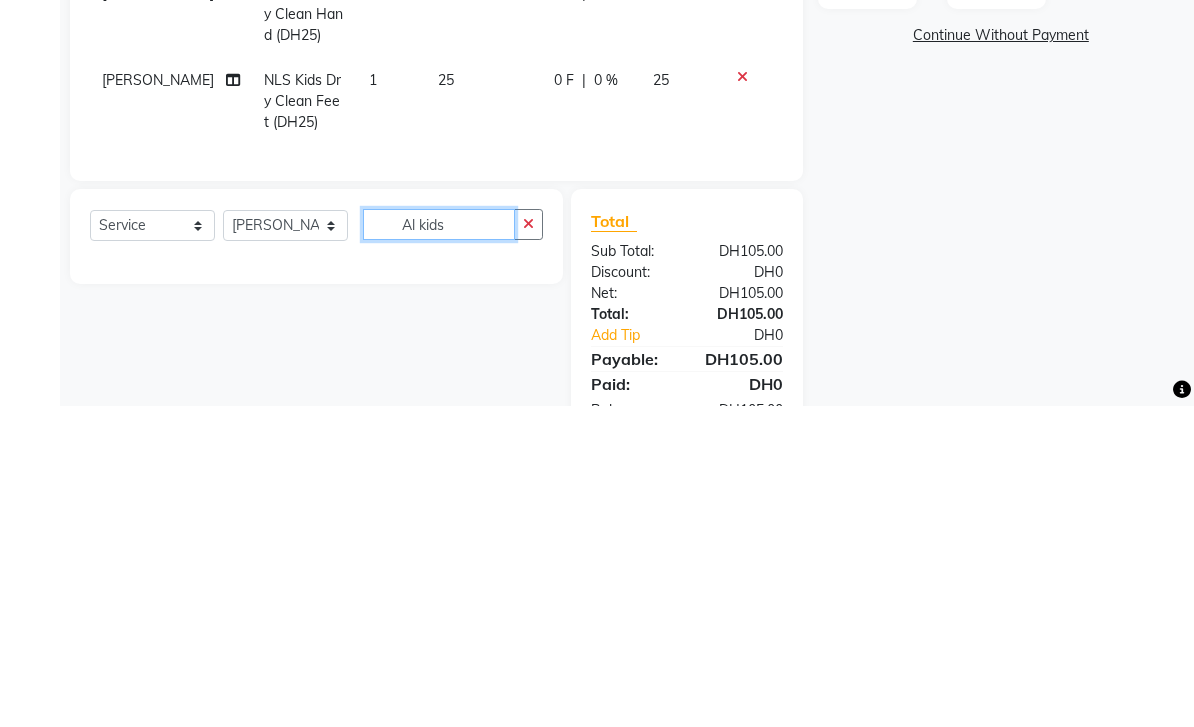 type 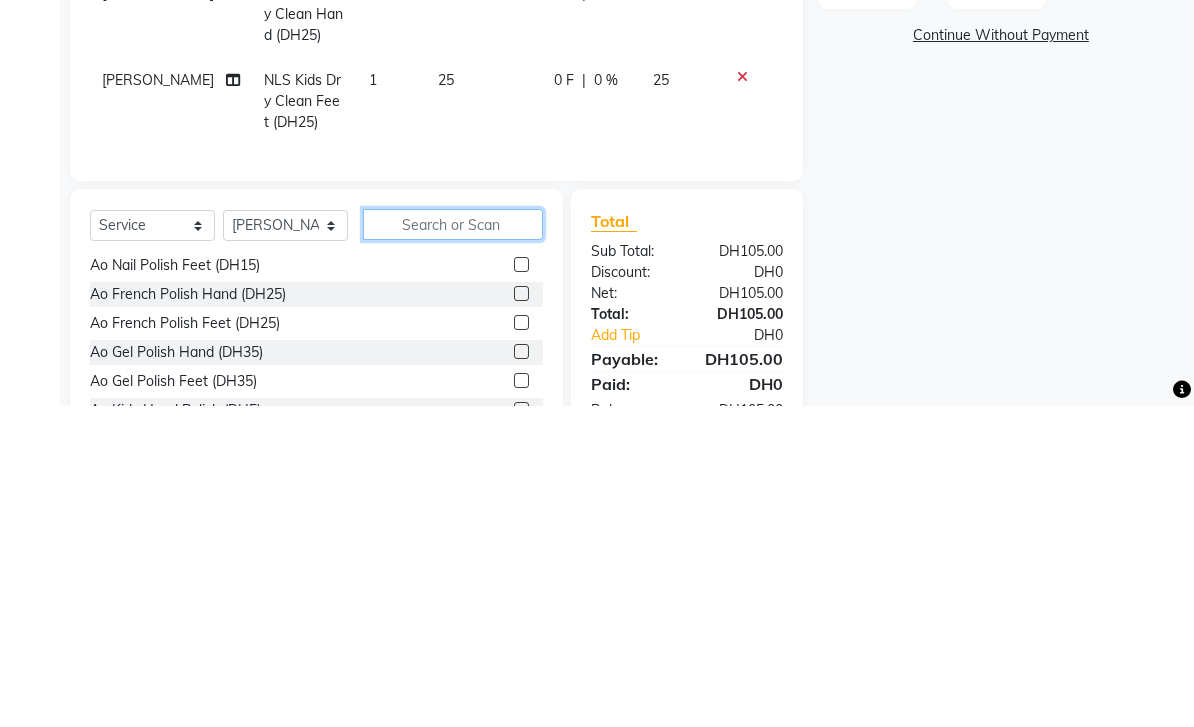 scroll, scrollTop: 1250, scrollLeft: 0, axis: vertical 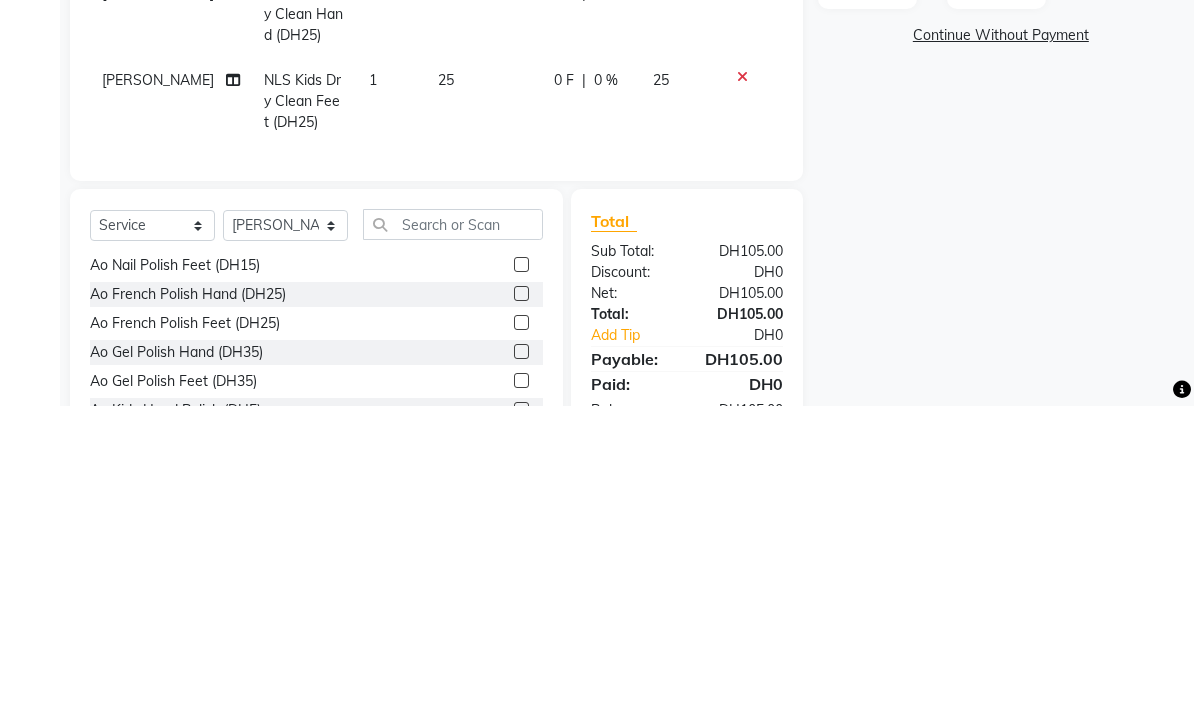 click on "Client +971 50*****10 Date [DATE] Invoice Number V/2025 V/[PHONE_NUMBER] Services Technician Service Qty Price Disc Total Action Rona NLS Kids Dry Clean Hand (DH25) 1 25 0 F | 0 % 25 Rona NLS Kids Dry Clean Feet (DH25) 1 25 0 F | 0 % 25 Rona Ao Kids Hand Polish (DH5) 1 5 0 F | 0 % 5 [PERSON_NAME] NLS Kids Dry Clean Hand (DH25) 1 25 0 F | 0 % 25 [PERSON_NAME] NLS Kids Dry Clean Feet (DH25) 1 25 0 F | 0 % 25" 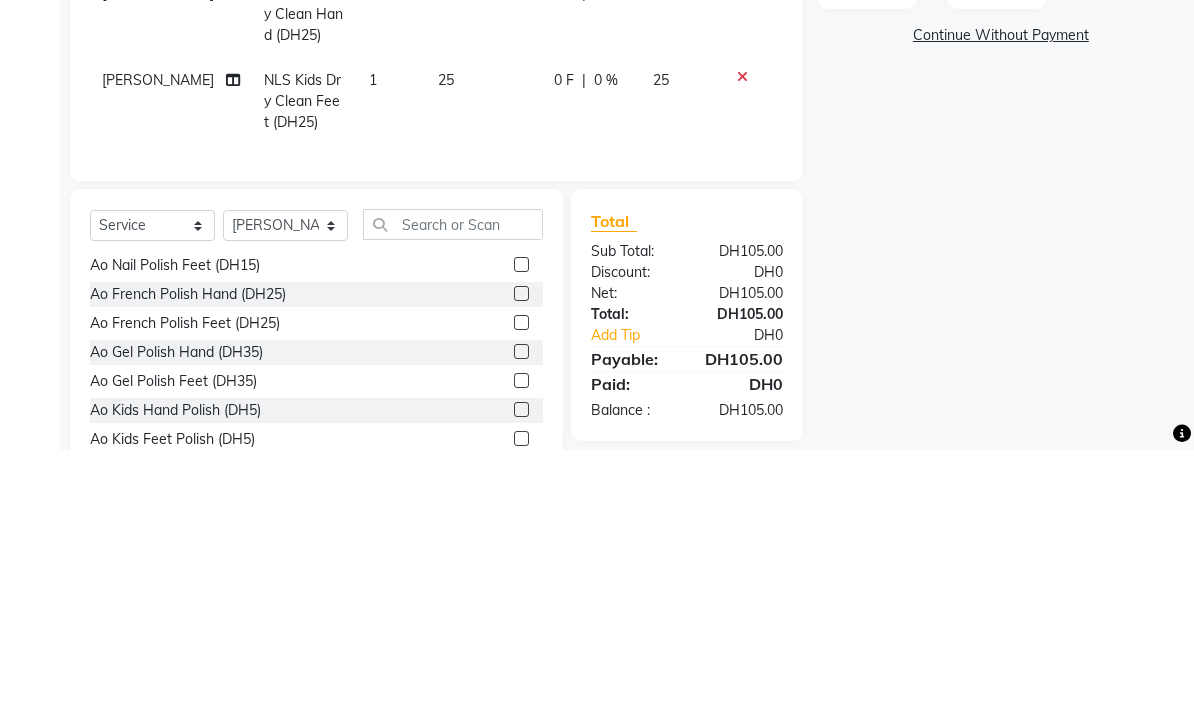 click 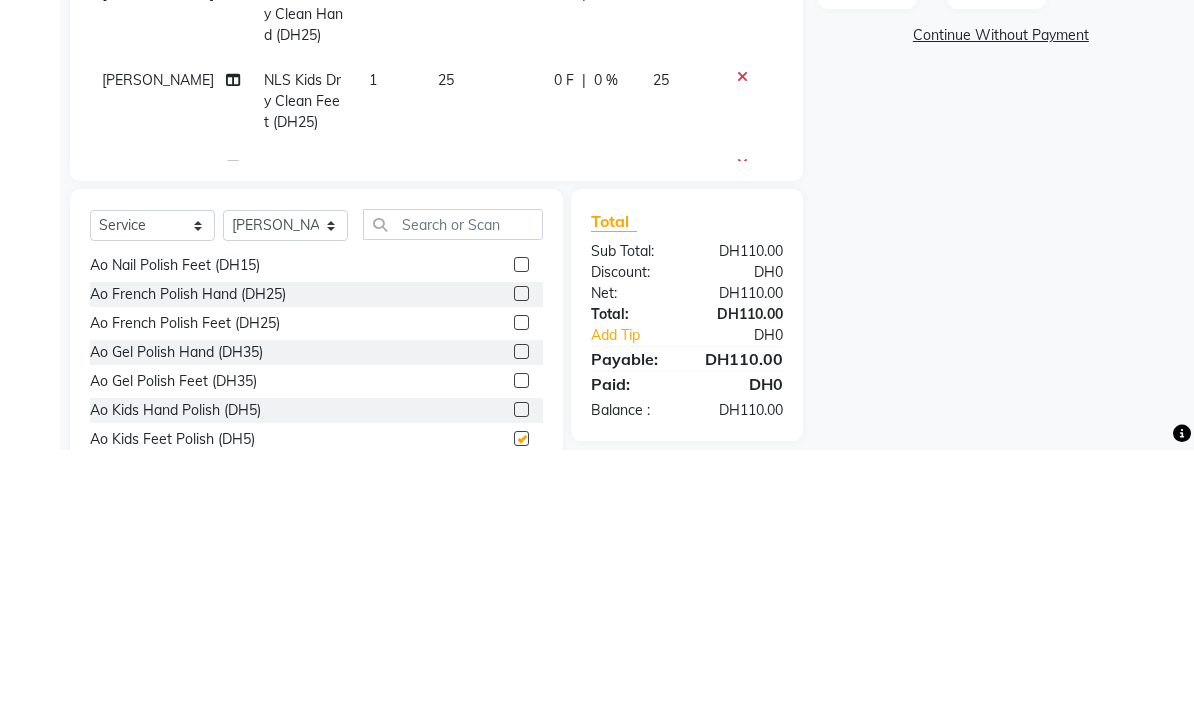 checkbox on "false" 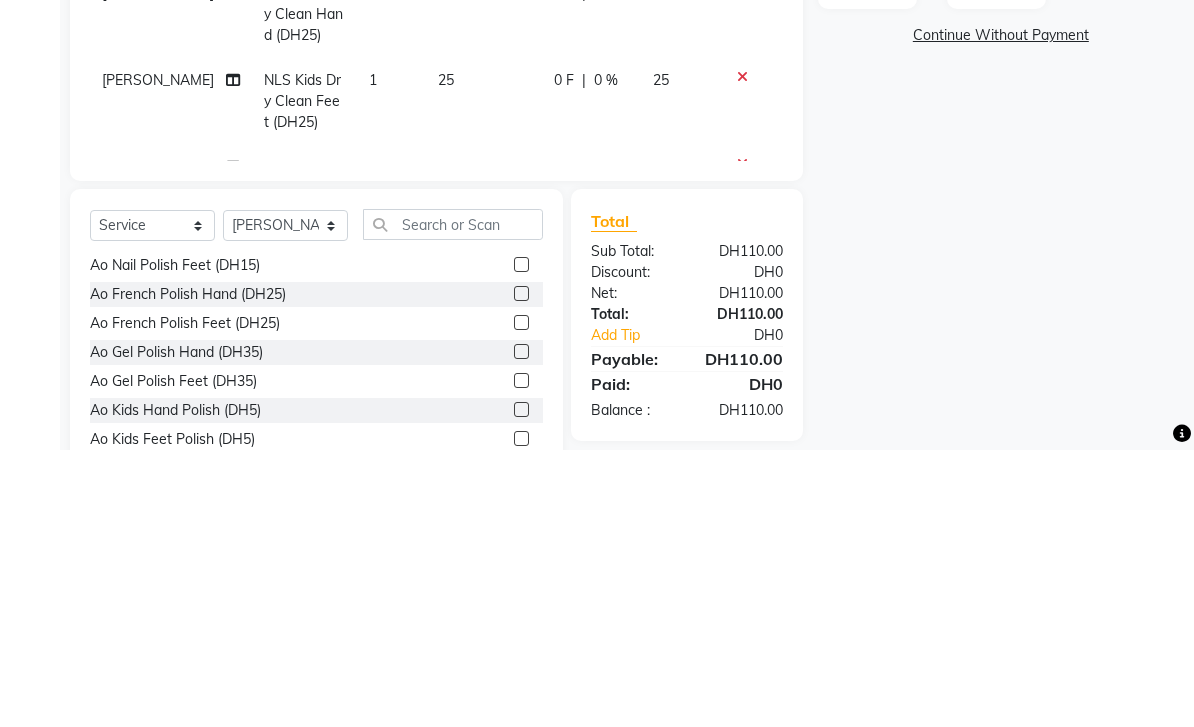 click 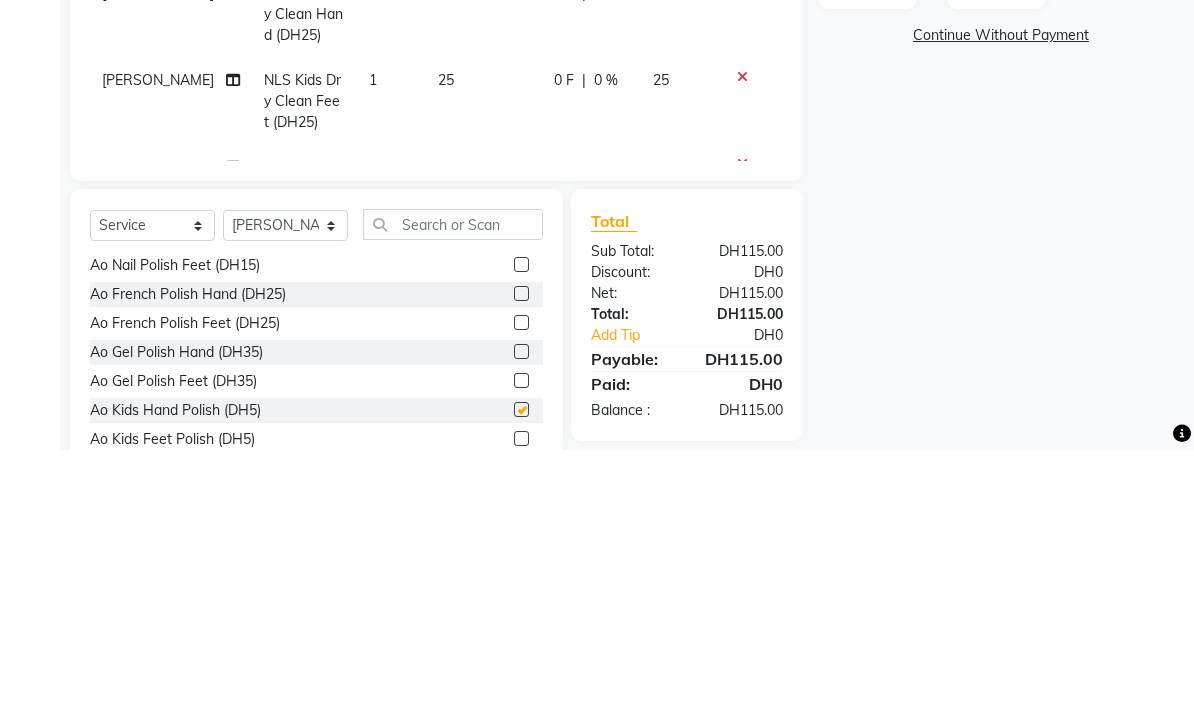 checkbox on "false" 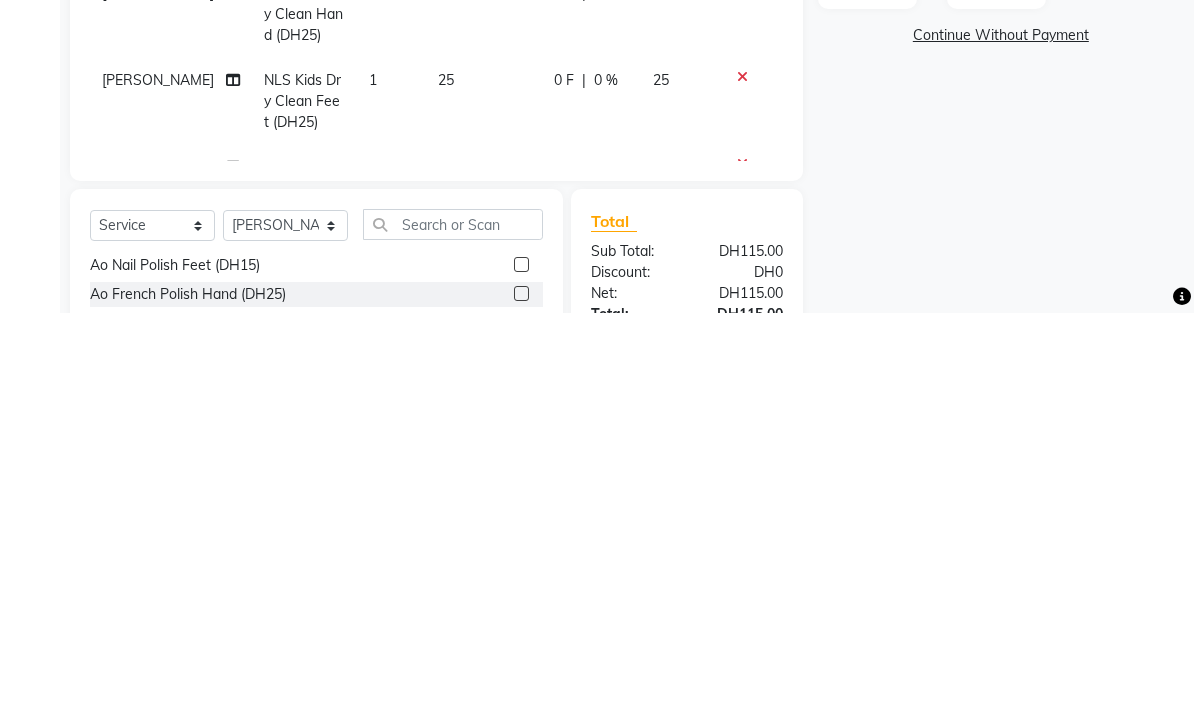 scroll, scrollTop: 170, scrollLeft: 0, axis: vertical 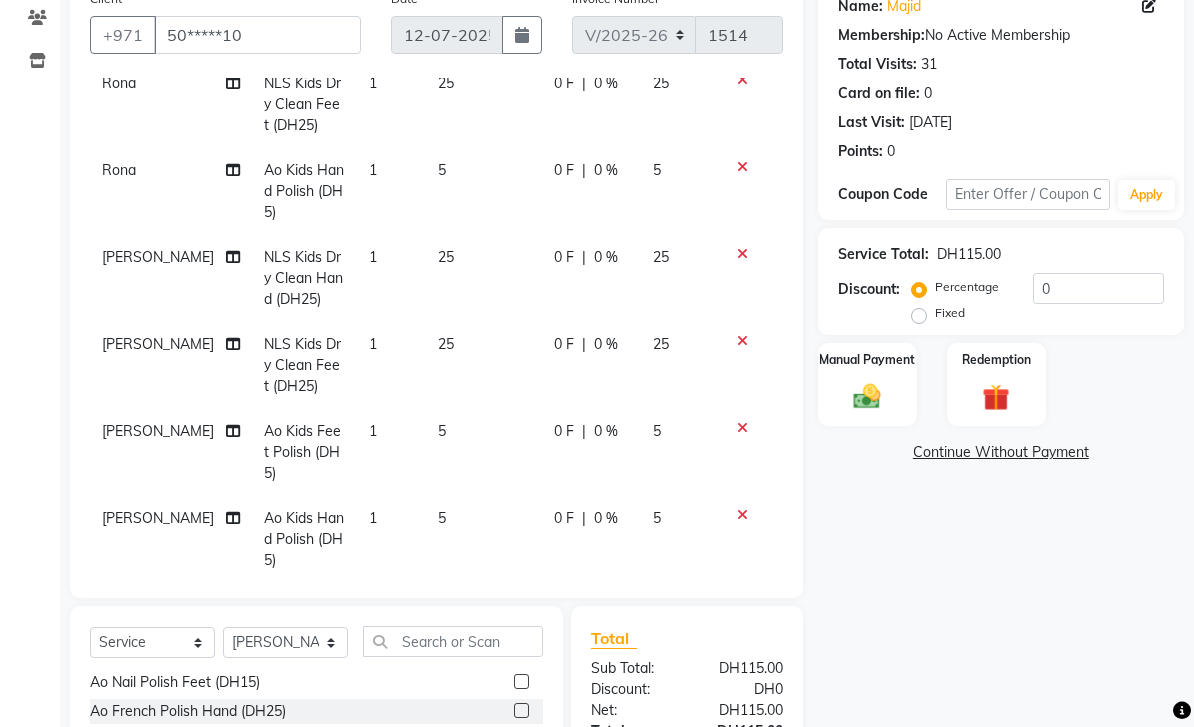 click 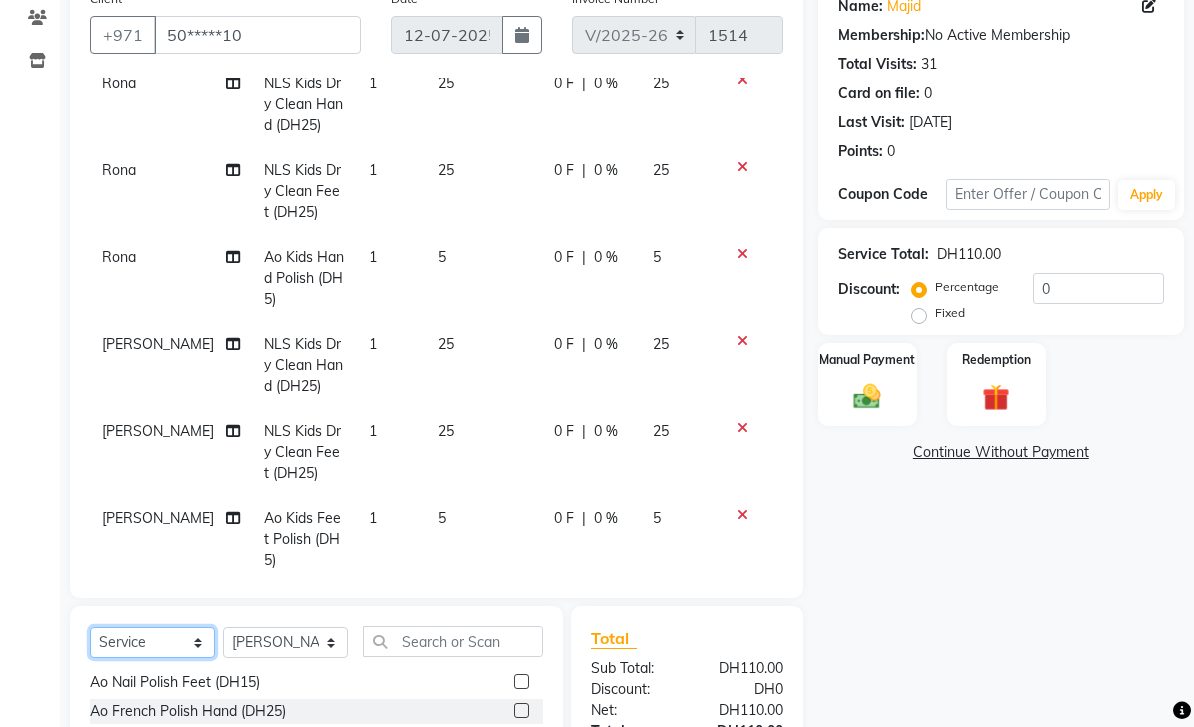 click on "Select  Service  Product  Membership  Package Voucher Prepaid Gift Card" 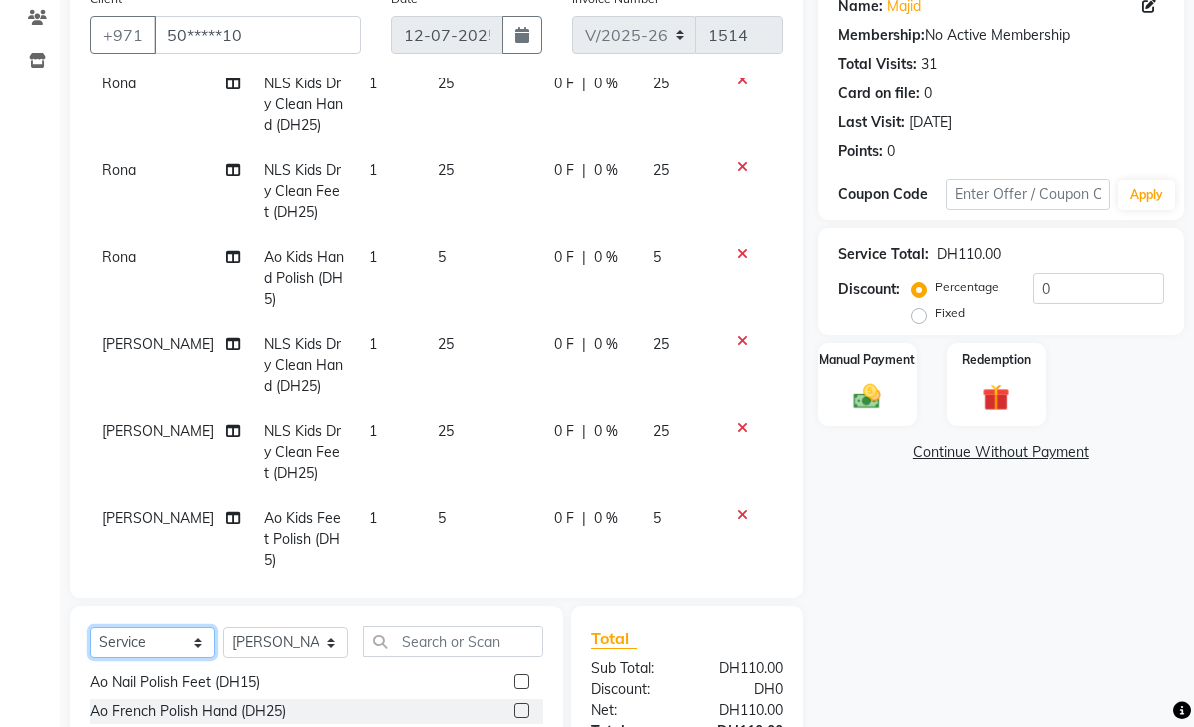 select on "product" 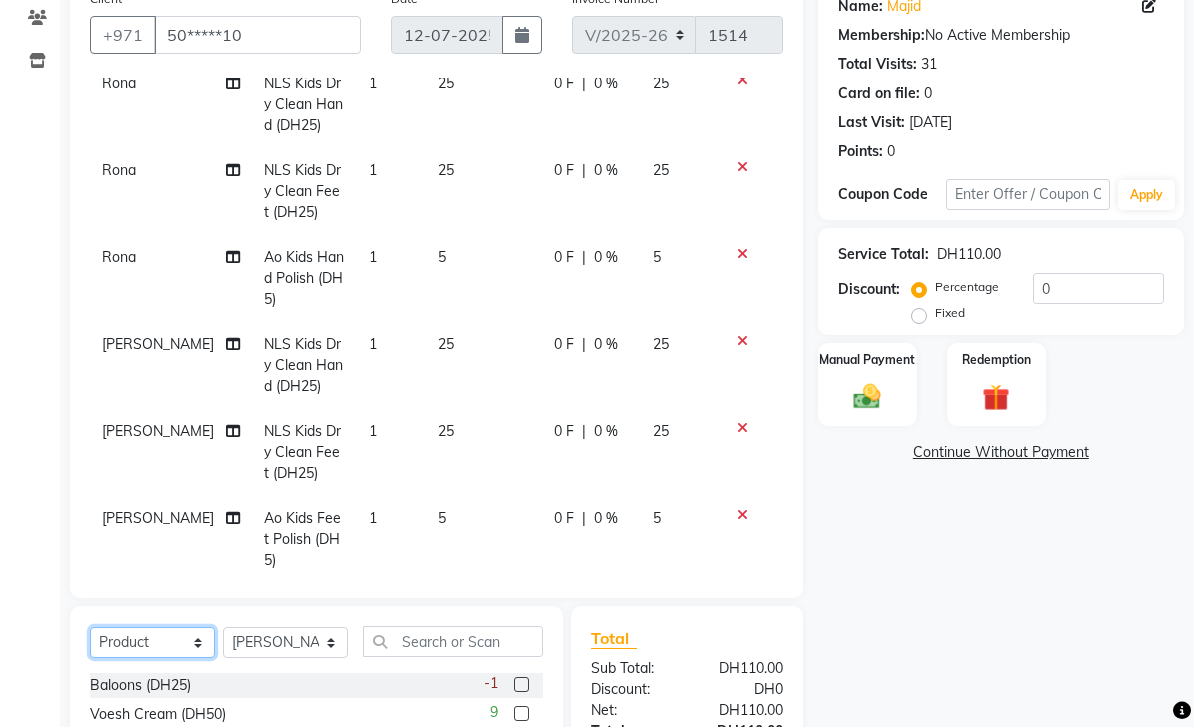 scroll, scrollTop: 0, scrollLeft: 0, axis: both 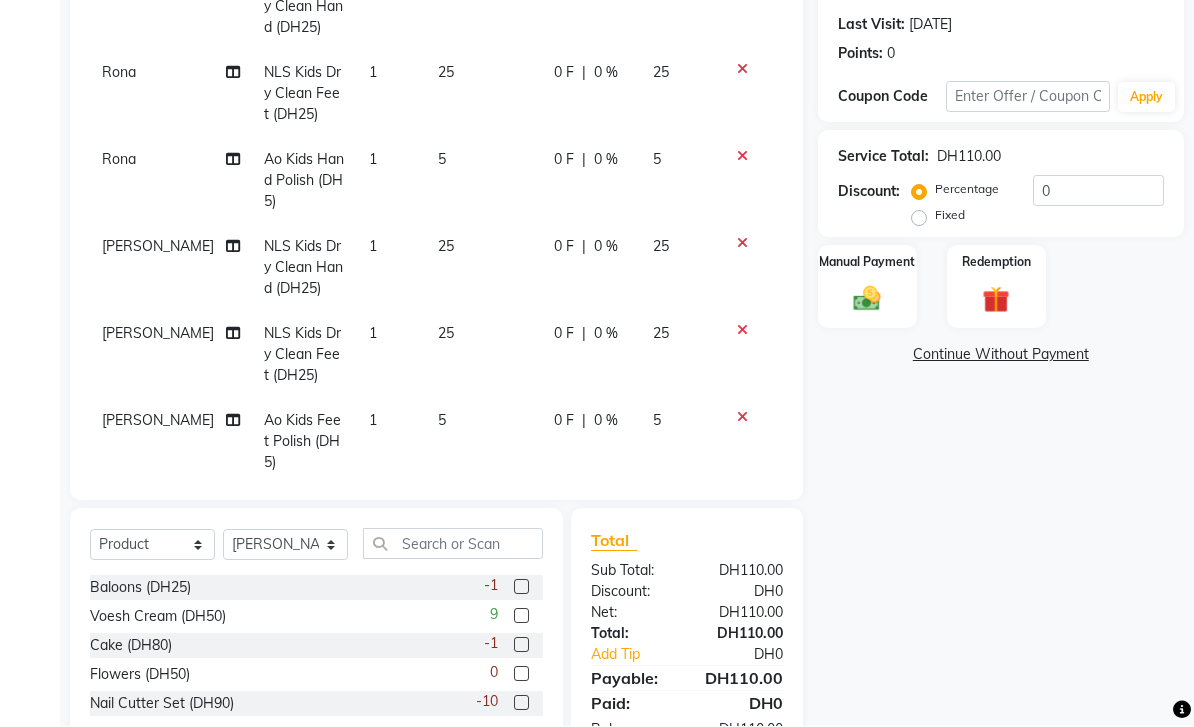 click 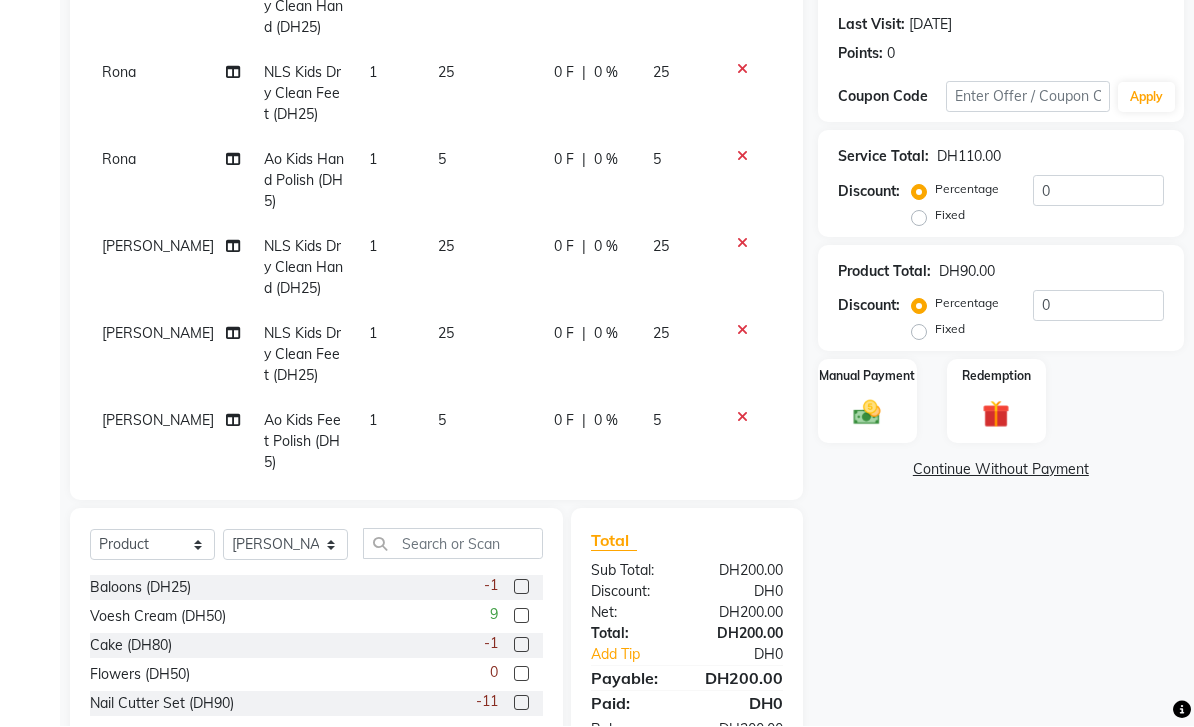 click 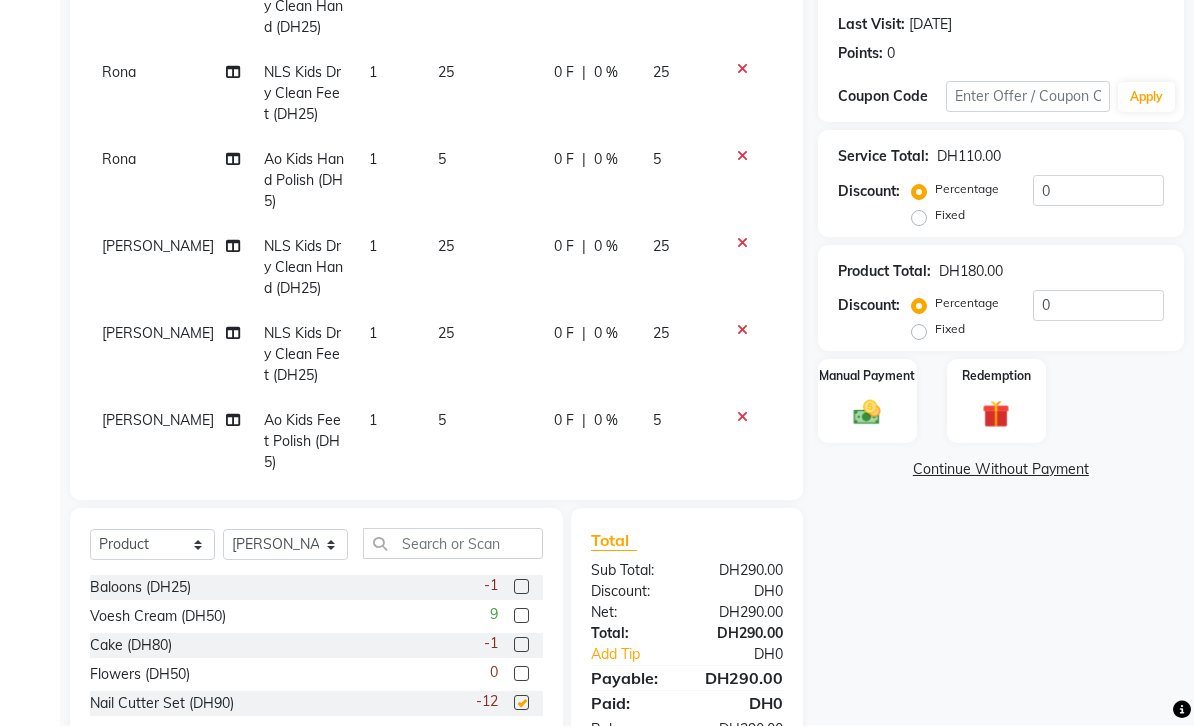 checkbox on "false" 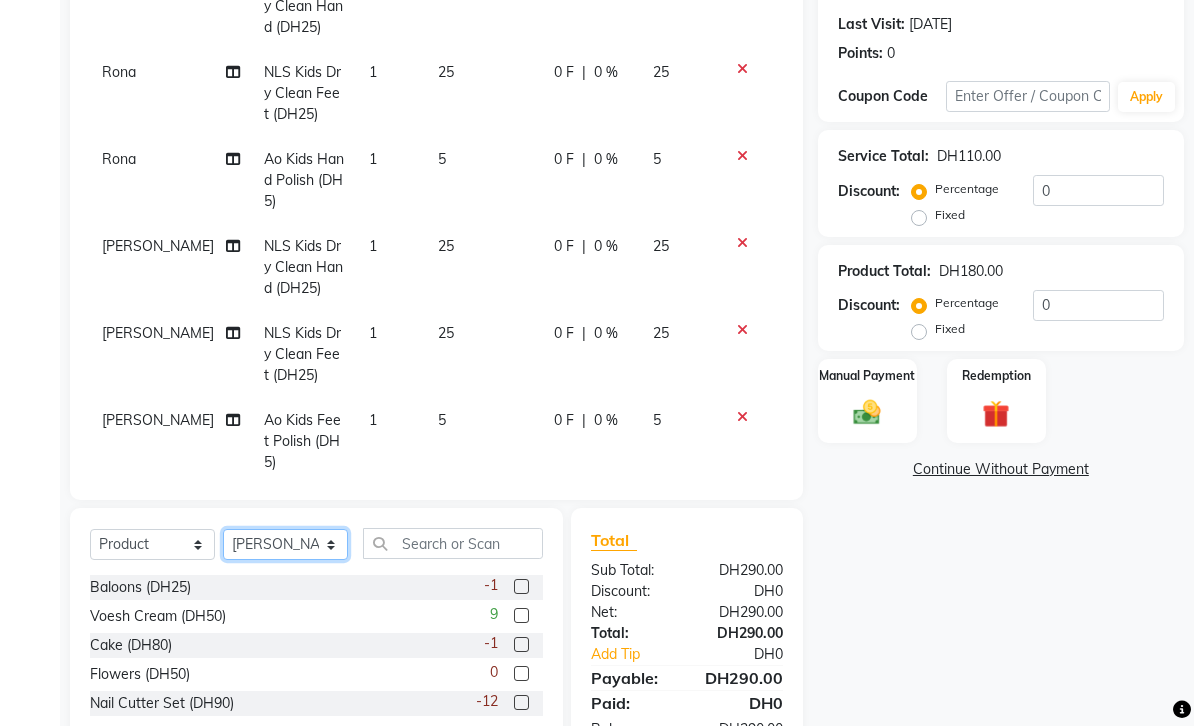 click on "Select Technician [PERSON_NAME] [PERSON_NAME]  Manami Spa Manami Spa 2 [PERSON_NAME] Nail Lounge Personal Care Neda [PERSON_NAME] [PERSON_NAME] [PERSON_NAME]" 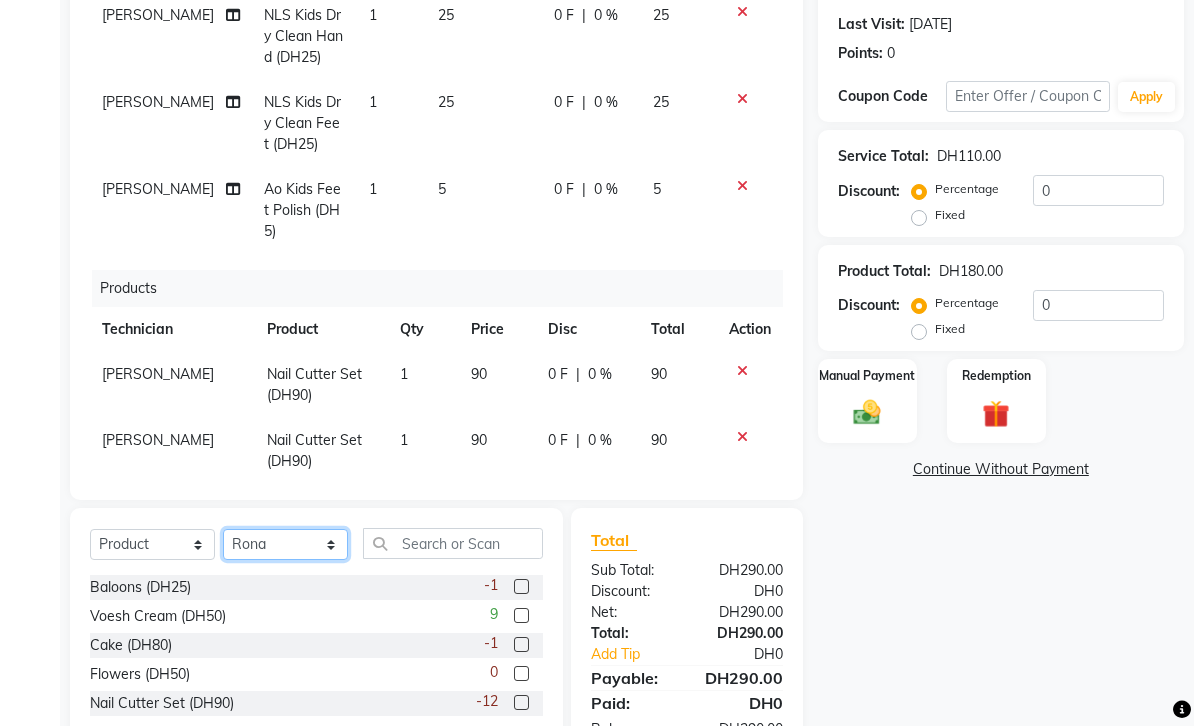 scroll, scrollTop: 329, scrollLeft: 0, axis: vertical 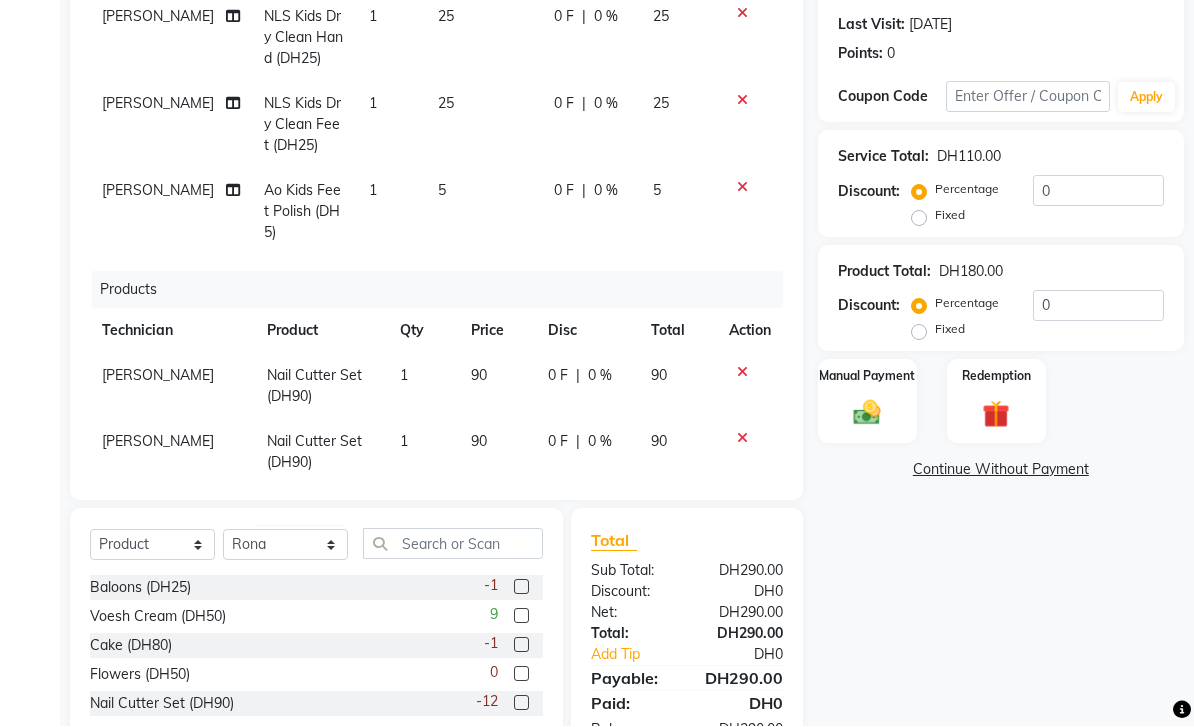 click 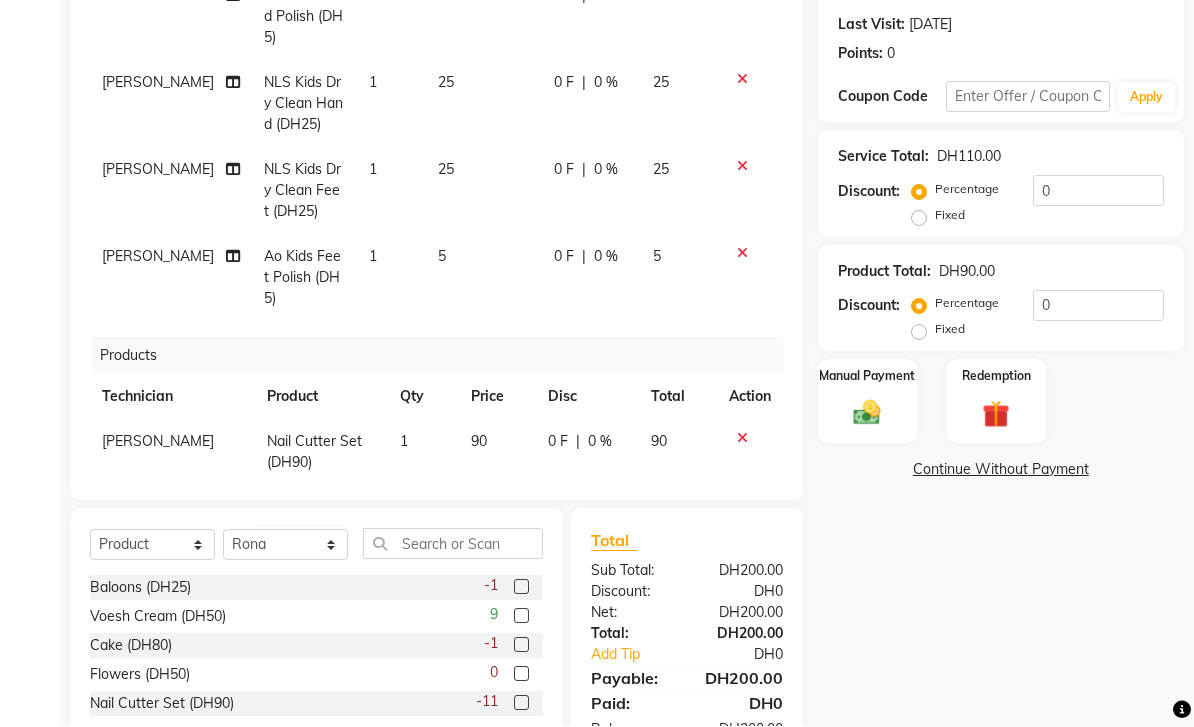 click 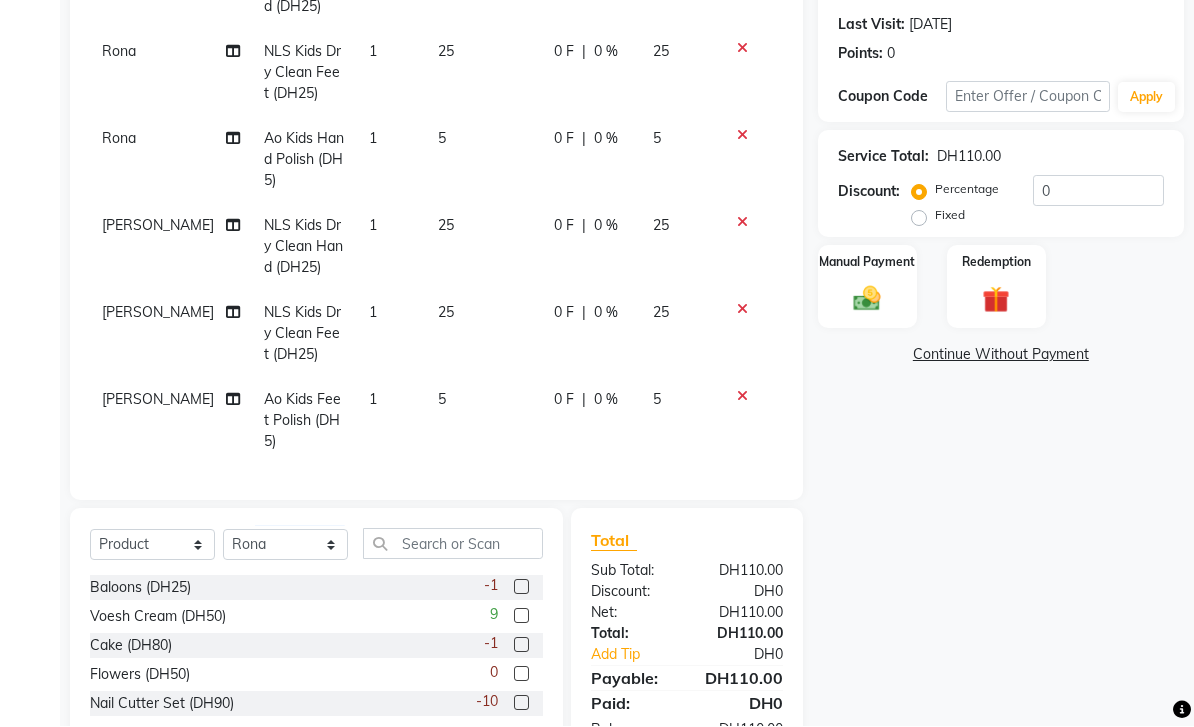 scroll, scrollTop: 99, scrollLeft: 0, axis: vertical 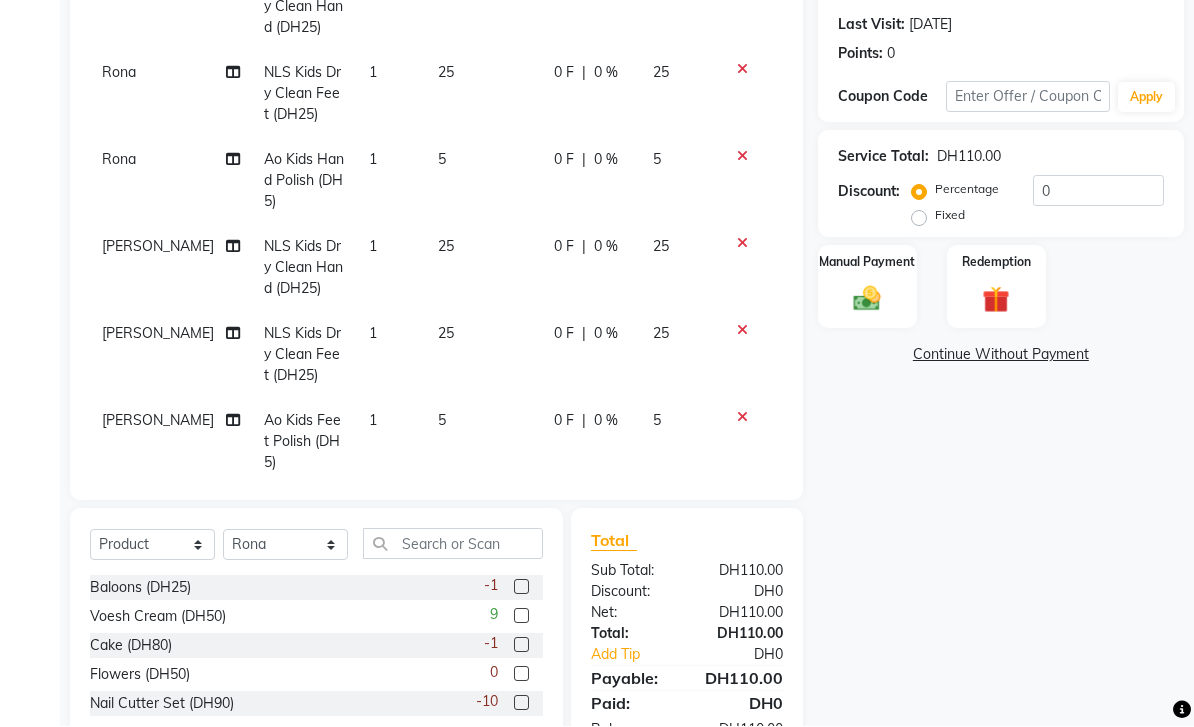 click 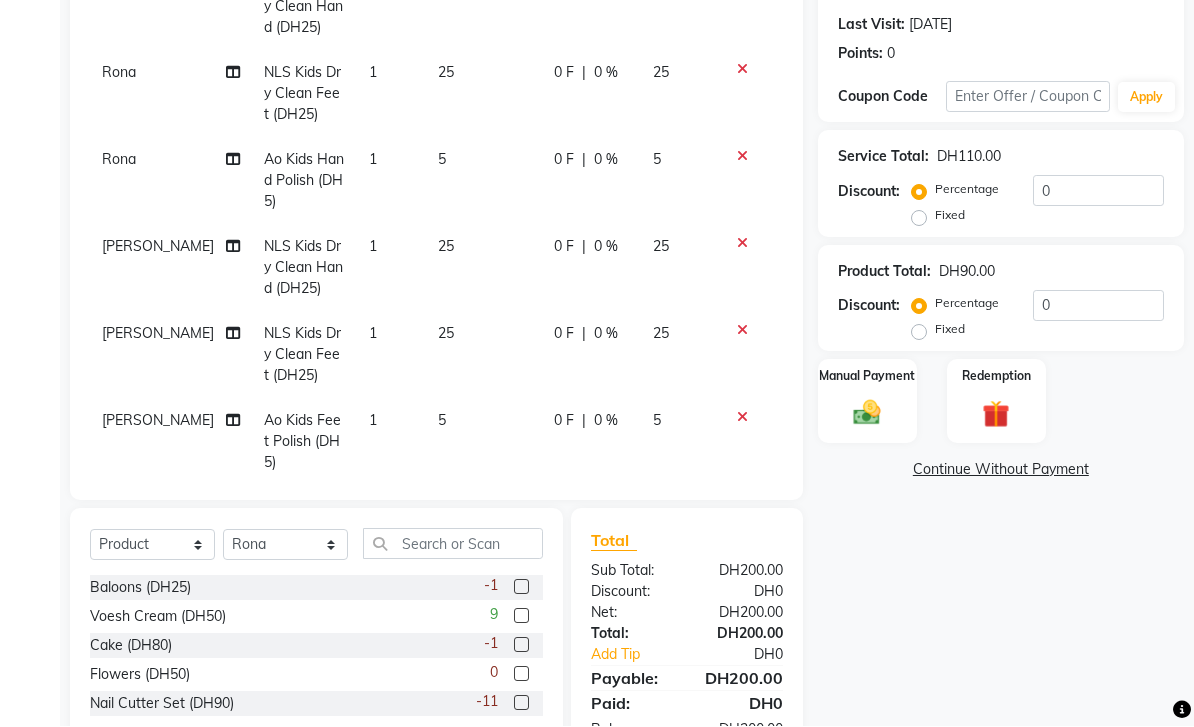 click 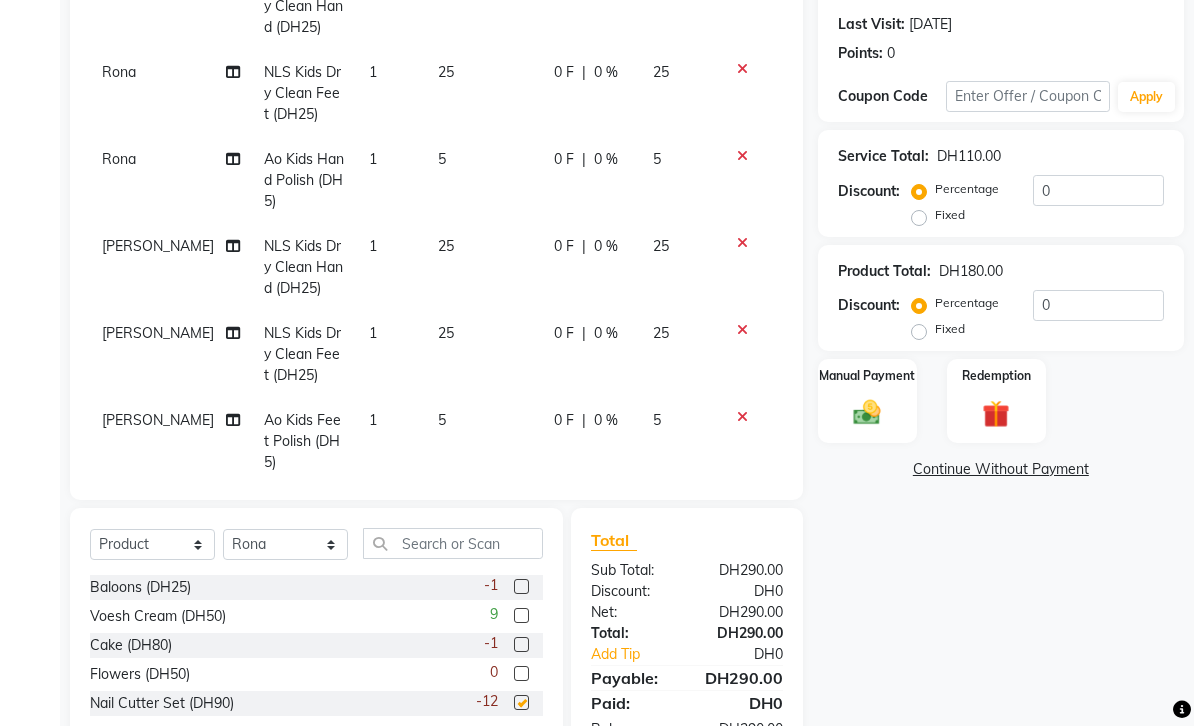checkbox on "false" 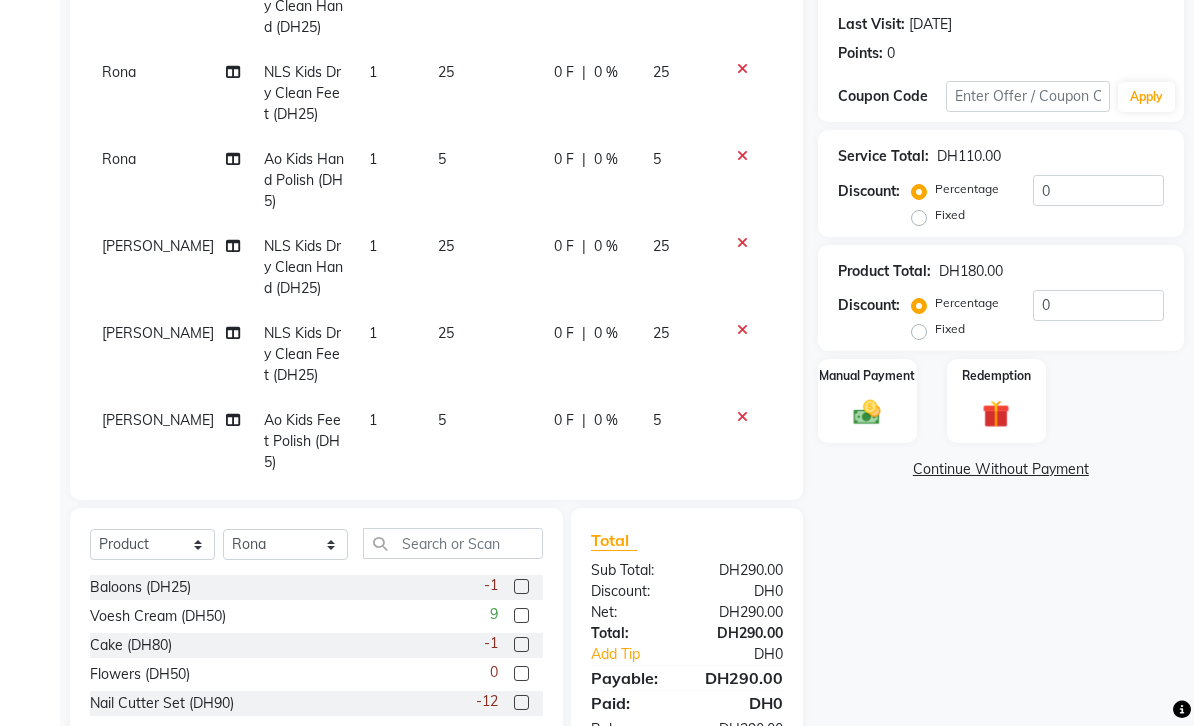 click 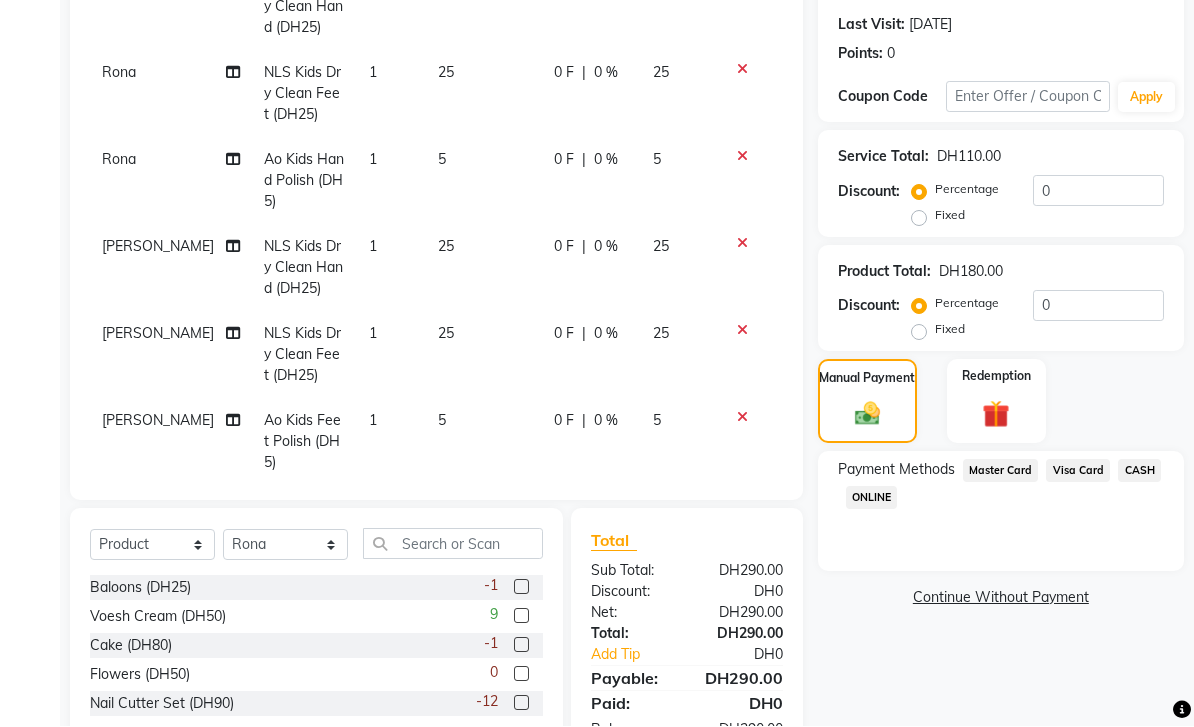 click on "Visa Card" 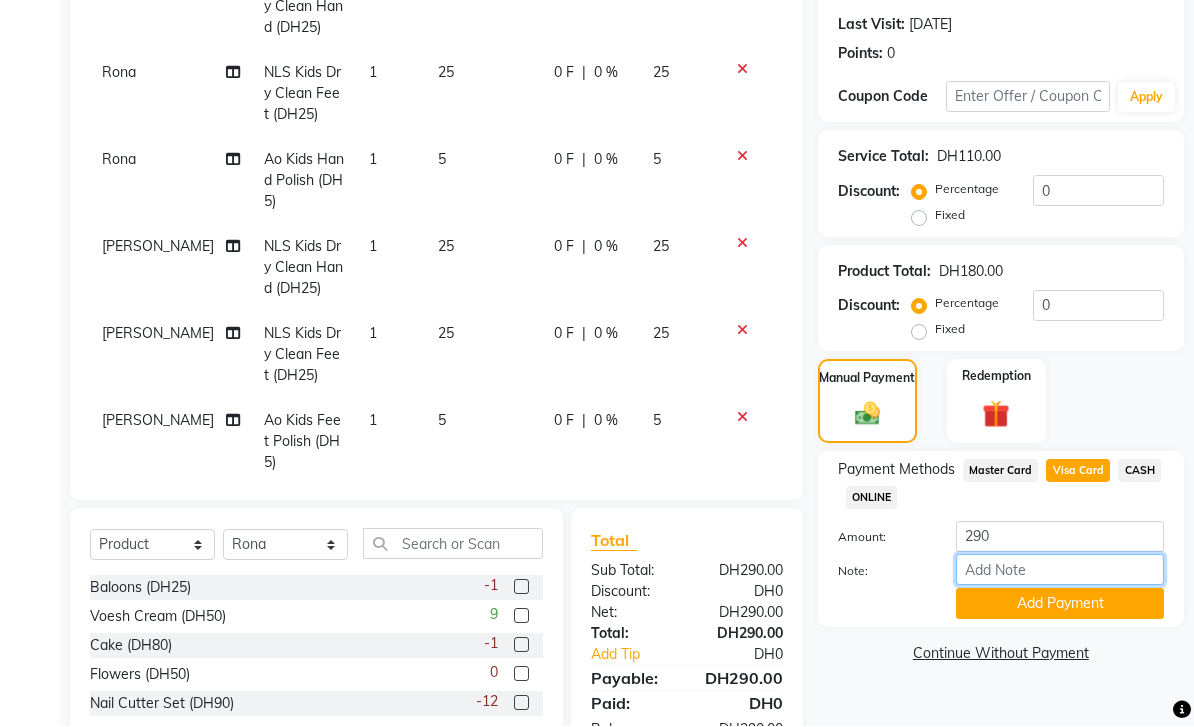 click on "Note:" at bounding box center [1060, 570] 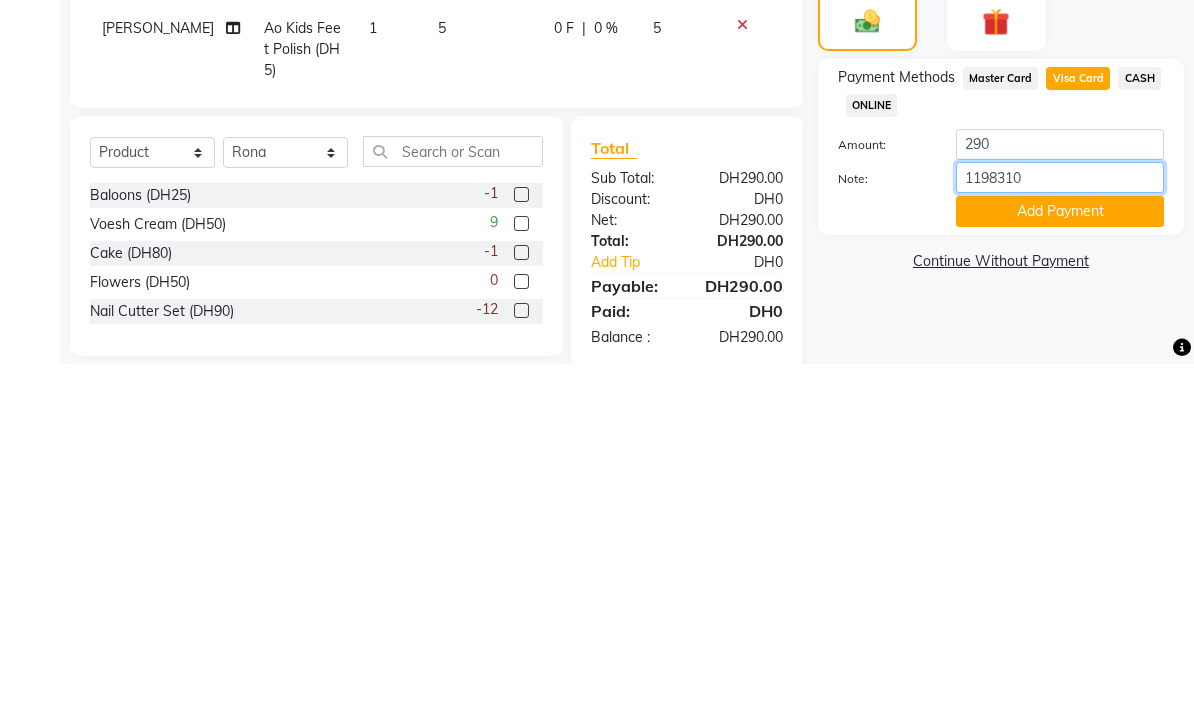type on "11983107" 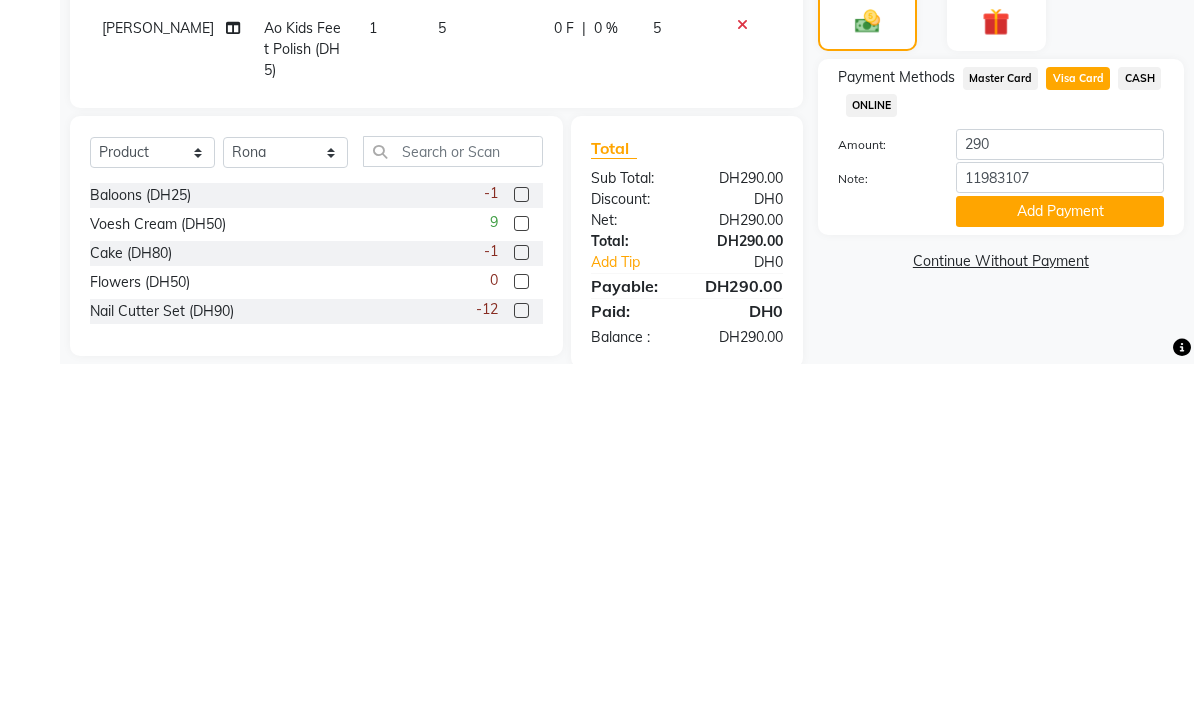 click on "Add Payment" 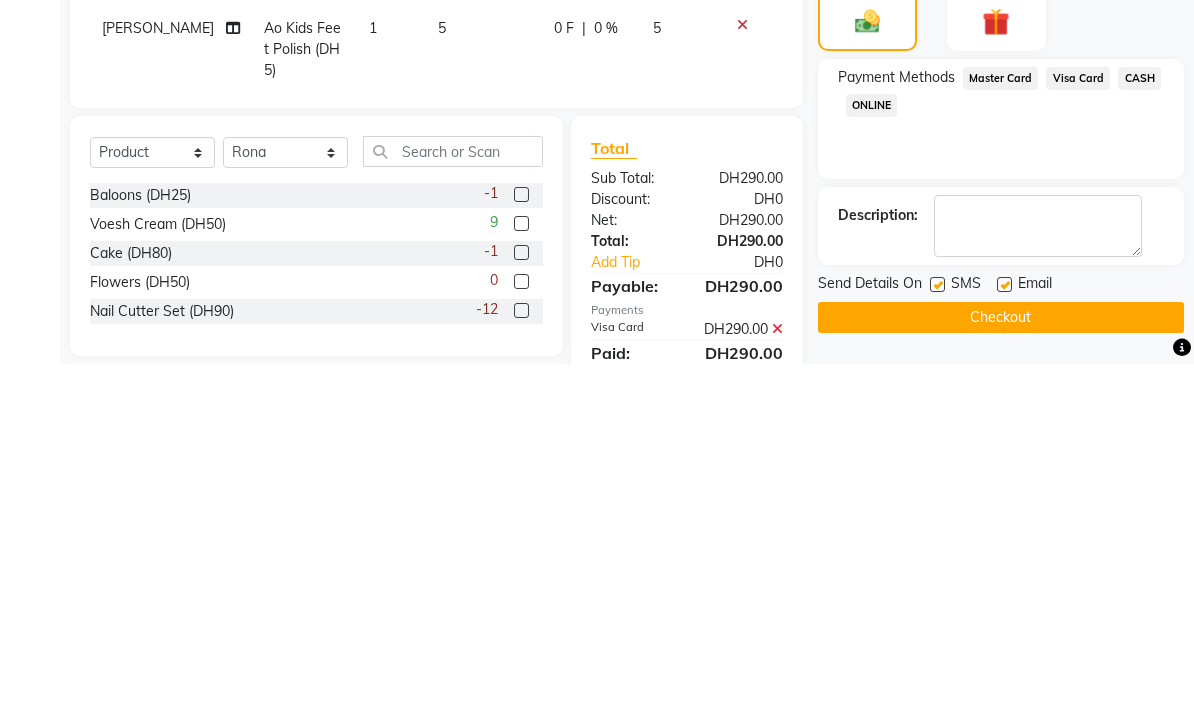 scroll, scrollTop: 267, scrollLeft: 0, axis: vertical 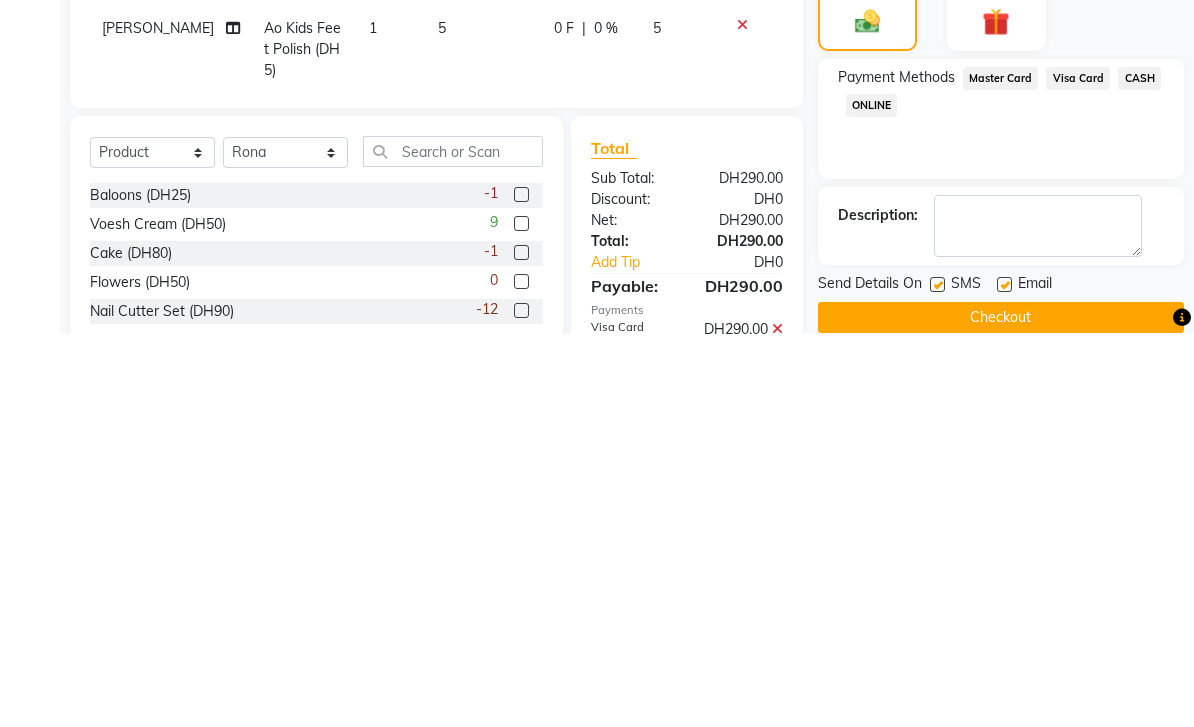 click on "Checkout" 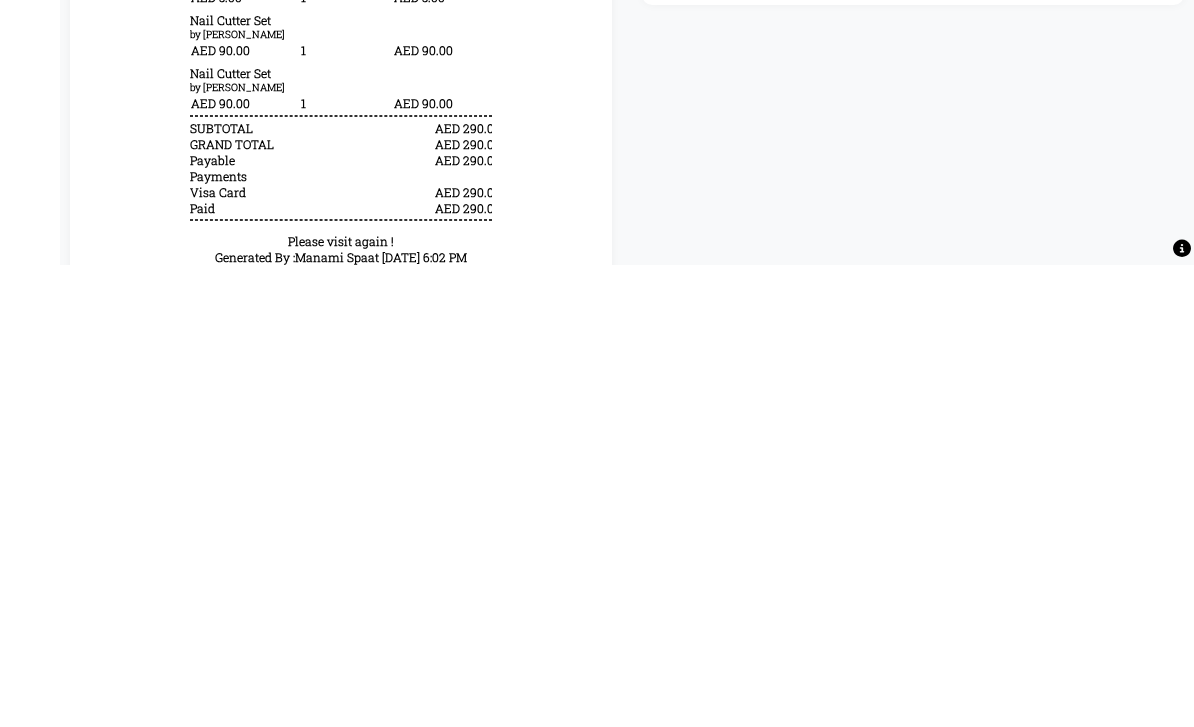 scroll, scrollTop: 197, scrollLeft: 0, axis: vertical 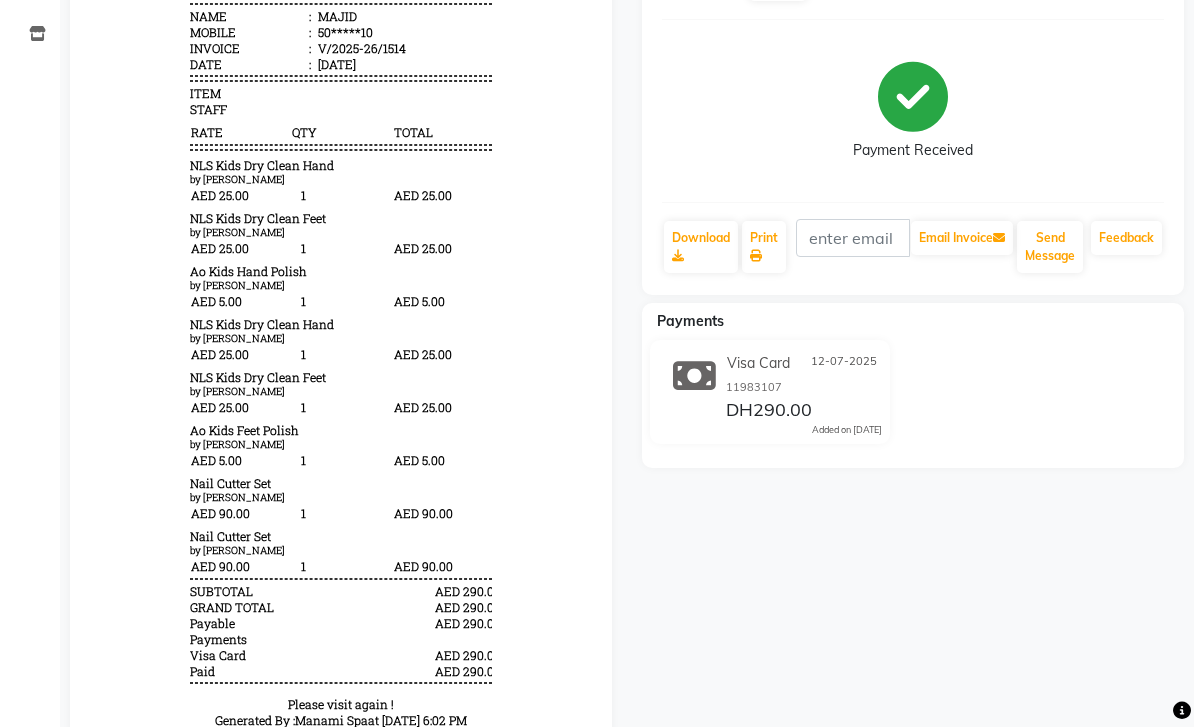click on "MAJID   Prebook   Payment Received  Download  Print   Email Invoice   Send Message Feedback  Payments Visa Card [DATE] 11983107 DH290.00  Added on [DATE]" 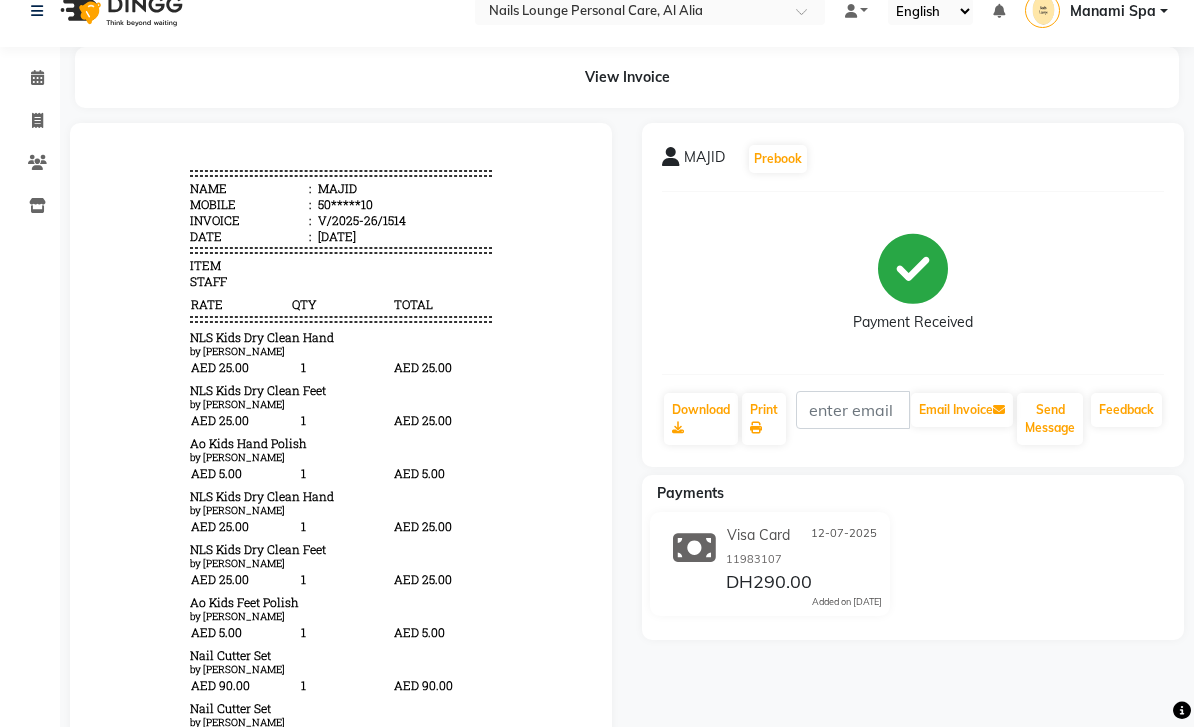 scroll, scrollTop: 0, scrollLeft: 0, axis: both 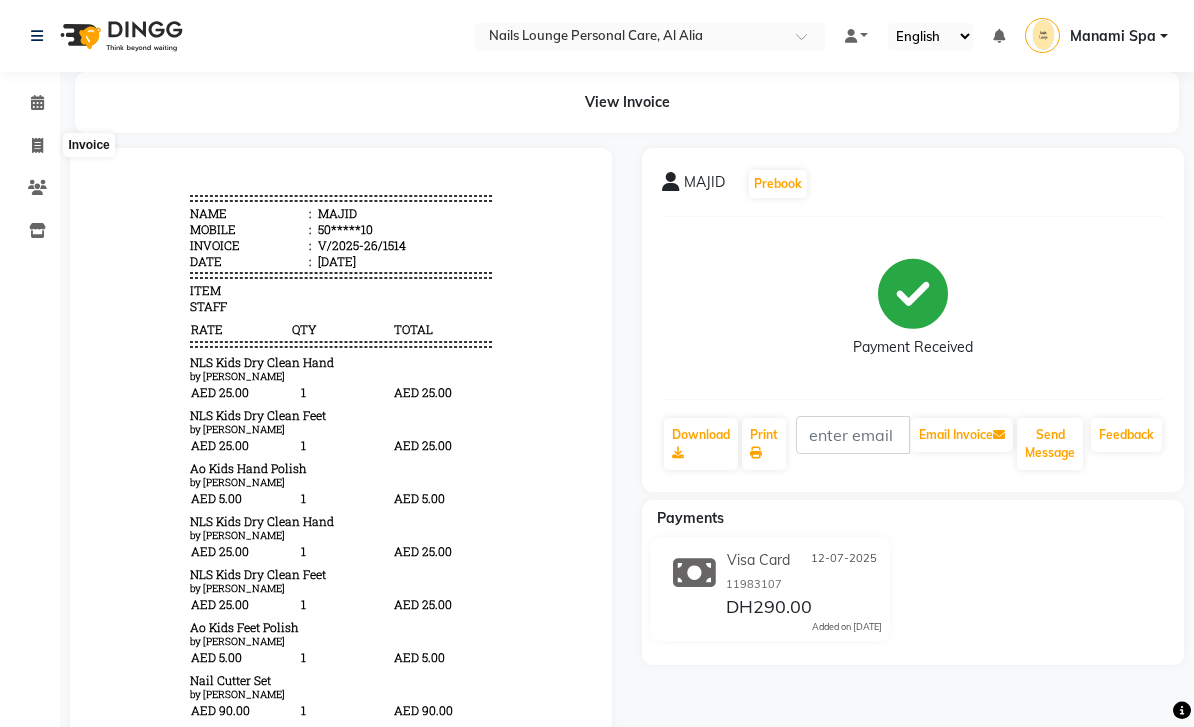 click 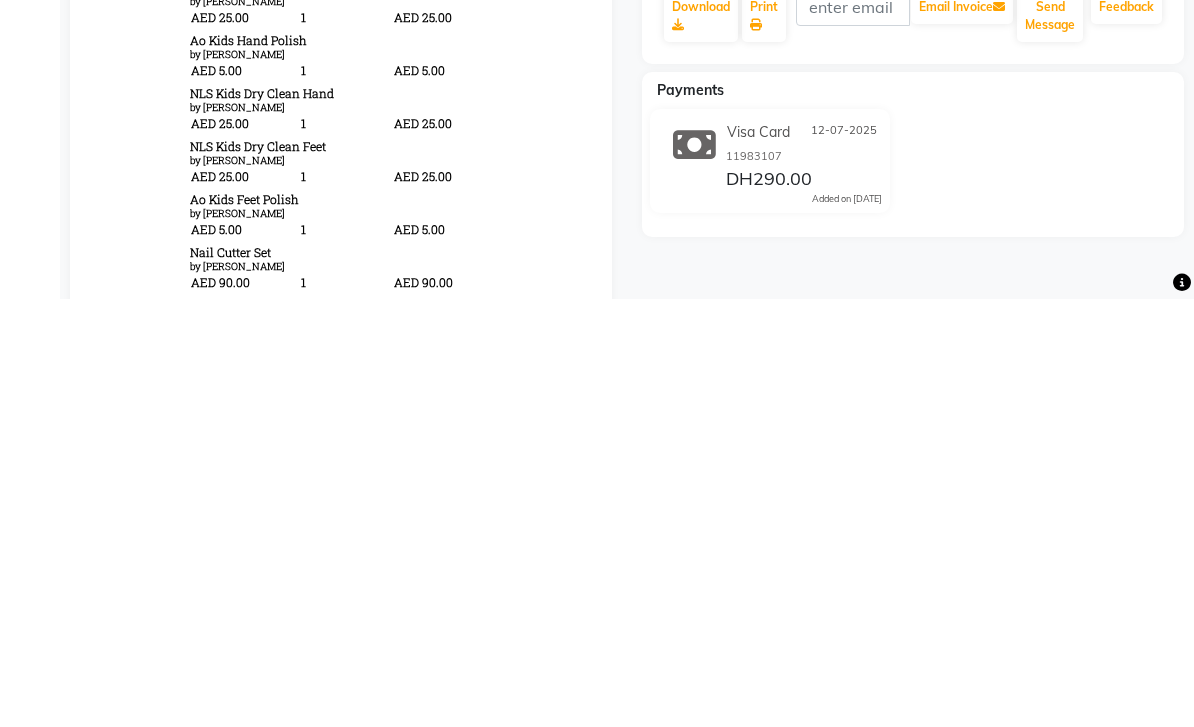 select on "6884" 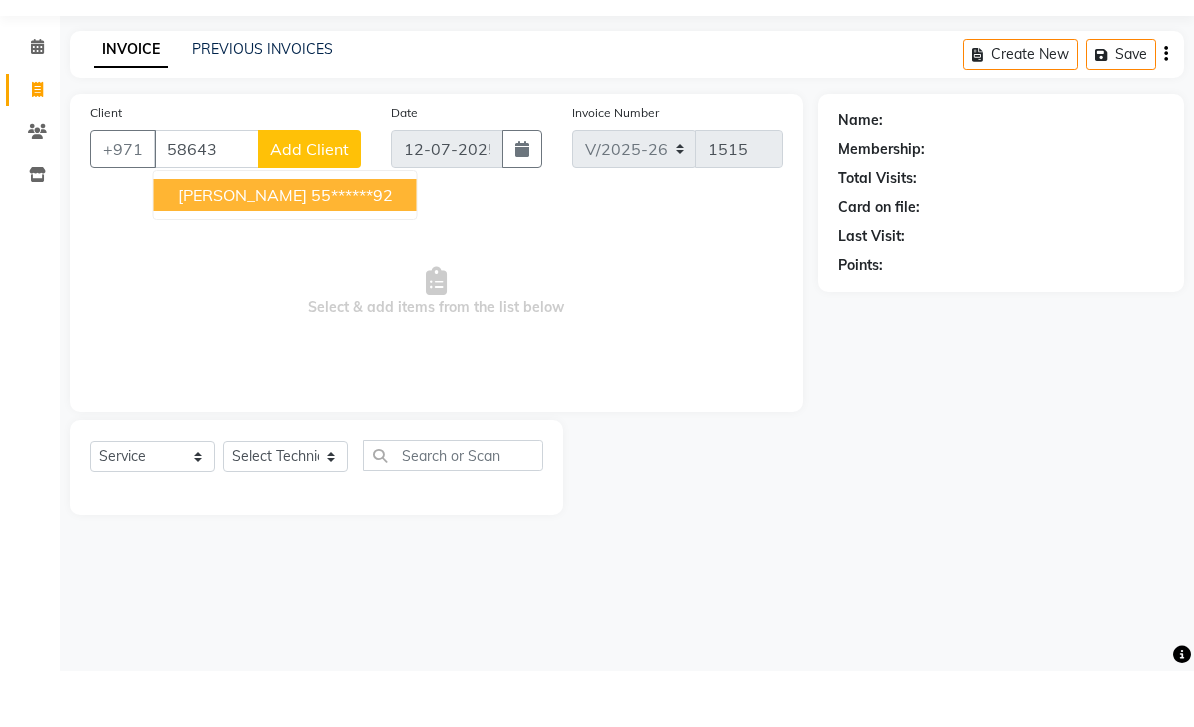 click on "Select & add items from the list below" at bounding box center [436, 348] 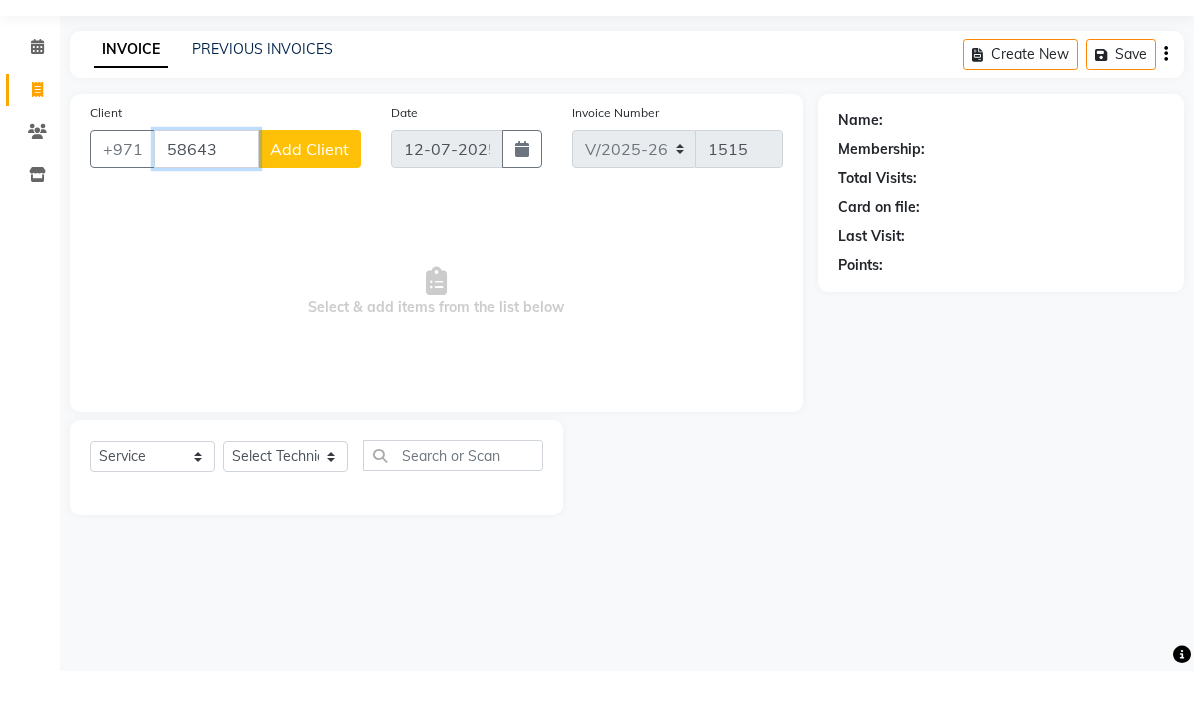 click on "58643" at bounding box center (206, 205) 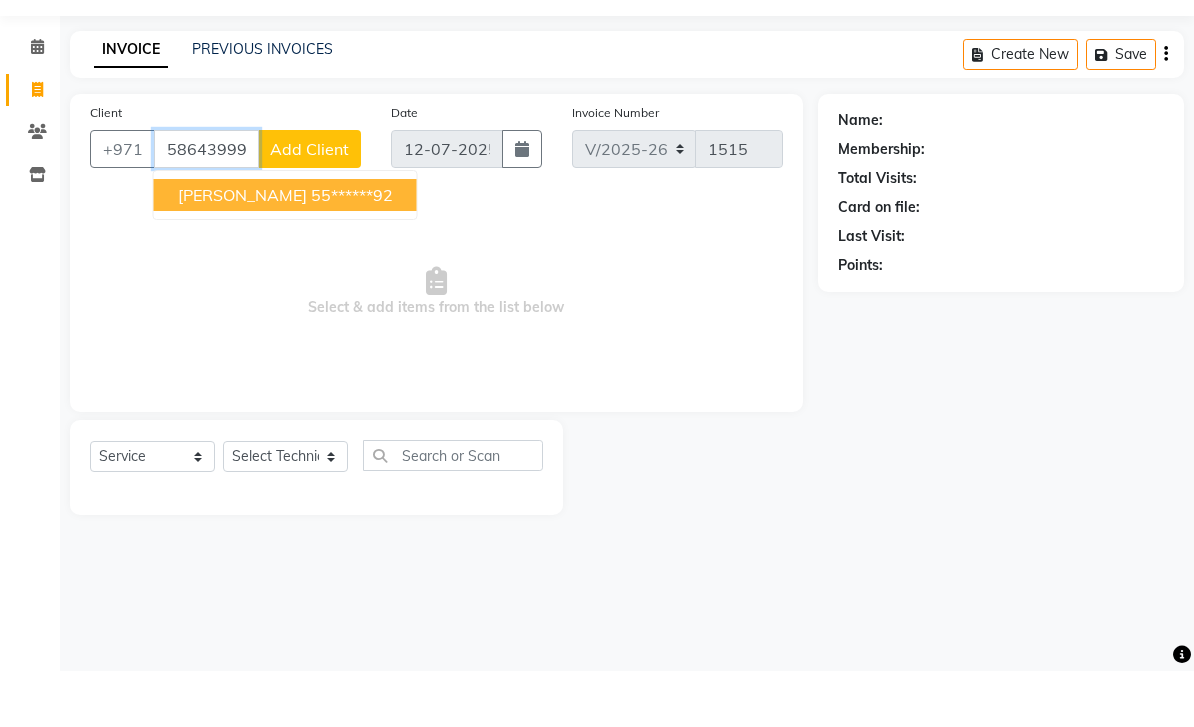 click on "55******92" at bounding box center (352, 251) 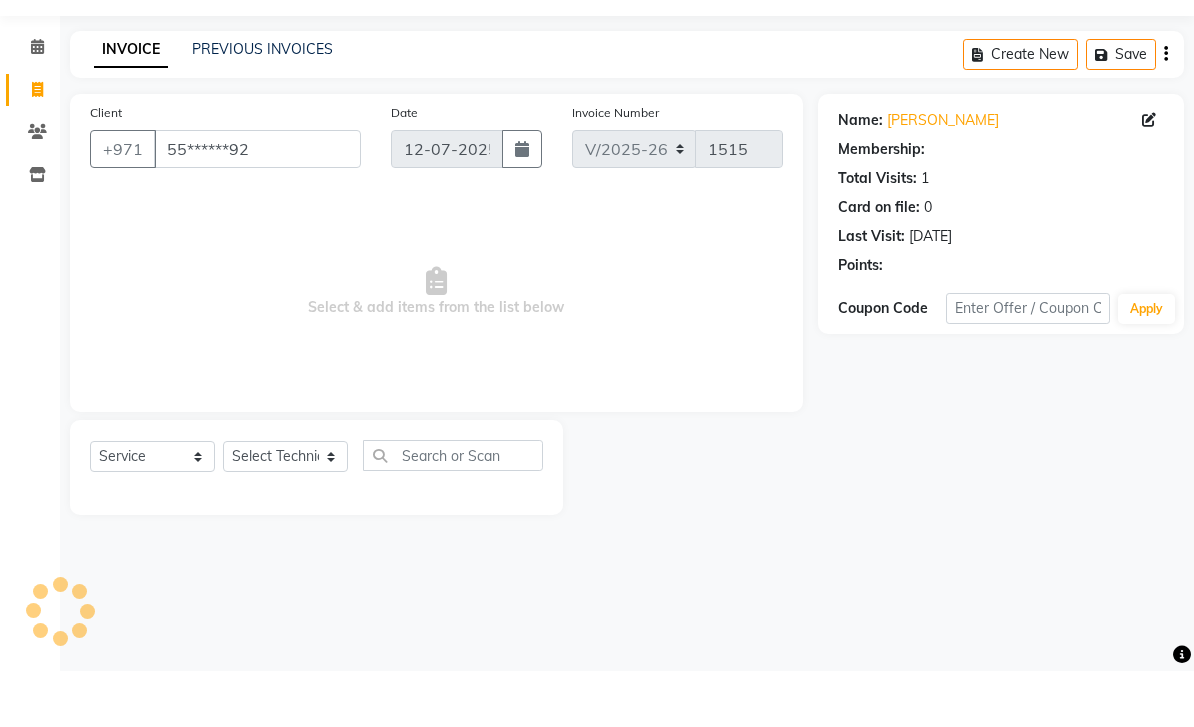 click on "Select & add items from the list below" at bounding box center [436, 348] 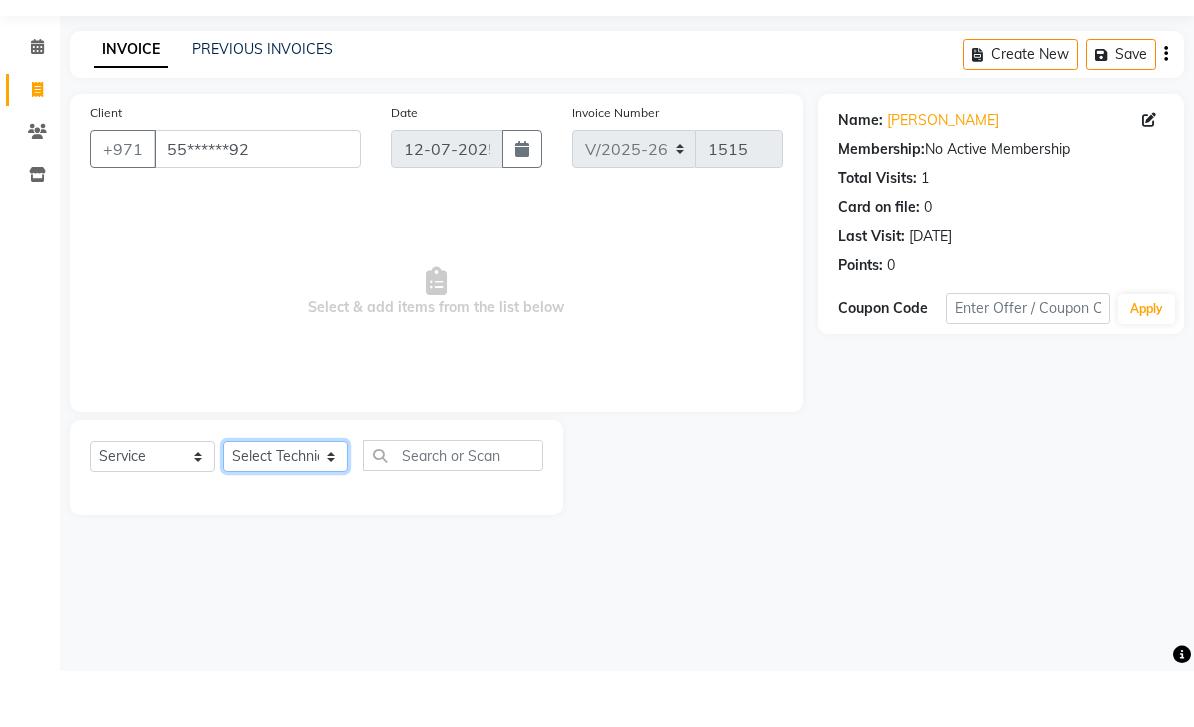 click on "Select Technician [PERSON_NAME] [PERSON_NAME]  Manami Spa Manami Spa 2 [PERSON_NAME] Nail Lounge Personal Care Neda [PERSON_NAME] [PERSON_NAME] [PERSON_NAME]" 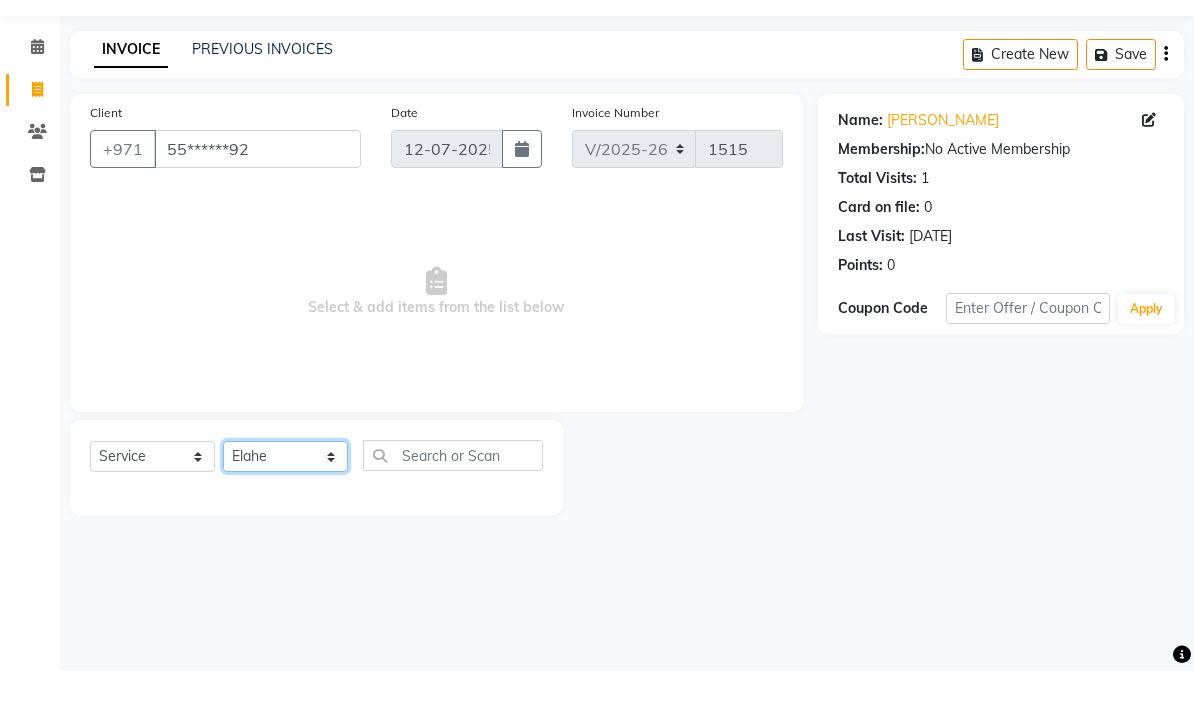scroll, scrollTop: 56, scrollLeft: 0, axis: vertical 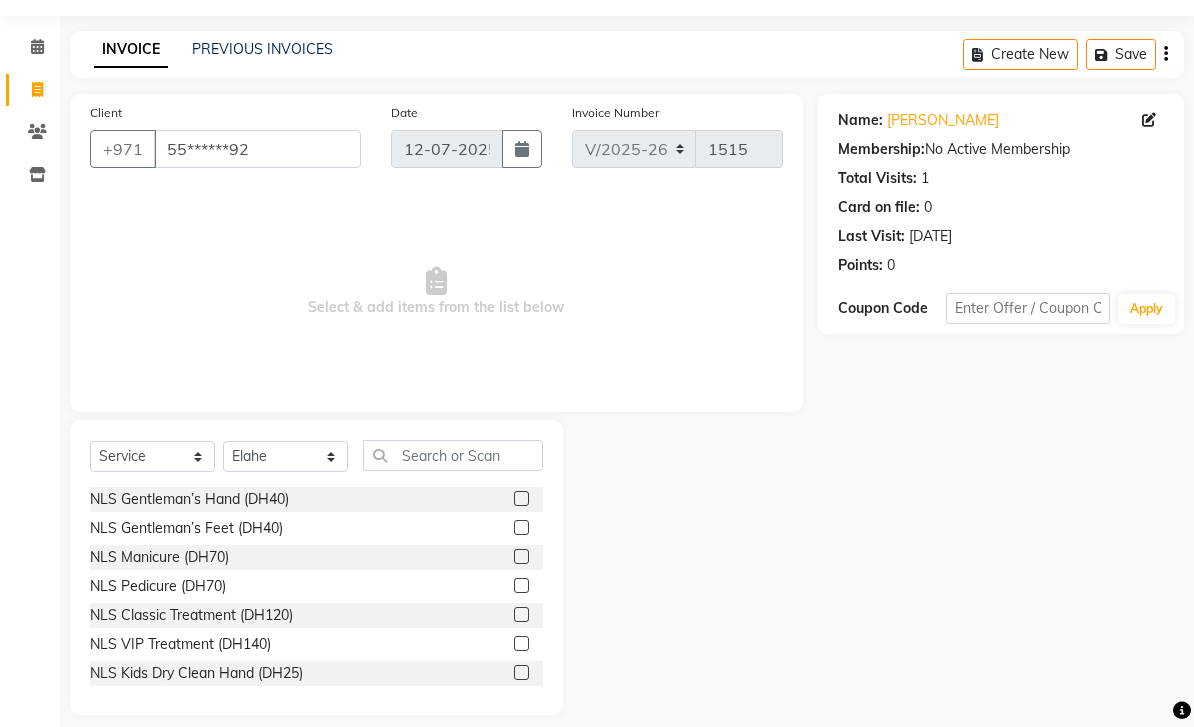 click 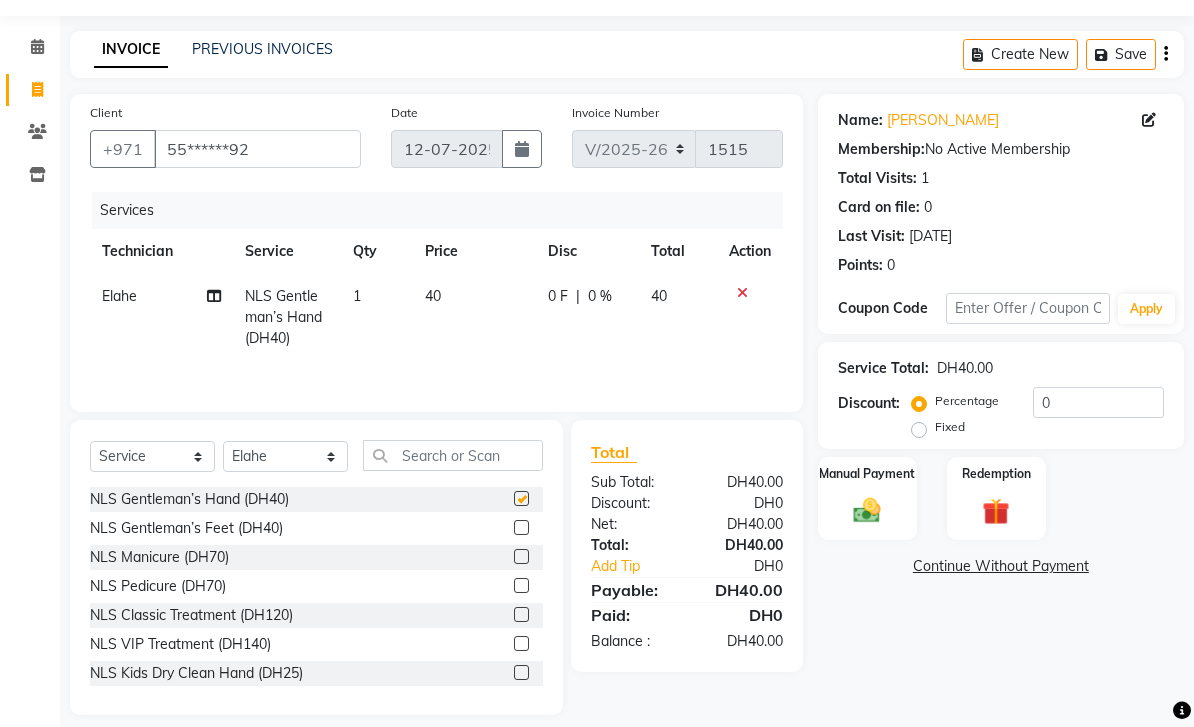 checkbox on "false" 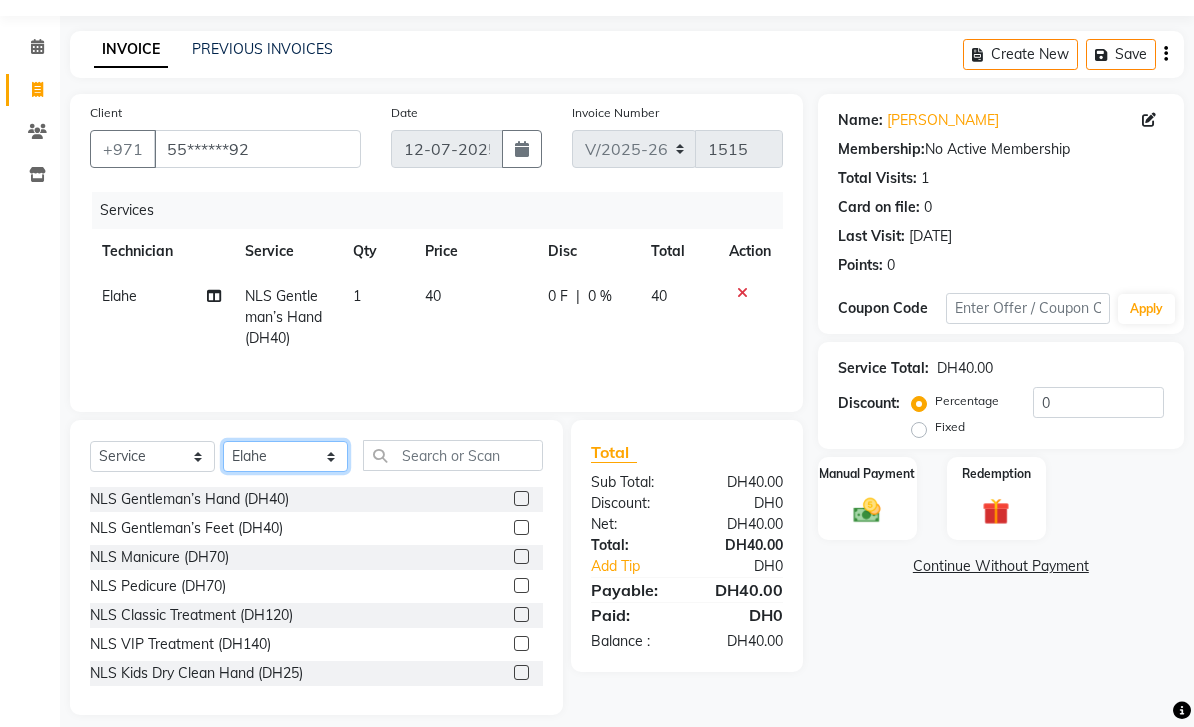 click on "Select Technician [PERSON_NAME] [PERSON_NAME]  Manami Spa Manami Spa 2 [PERSON_NAME] Nail Lounge Personal Care Neda [PERSON_NAME] [PERSON_NAME] [PERSON_NAME]" 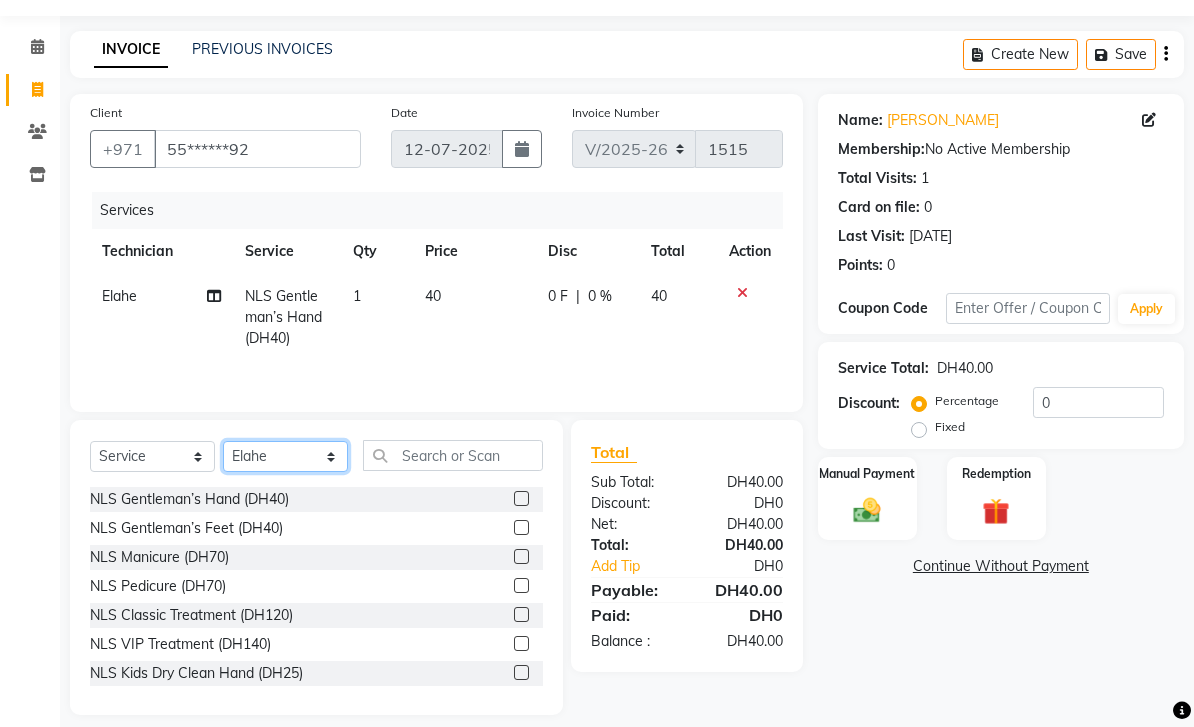 select on "71417" 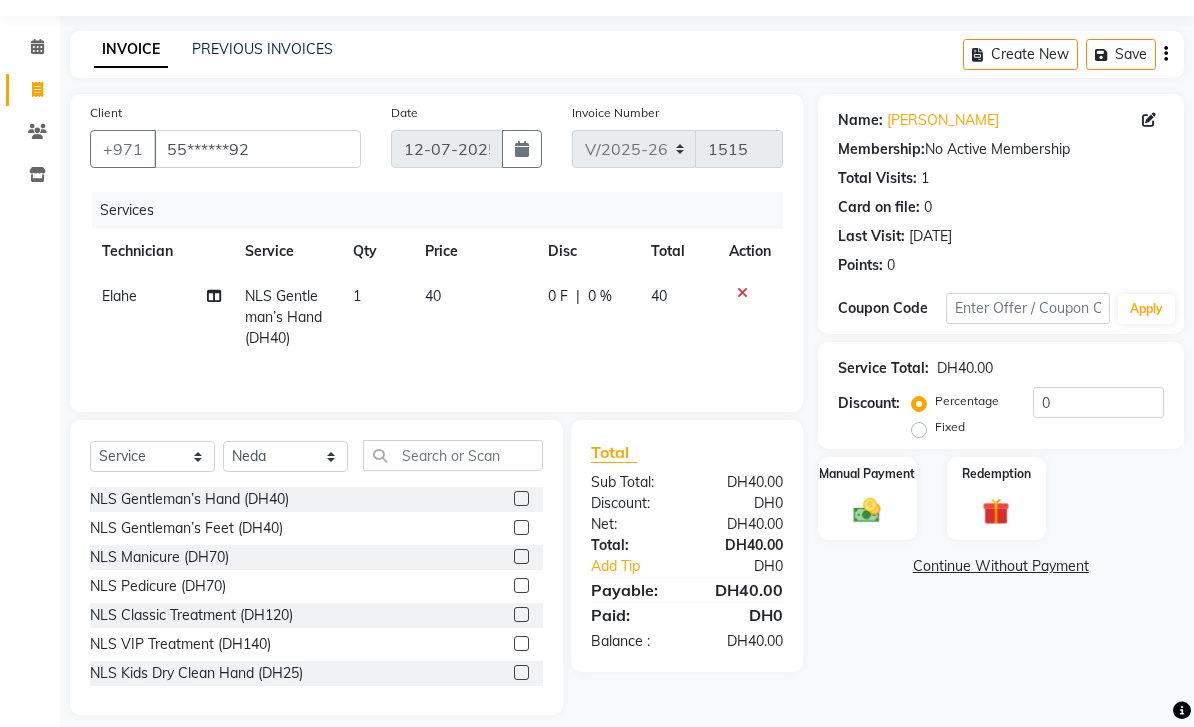 click 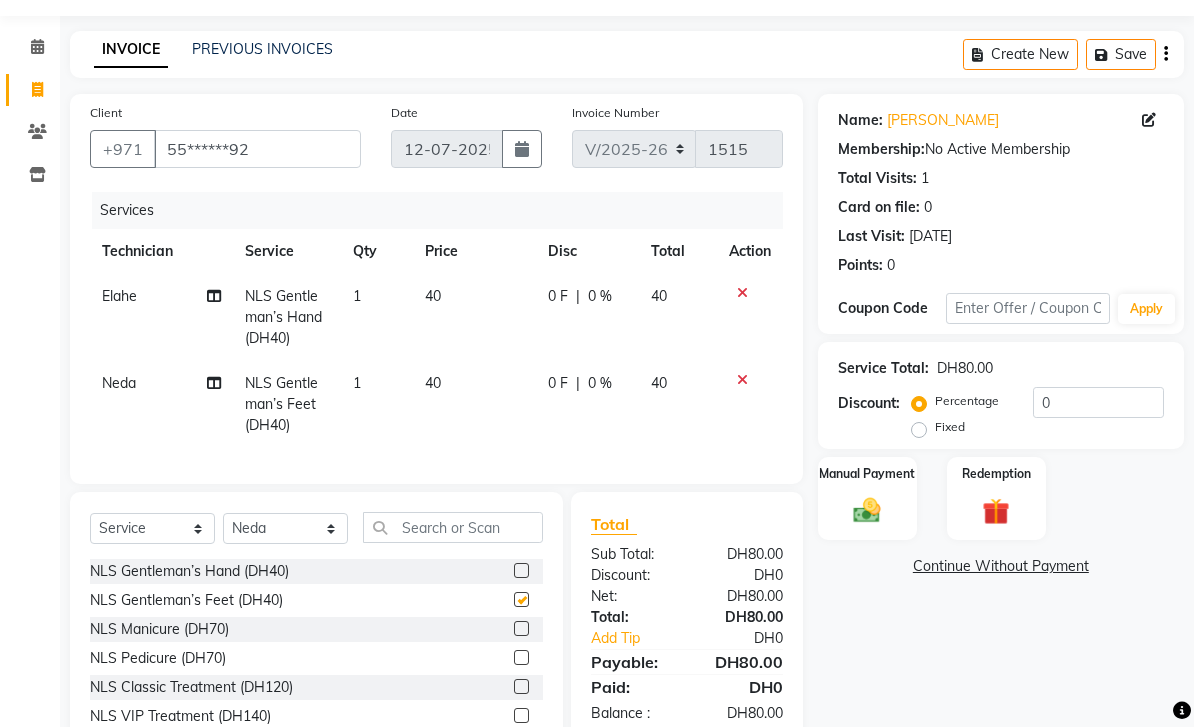 checkbox on "false" 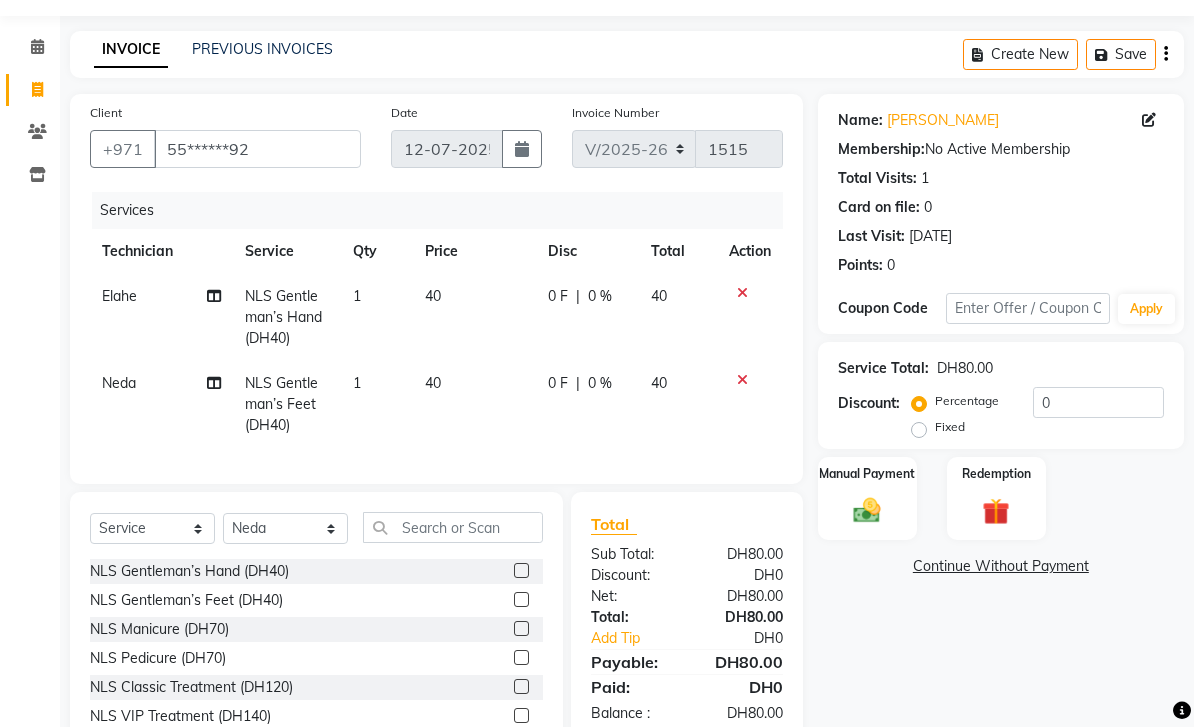 click 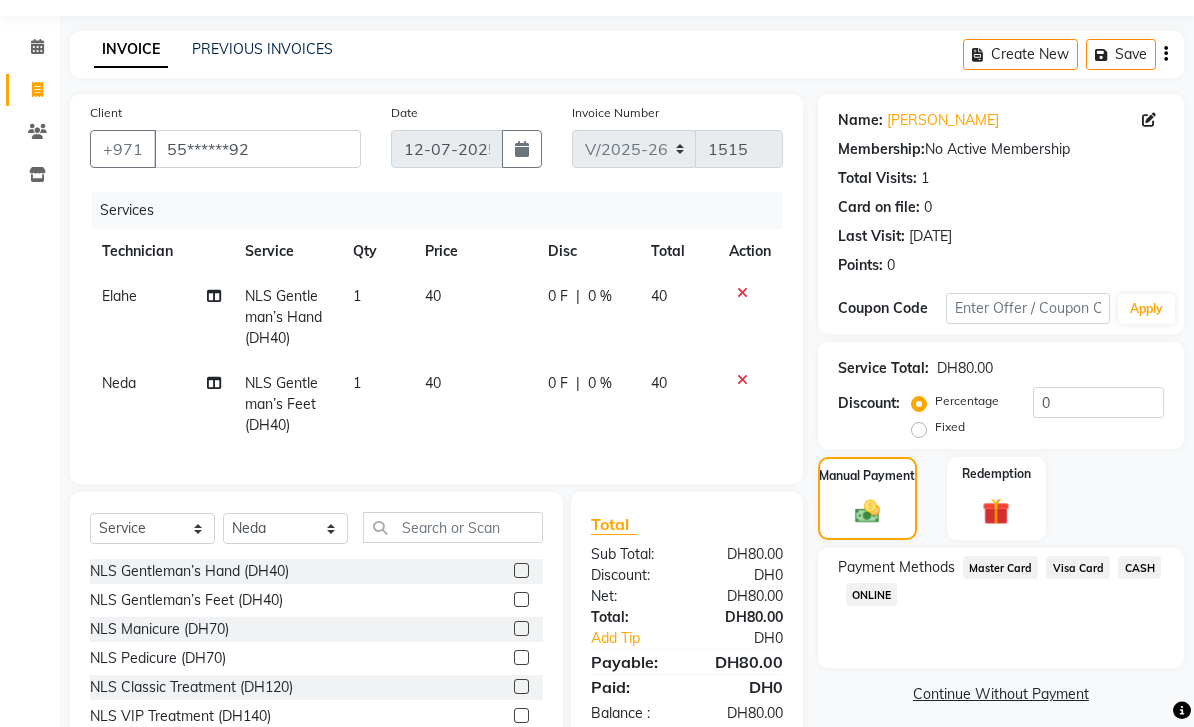 click on "Visa Card" 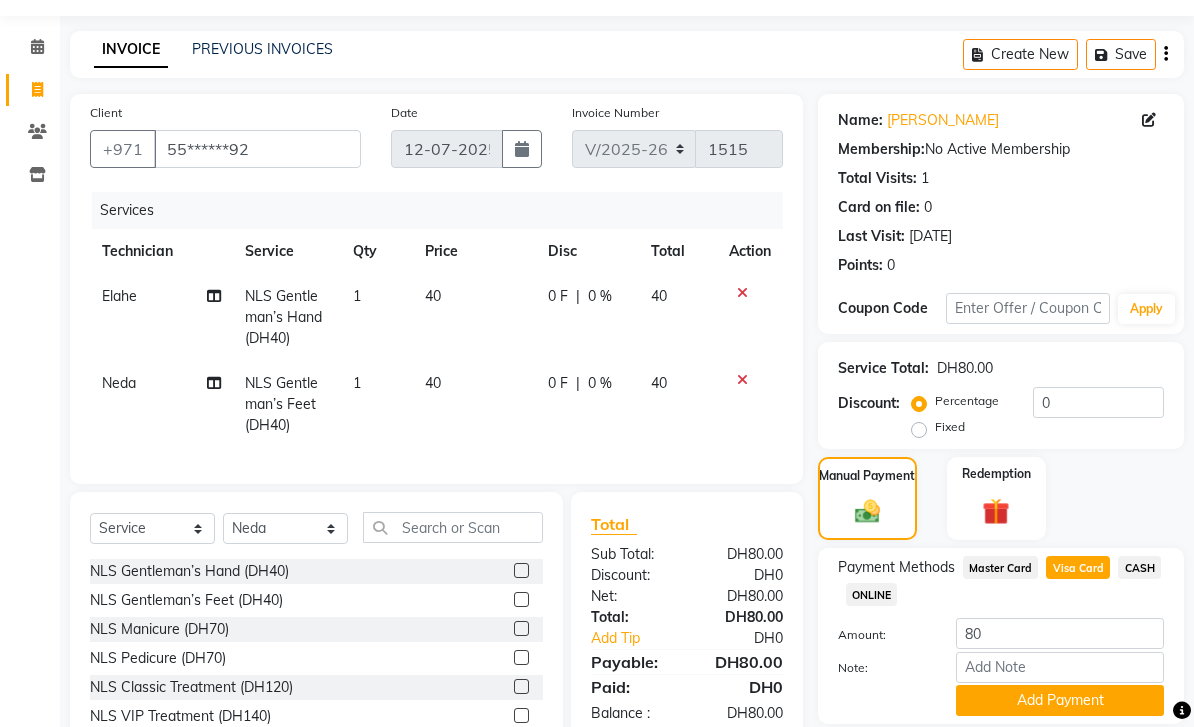 scroll, scrollTop: 82, scrollLeft: 0, axis: vertical 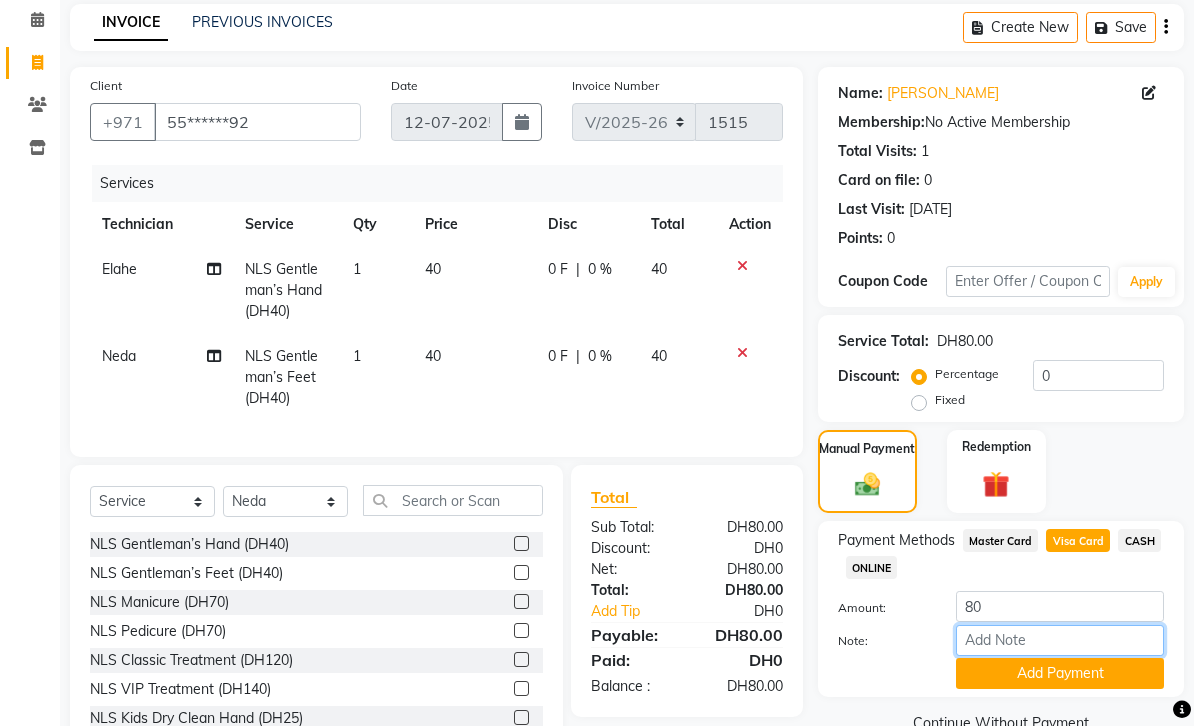 click on "Note:" at bounding box center [1060, 641] 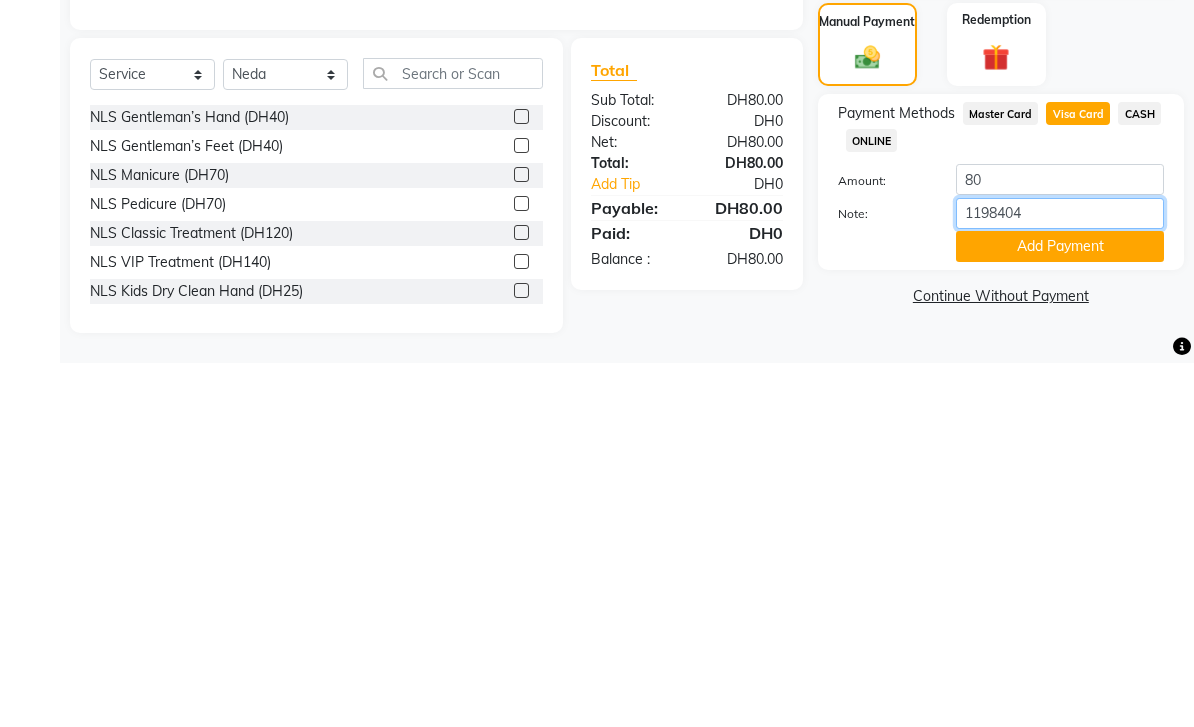 type on "11984040" 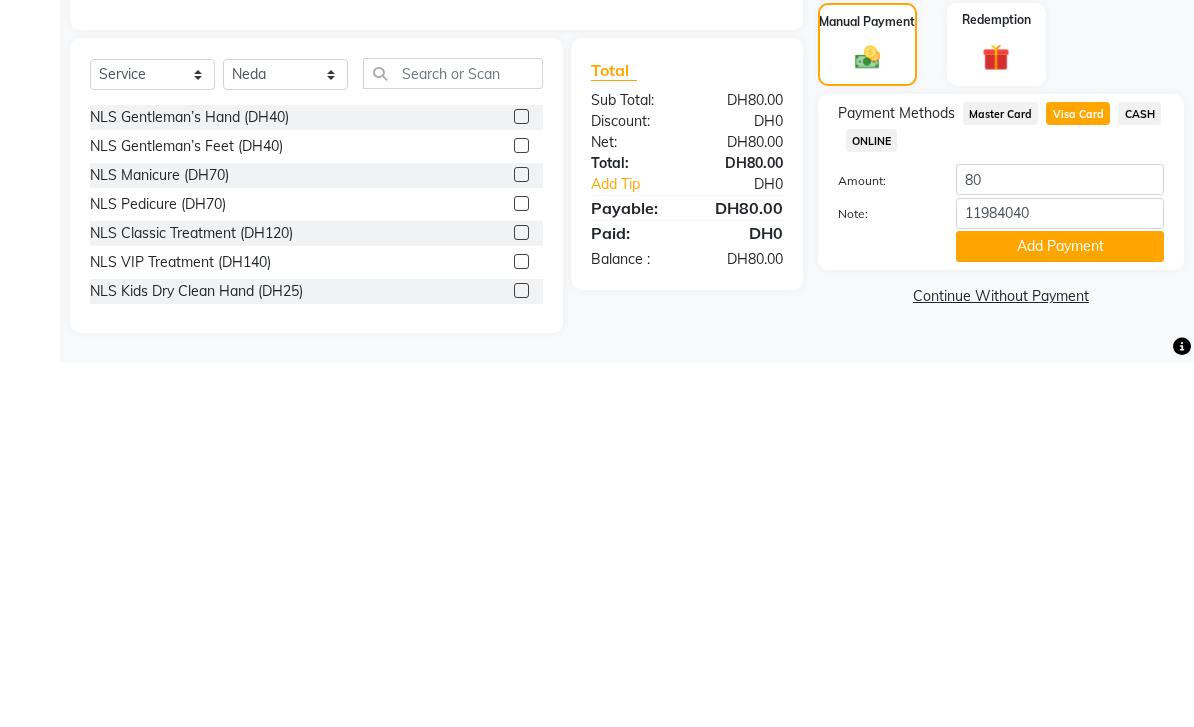 click on "Add Payment" 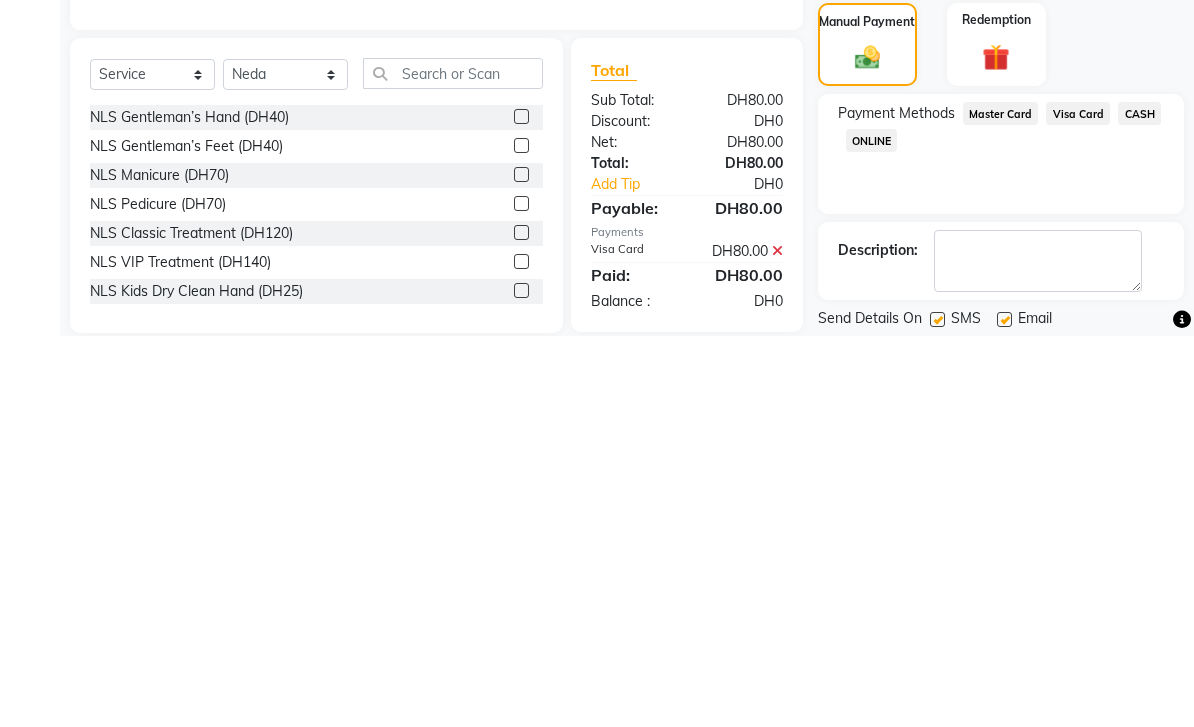 click on "Checkout" 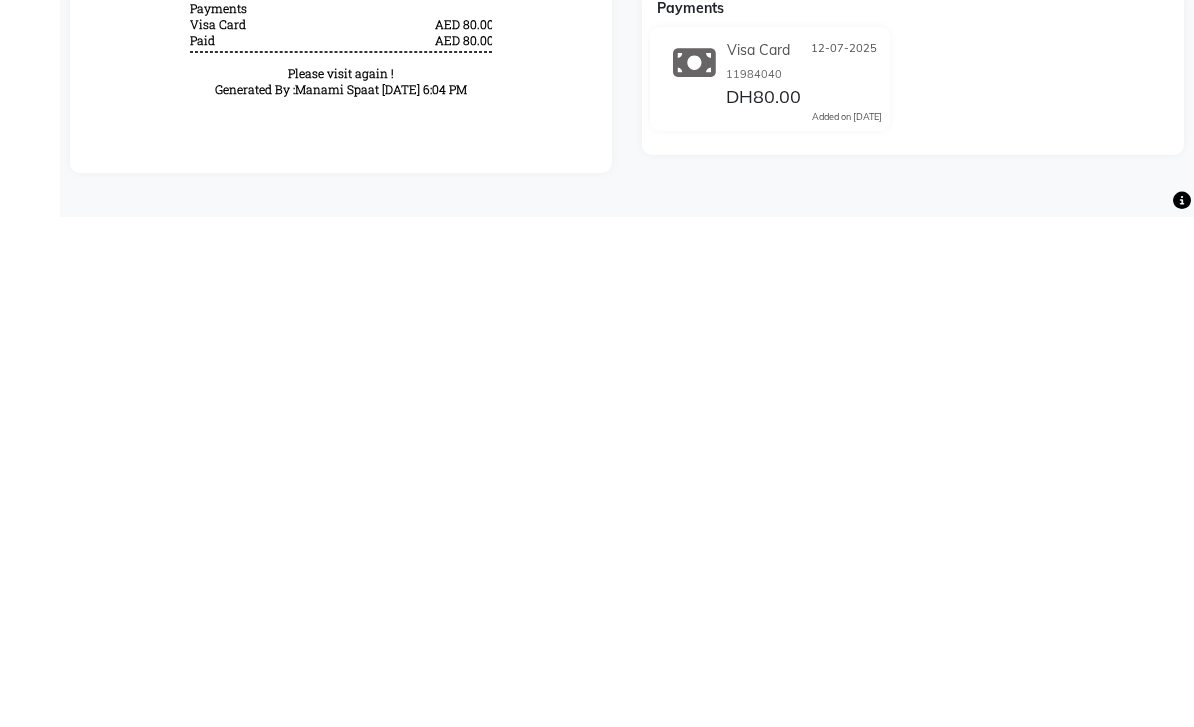 scroll, scrollTop: 0, scrollLeft: 0, axis: both 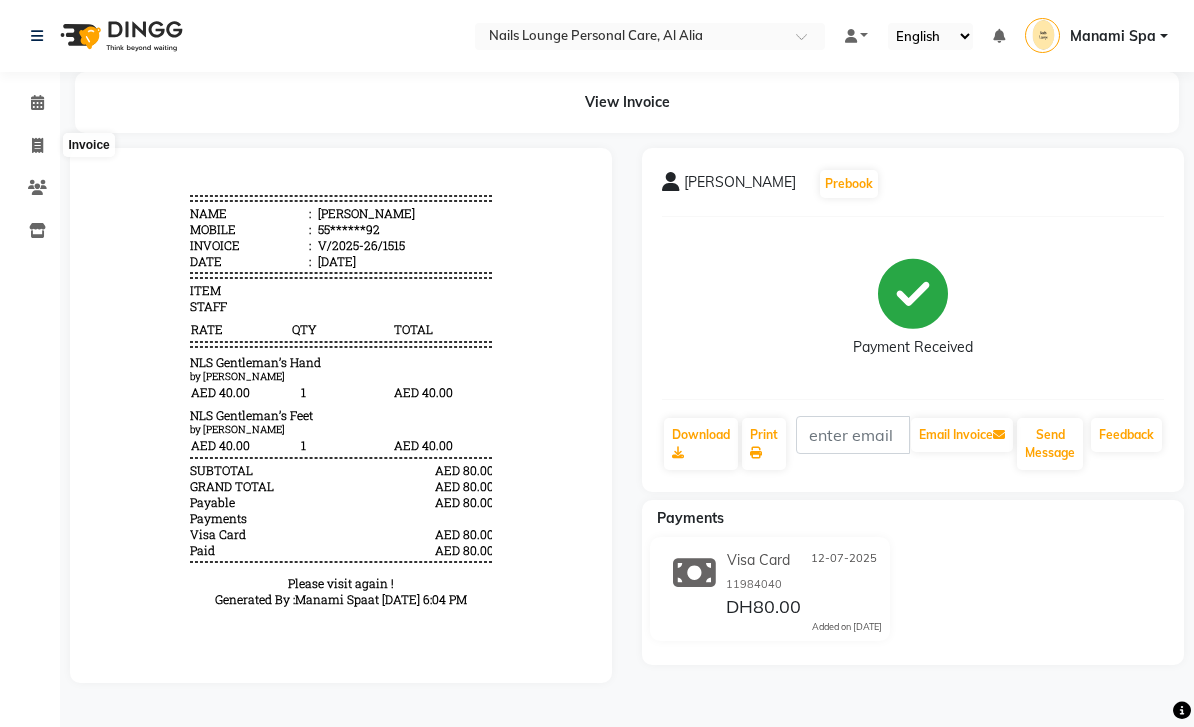 click 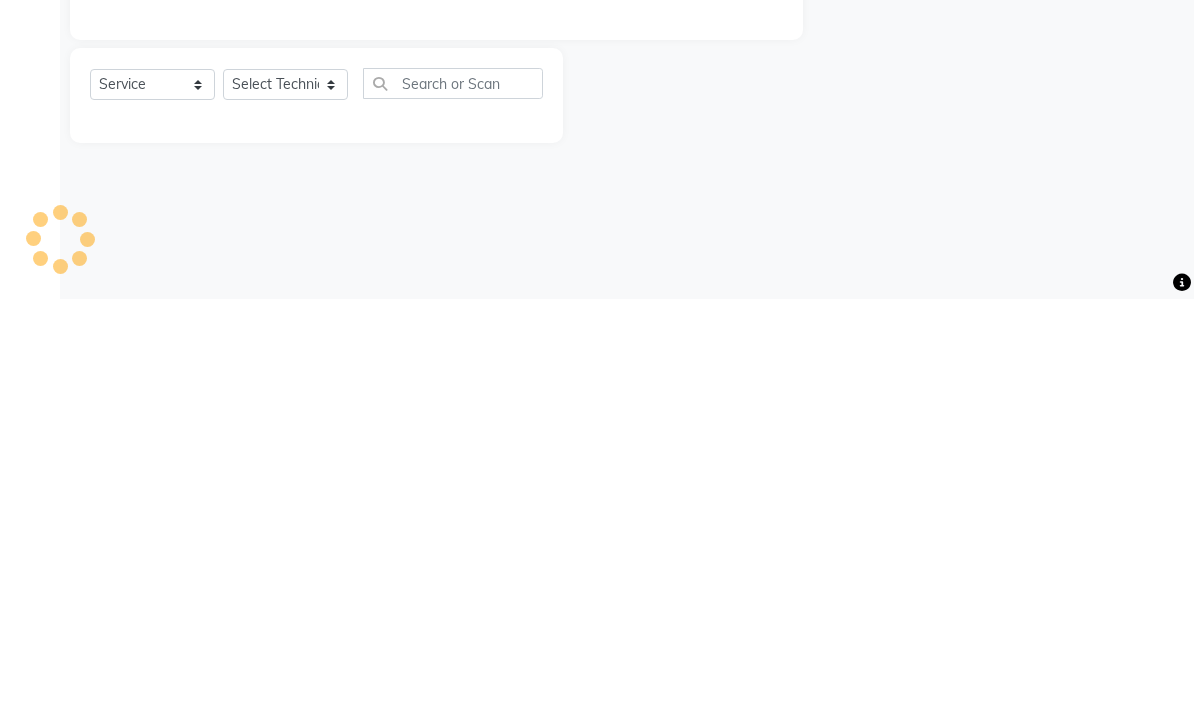type on "1516" 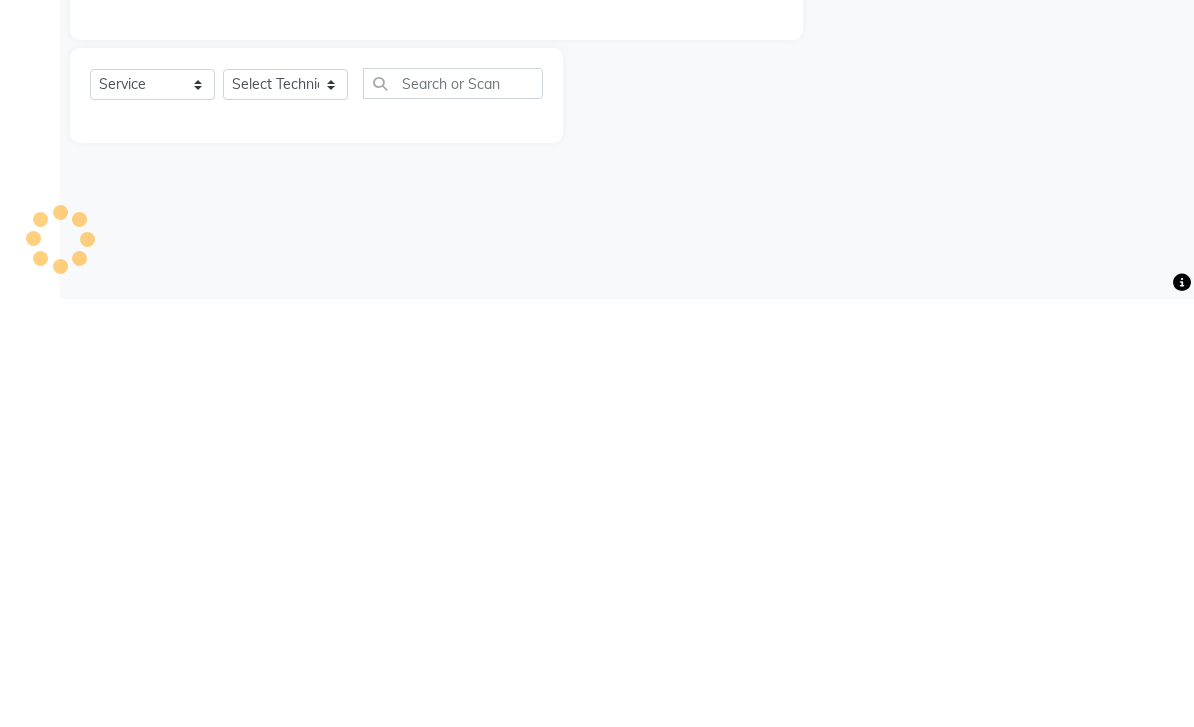 select on "6884" 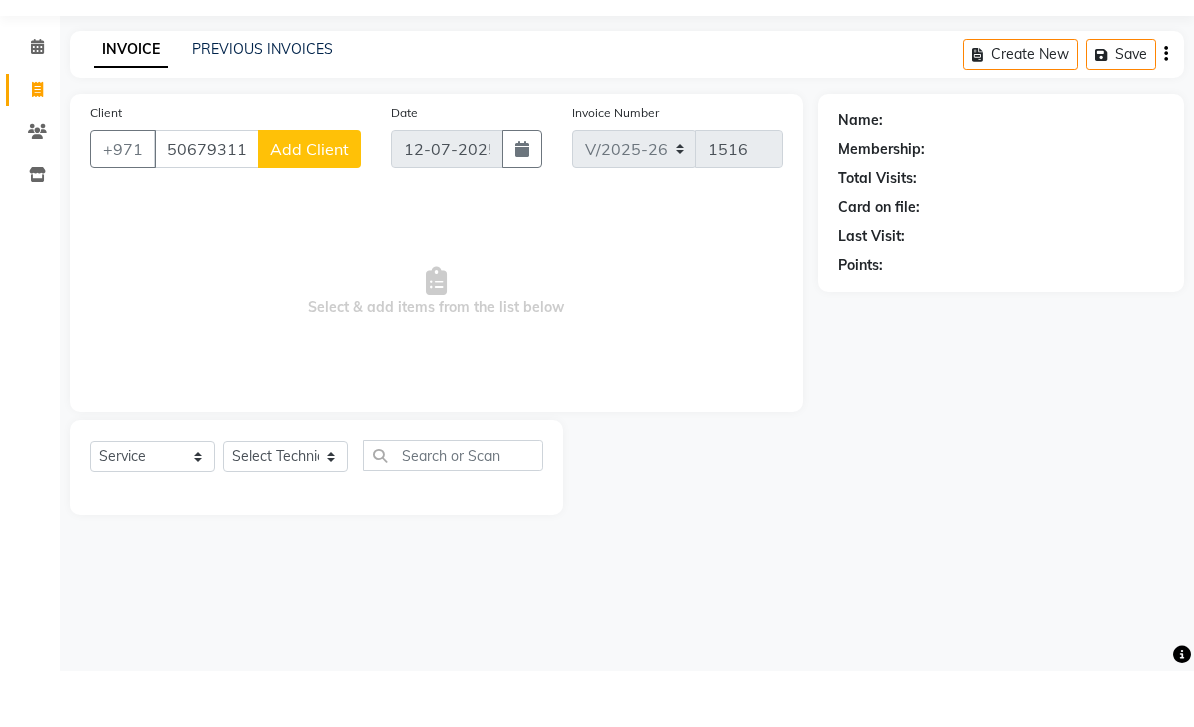 type on "506793111" 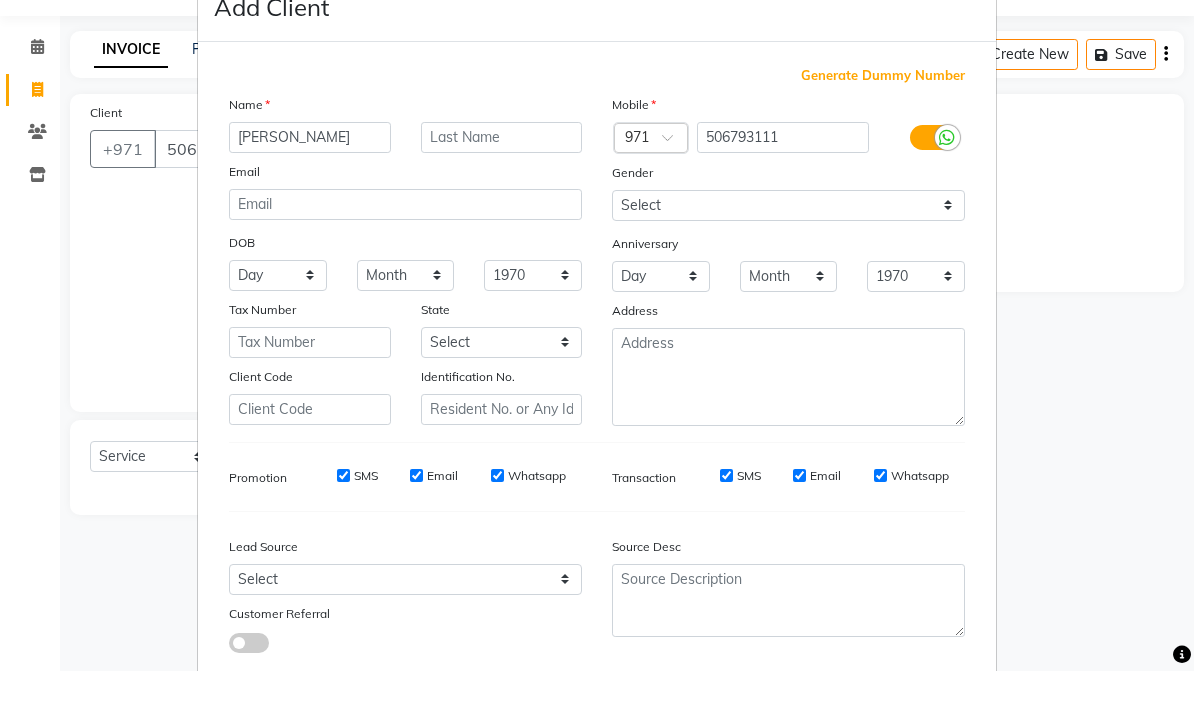 type on "[PERSON_NAME]" 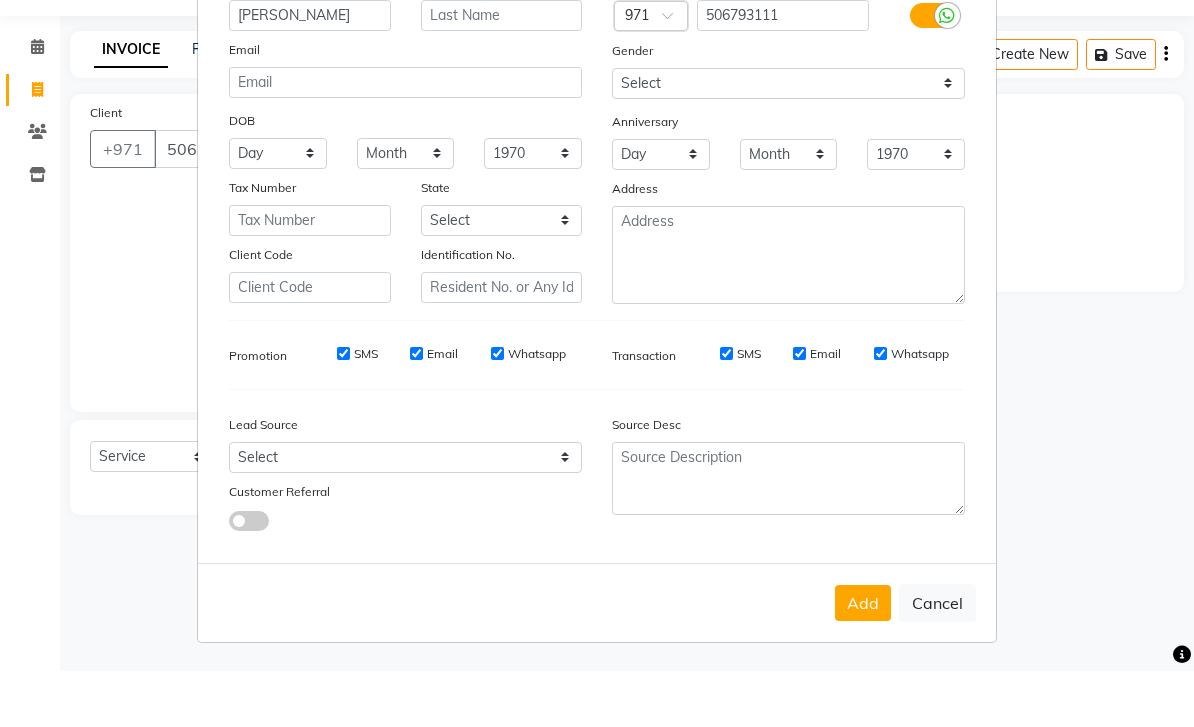 scroll, scrollTop: 121, scrollLeft: 0, axis: vertical 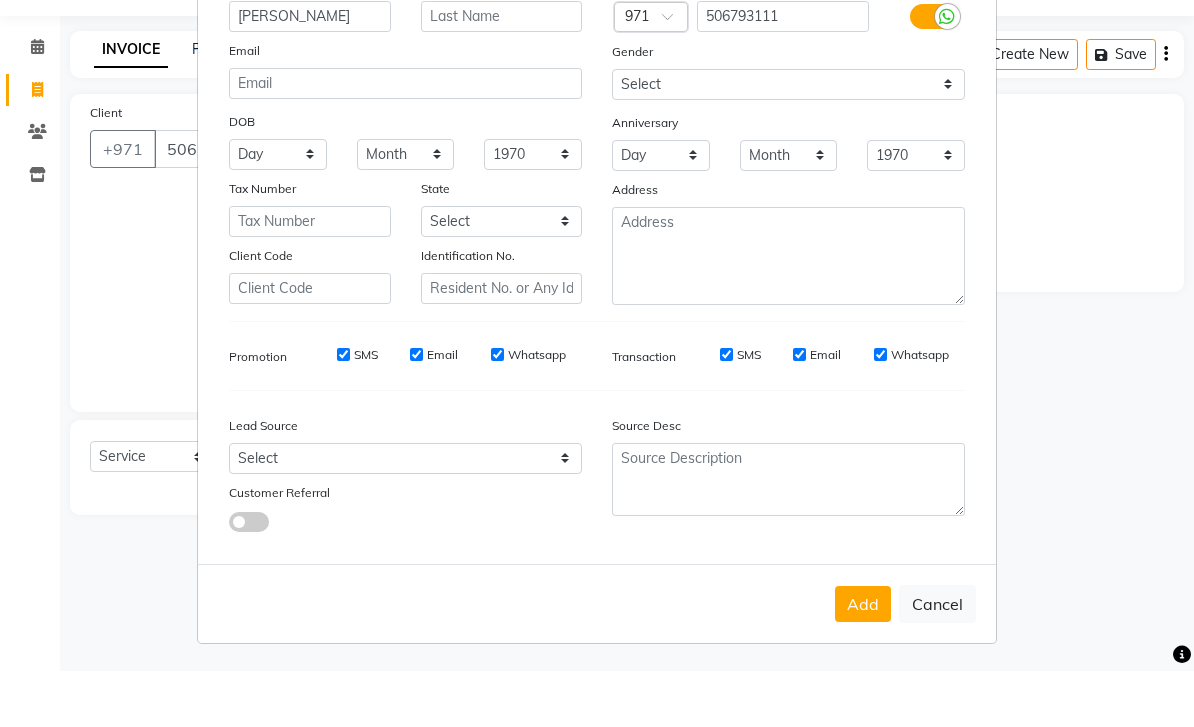 click on "Add Client Generate Dummy Number Name [PERSON_NAME] Email DOB Day 01 02 03 04 05 06 07 08 09 10 11 12 13 14 15 16 17 18 19 20 21 22 23 24 25 26 27 28 29 30 31 Month January February March April May June July August September October November [DATE] 1941 1942 1943 1944 1945 1946 1947 1948 1949 1950 1951 1952 1953 1954 1955 1956 1957 1958 1959 1960 1961 1962 1963 1964 1965 1966 1967 1968 1969 1970 1971 1972 1973 1974 1975 1976 1977 1978 1979 1980 1981 1982 1983 1984 1985 1986 1987 1988 1989 1990 1991 1992 1993 1994 1995 1996 1997 1998 1999 2000 2001 2002 2003 2004 2005 2006 2007 2008 2009 2010 2011 2012 2013 2014 2015 2016 2017 2018 2019 2020 2021 2022 2023 2024 Tax Number State Select Abu [PERSON_NAME] [GEOGRAPHIC_DATA] [GEOGRAPHIC_DATA] Sharjah Sharjha Umm al Qaywayn al-Fujayrah ash-Shariqah Client Code Identification No. Mobile Country Code × 971 506793111 Gender Select [DEMOGRAPHIC_DATA] [DEMOGRAPHIC_DATA] Other Prefer Not To Say Anniversary Day 01 02 03 04 05 06 07 08 09 10 11 12 13 14 15 16 17 18 19 20 21 22 23 24 25 26 27 28 29 30 31 Month March" at bounding box center (597, 363) 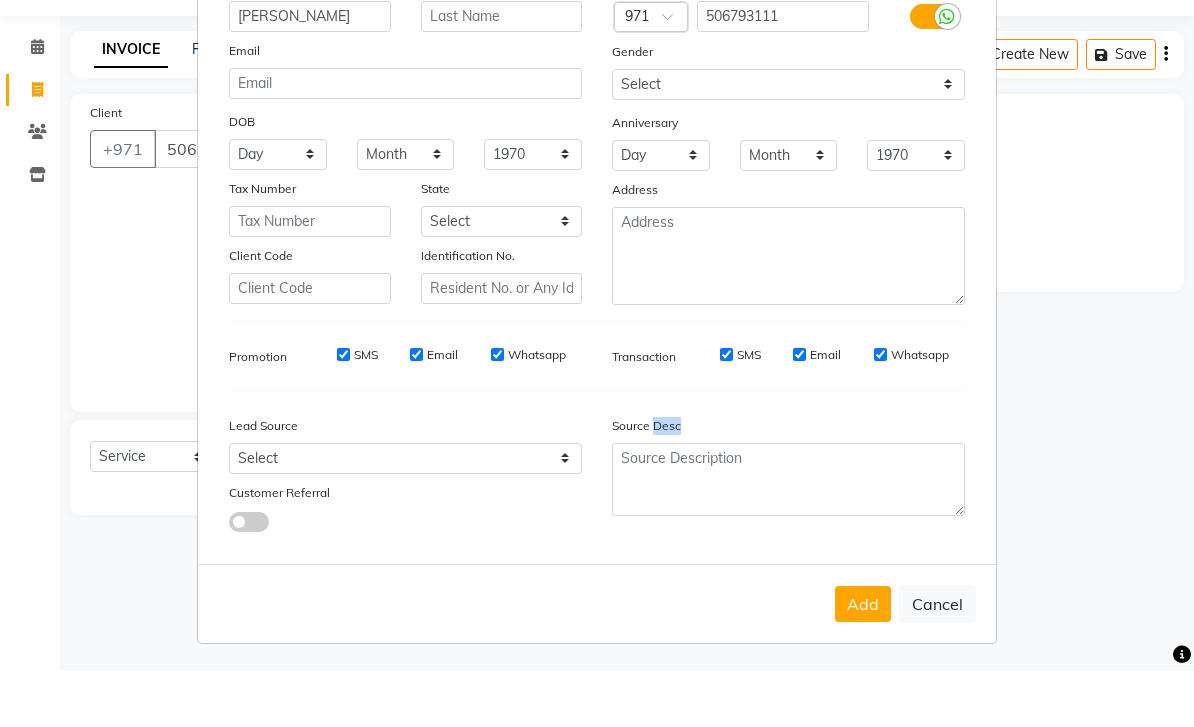 click on "Add Client Generate Dummy Number Name [PERSON_NAME] Email DOB Day 01 02 03 04 05 06 07 08 09 10 11 12 13 14 15 16 17 18 19 20 21 22 23 24 25 26 27 28 29 30 31 Month January February March April May June July August September October November [DATE] 1941 1942 1943 1944 1945 1946 1947 1948 1949 1950 1951 1952 1953 1954 1955 1956 1957 1958 1959 1960 1961 1962 1963 1964 1965 1966 1967 1968 1969 1970 1971 1972 1973 1974 1975 1976 1977 1978 1979 1980 1981 1982 1983 1984 1985 1986 1987 1988 1989 1990 1991 1992 1993 1994 1995 1996 1997 1998 1999 2000 2001 2002 2003 2004 2005 2006 2007 2008 2009 2010 2011 2012 2013 2014 2015 2016 2017 2018 2019 2020 2021 2022 2023 2024 Tax Number State Select Abu [PERSON_NAME] [GEOGRAPHIC_DATA] [GEOGRAPHIC_DATA] Sharjah Sharjha Umm al Qaywayn al-Fujayrah ash-Shariqah Client Code Identification No. Mobile Country Code × 971 506793111 Gender Select [DEMOGRAPHIC_DATA] [DEMOGRAPHIC_DATA] Other Prefer Not To Say Anniversary Day 01 02 03 04 05 06 07 08 09 10 11 12 13 14 15 16 17 18 19 20 21 22 23 24 25 26 27 28 29 30 31 Month March" at bounding box center [597, 363] 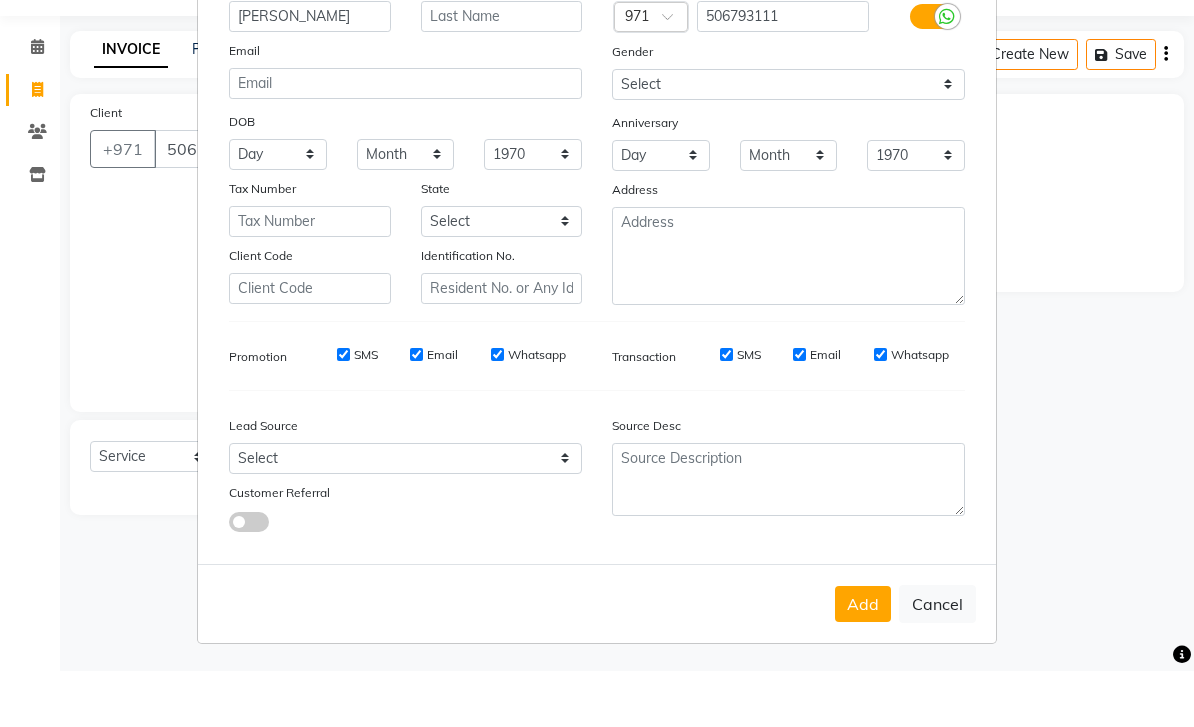 click on "Add Client Generate Dummy Number Name [PERSON_NAME] Email DOB Day 01 02 03 04 05 06 07 08 09 10 11 12 13 14 15 16 17 18 19 20 21 22 23 24 25 26 27 28 29 30 31 Month January February March April May June July August September October November [DATE] 1941 1942 1943 1944 1945 1946 1947 1948 1949 1950 1951 1952 1953 1954 1955 1956 1957 1958 1959 1960 1961 1962 1963 1964 1965 1966 1967 1968 1969 1970 1971 1972 1973 1974 1975 1976 1977 1978 1979 1980 1981 1982 1983 1984 1985 1986 1987 1988 1989 1990 1991 1992 1993 1994 1995 1996 1997 1998 1999 2000 2001 2002 2003 2004 2005 2006 2007 2008 2009 2010 2011 2012 2013 2014 2015 2016 2017 2018 2019 2020 2021 2022 2023 2024 Tax Number State Select Abu [PERSON_NAME] [GEOGRAPHIC_DATA] [GEOGRAPHIC_DATA] Sharjah Sharjha Umm al Qaywayn al-Fujayrah ash-Shariqah Client Code Identification No. Mobile Country Code × 971 506793111 Gender Select [DEMOGRAPHIC_DATA] [DEMOGRAPHIC_DATA] Other Prefer Not To Say Anniversary Day 01 02 03 04 05 06 07 08 09 10 11 12 13 14 15 16 17 18 19 20 21 22 23 24 25 26 27 28 29 30 31 Month March" at bounding box center [597, 363] 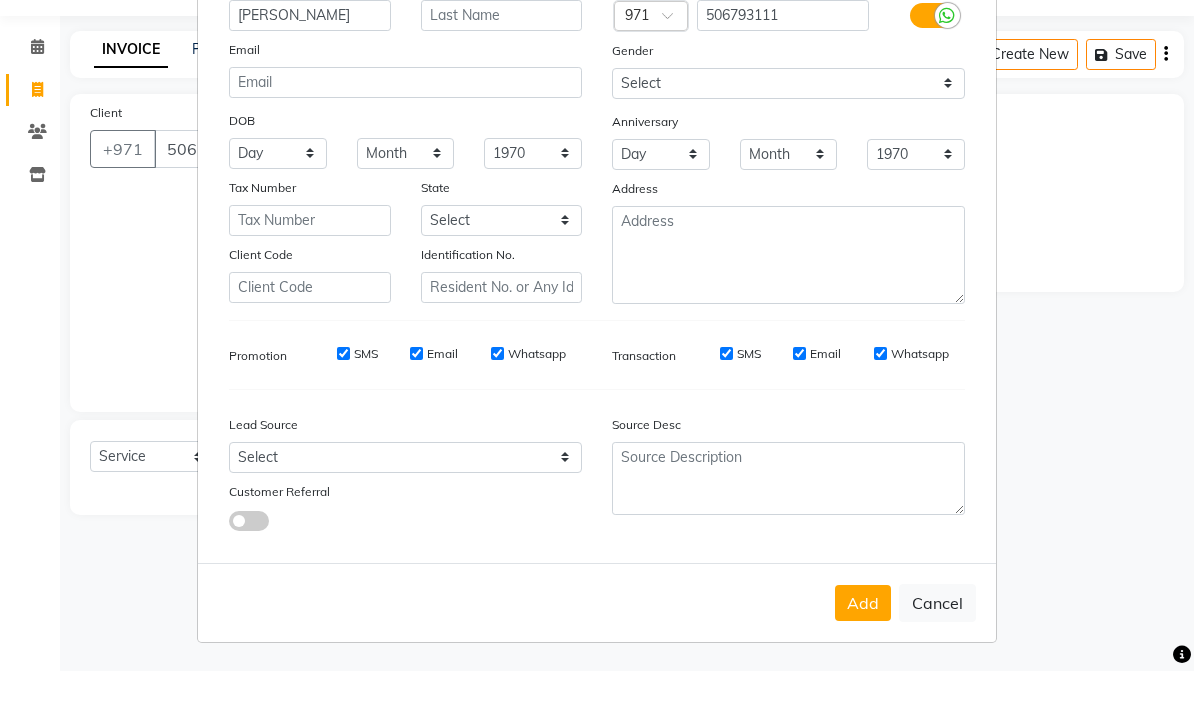 scroll, scrollTop: 121, scrollLeft: 0, axis: vertical 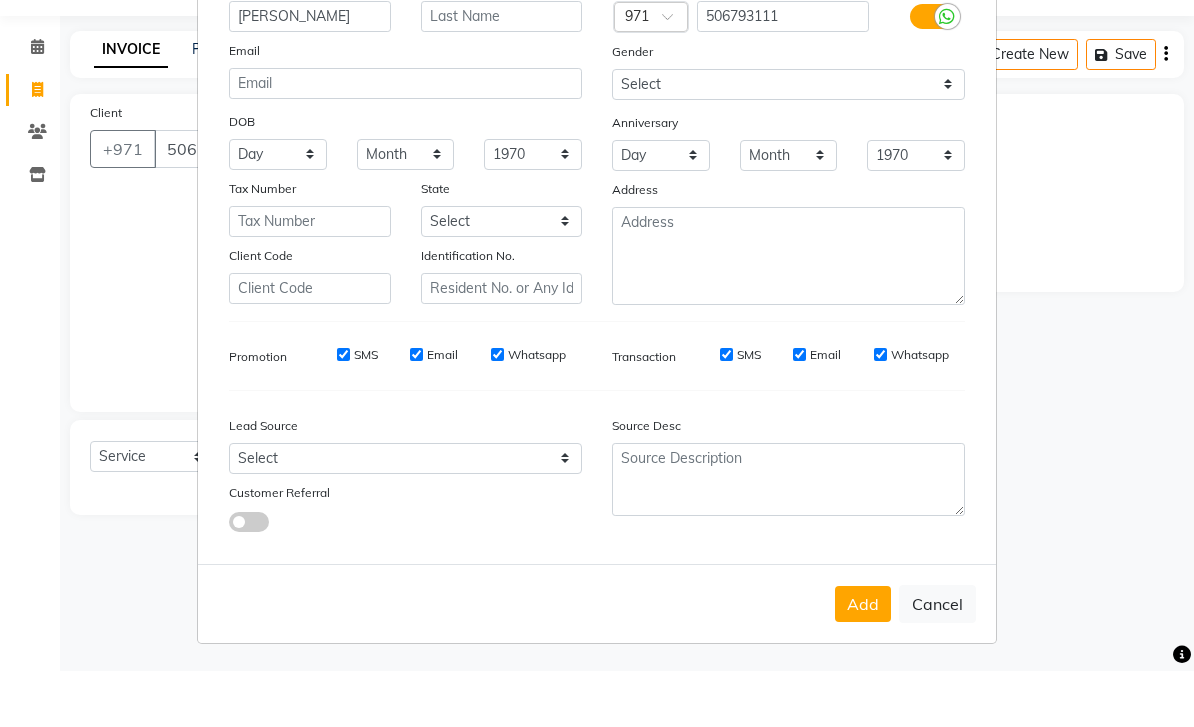 click on "Add Client Generate Dummy Number Name [PERSON_NAME] Email DOB Day 01 02 03 04 05 06 07 08 09 10 11 12 13 14 15 16 17 18 19 20 21 22 23 24 25 26 27 28 29 30 31 Month January February March April May June July August September October November [DATE] 1941 1942 1943 1944 1945 1946 1947 1948 1949 1950 1951 1952 1953 1954 1955 1956 1957 1958 1959 1960 1961 1962 1963 1964 1965 1966 1967 1968 1969 1970 1971 1972 1973 1974 1975 1976 1977 1978 1979 1980 1981 1982 1983 1984 1985 1986 1987 1988 1989 1990 1991 1992 1993 1994 1995 1996 1997 1998 1999 2000 2001 2002 2003 2004 2005 2006 2007 2008 2009 2010 2011 2012 2013 2014 2015 2016 2017 2018 2019 2020 2021 2022 2023 2024 Tax Number State Select Abu [PERSON_NAME] [GEOGRAPHIC_DATA] [GEOGRAPHIC_DATA] Sharjah Sharjha Umm al Qaywayn al-Fujayrah ash-Shariqah Client Code Identification No. Mobile Country Code × 971 506793111 Gender Select [DEMOGRAPHIC_DATA] [DEMOGRAPHIC_DATA] Other Prefer Not To Say Anniversary Day 01 02 03 04 05 06 07 08 09 10 11 12 13 14 15 16 17 18 19 20 21 22 23 24 25 26 27 28 29 30 31 Month March" at bounding box center [597, 363] 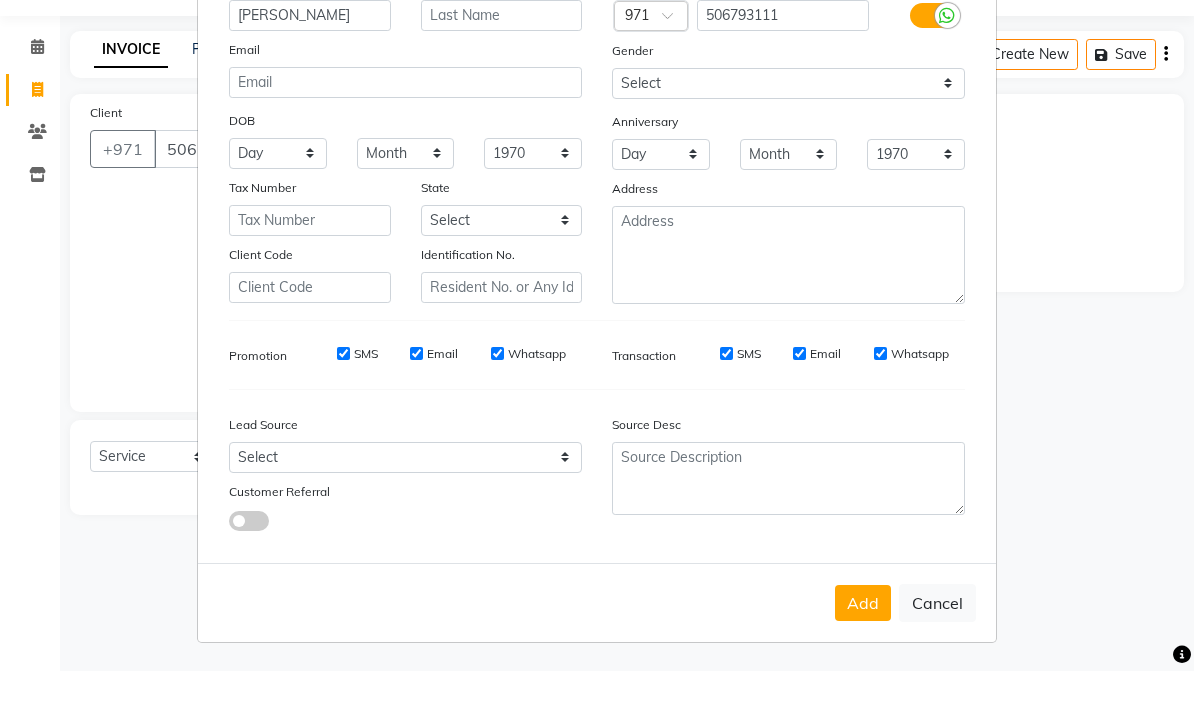 scroll, scrollTop: 121, scrollLeft: 0, axis: vertical 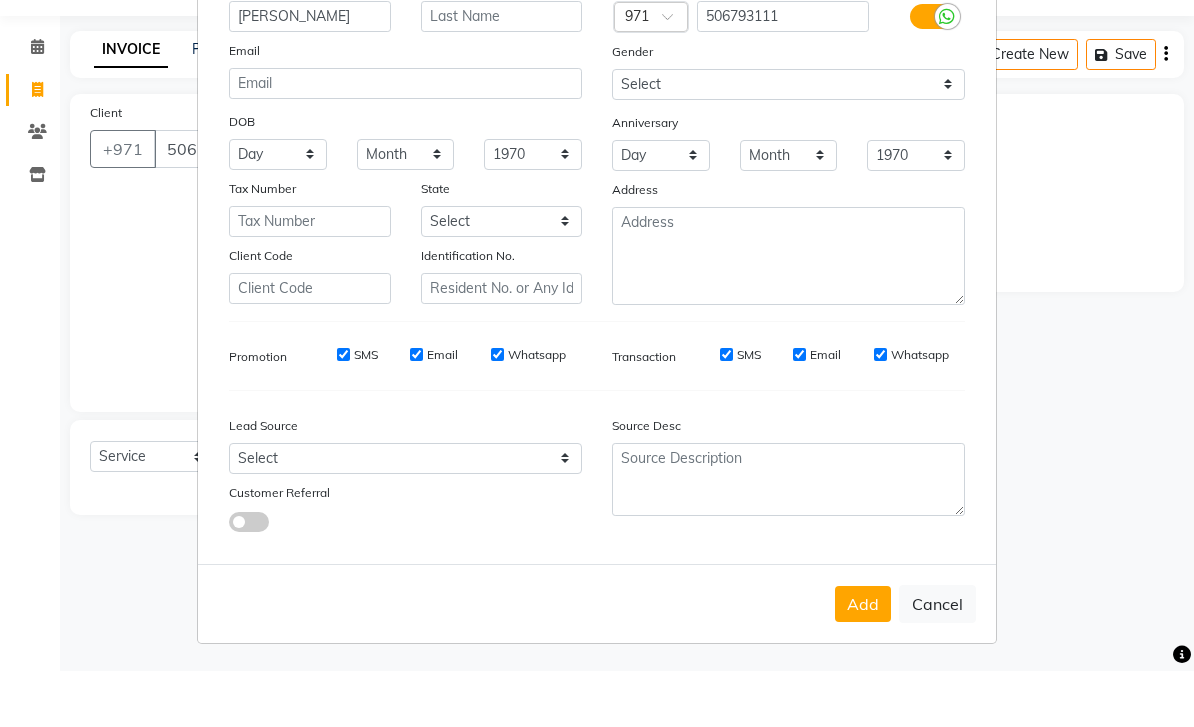 click on "Add Client Generate Dummy Number Name [PERSON_NAME] Email DOB Day 01 02 03 04 05 06 07 08 09 10 11 12 13 14 15 16 17 18 19 20 21 22 23 24 25 26 27 28 29 30 31 Month January February March April May June July August September October November [DATE] 1941 1942 1943 1944 1945 1946 1947 1948 1949 1950 1951 1952 1953 1954 1955 1956 1957 1958 1959 1960 1961 1962 1963 1964 1965 1966 1967 1968 1969 1970 1971 1972 1973 1974 1975 1976 1977 1978 1979 1980 1981 1982 1983 1984 1985 1986 1987 1988 1989 1990 1991 1992 1993 1994 1995 1996 1997 1998 1999 2000 2001 2002 2003 2004 2005 2006 2007 2008 2009 2010 2011 2012 2013 2014 2015 2016 2017 2018 2019 2020 2021 2022 2023 2024 Tax Number State Select Abu [PERSON_NAME] [GEOGRAPHIC_DATA] [GEOGRAPHIC_DATA] Sharjah Sharjha Umm al Qaywayn al-Fujayrah ash-Shariqah Client Code Identification No. Mobile Country Code × 971 506793111 Gender Select [DEMOGRAPHIC_DATA] [DEMOGRAPHIC_DATA] Other Prefer Not To Say Anniversary Day 01 02 03 04 05 06 07 08 09 10 11 12 13 14 15 16 17 18 19 20 21 22 23 24 25 26 27 28 29 30 31 Month March" at bounding box center [597, 363] 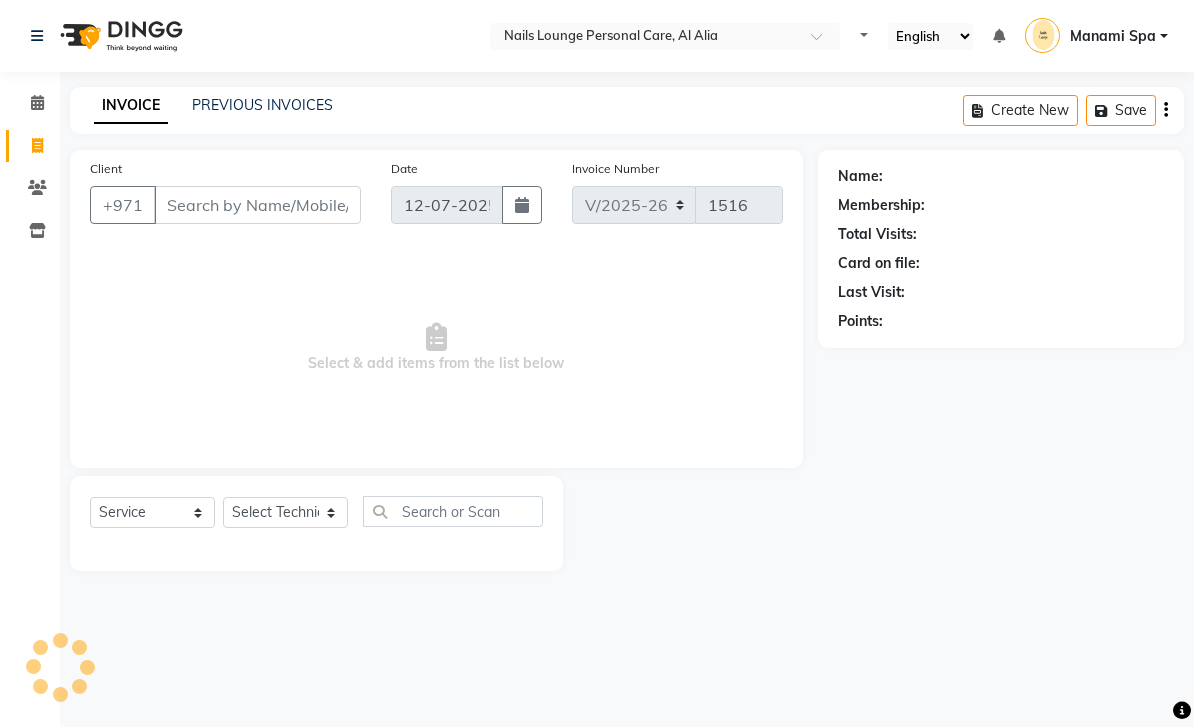 select on "6884" 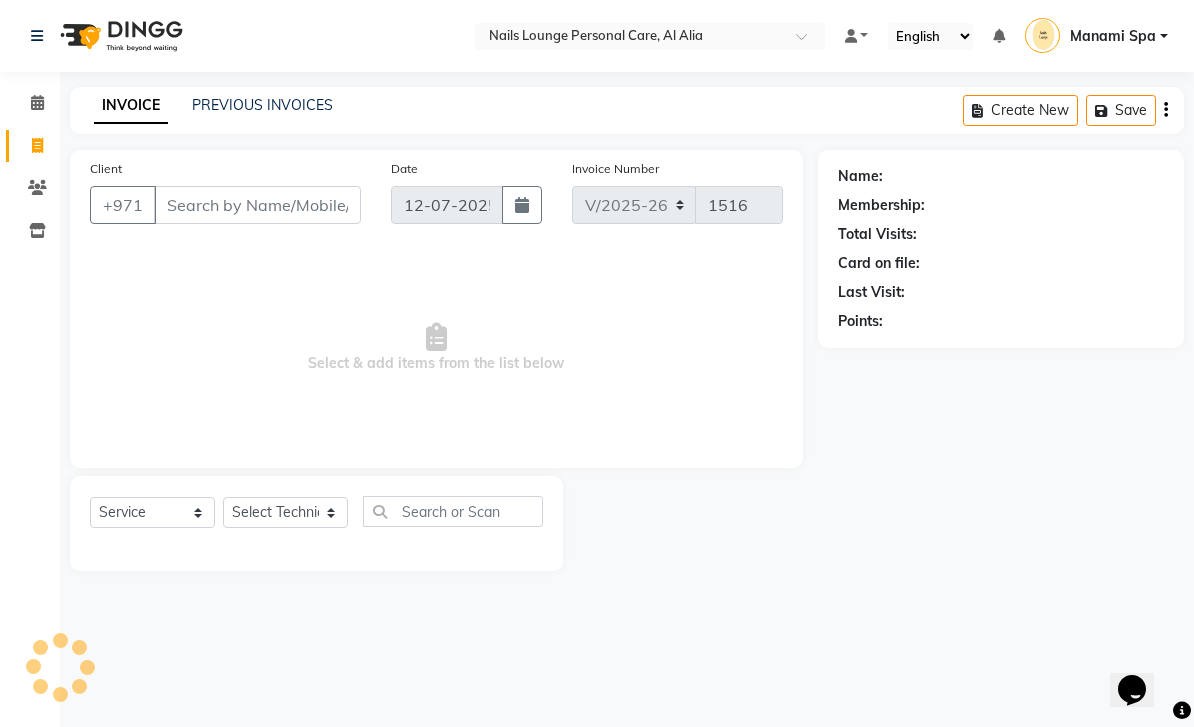 scroll, scrollTop: 0, scrollLeft: 0, axis: both 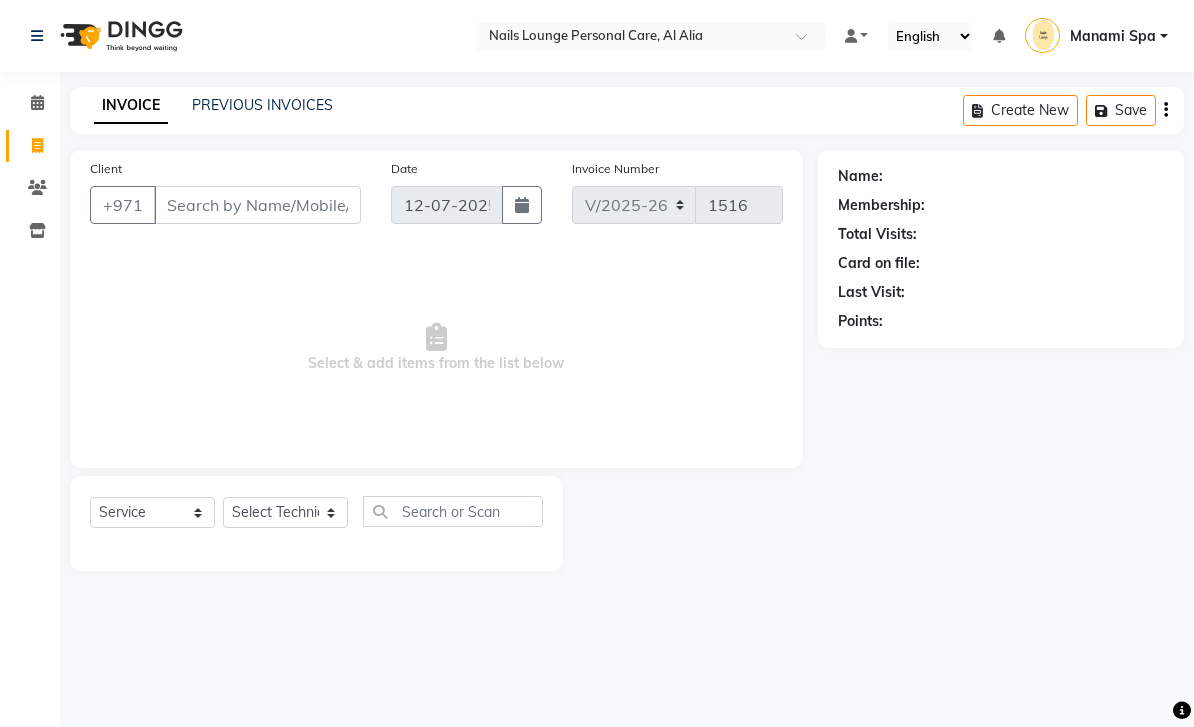 click on "Client" at bounding box center [257, 205] 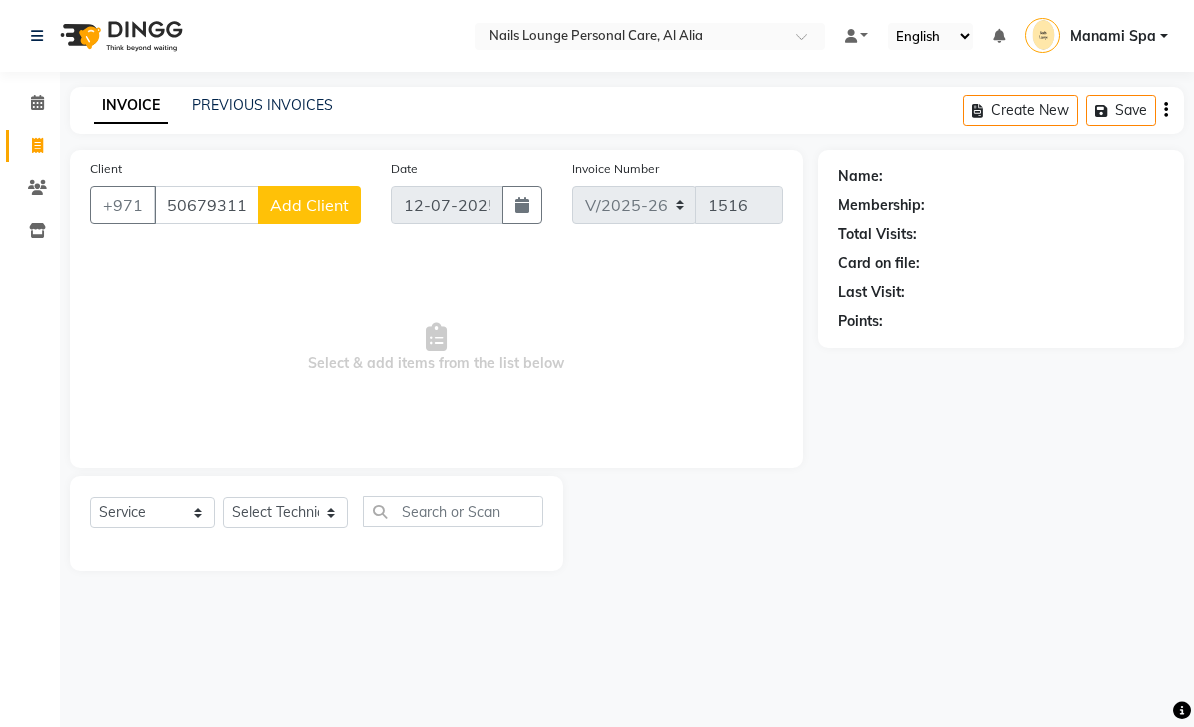 type on "506793111" 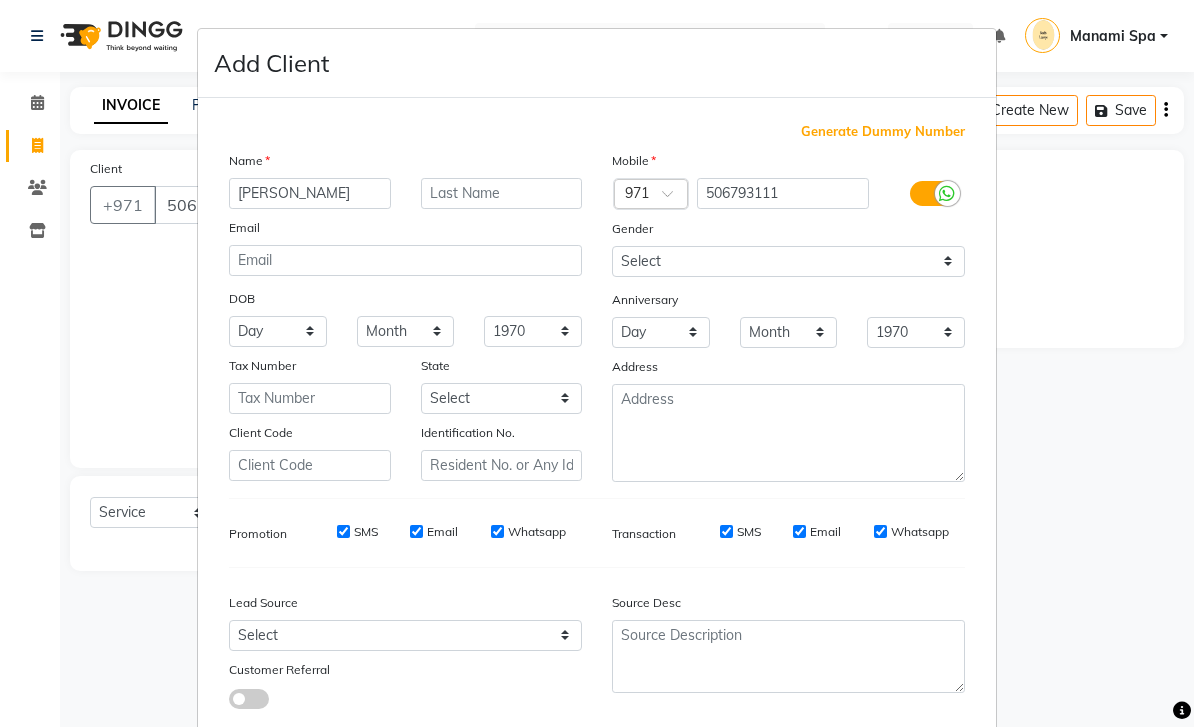 type on "[PERSON_NAME]" 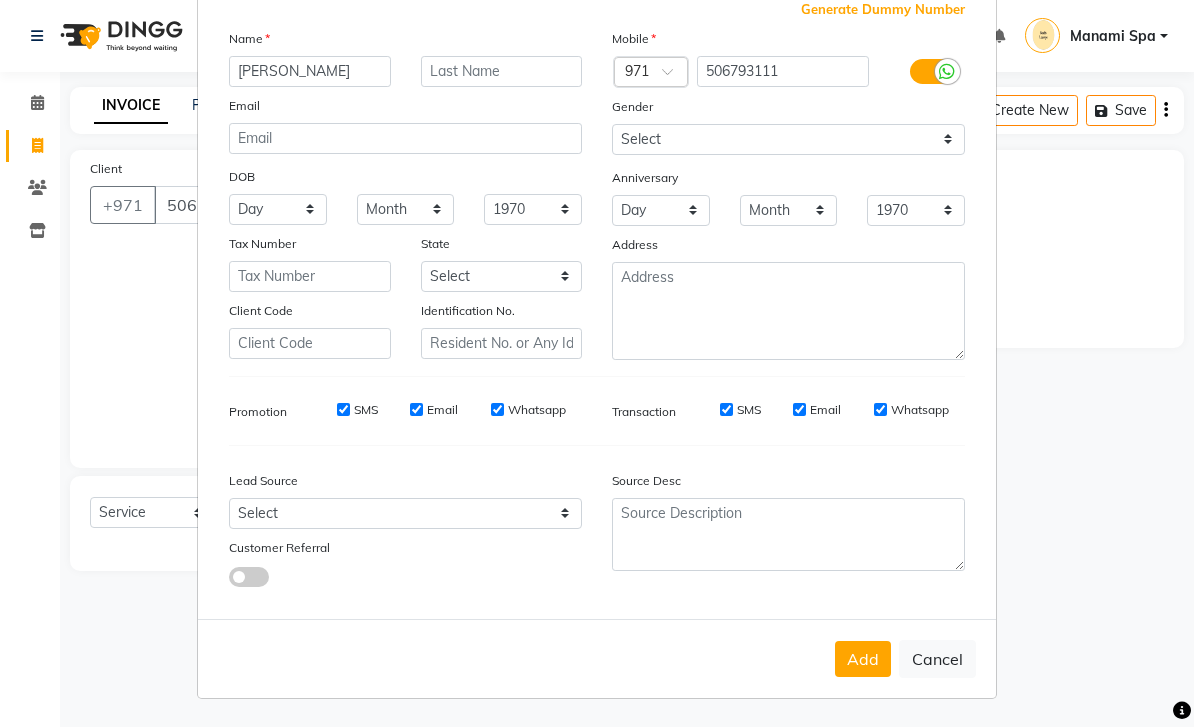 scroll, scrollTop: 121, scrollLeft: 0, axis: vertical 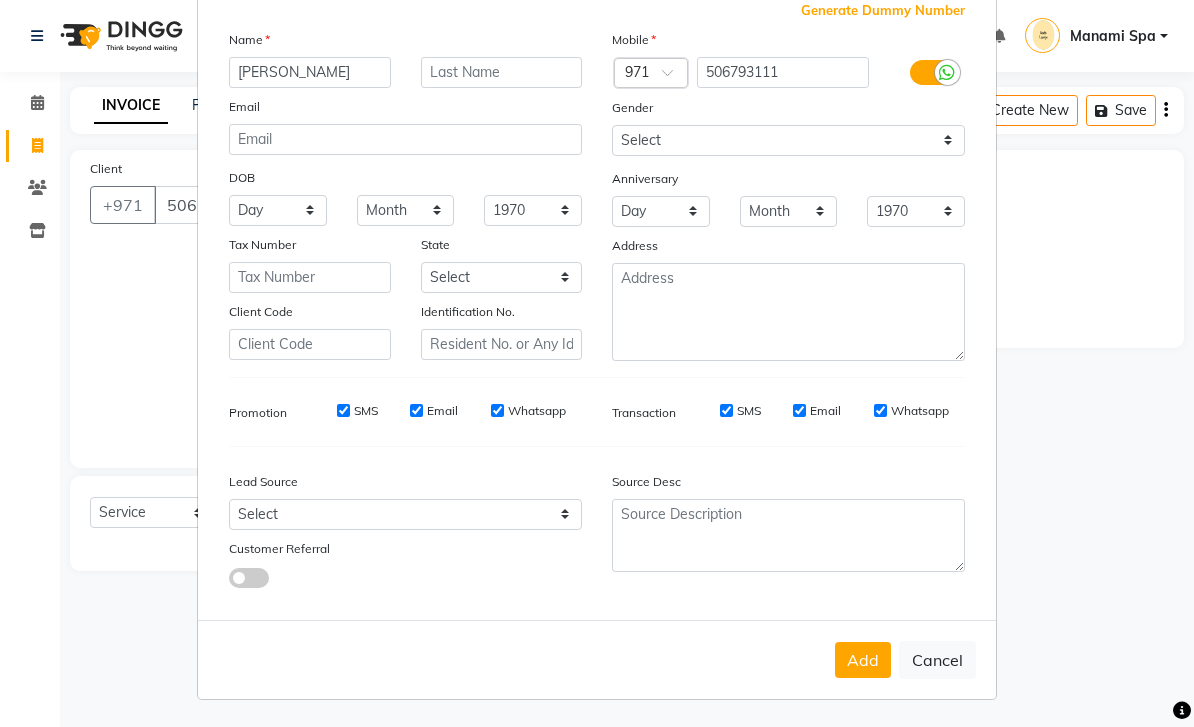 click on "Add" at bounding box center [863, 660] 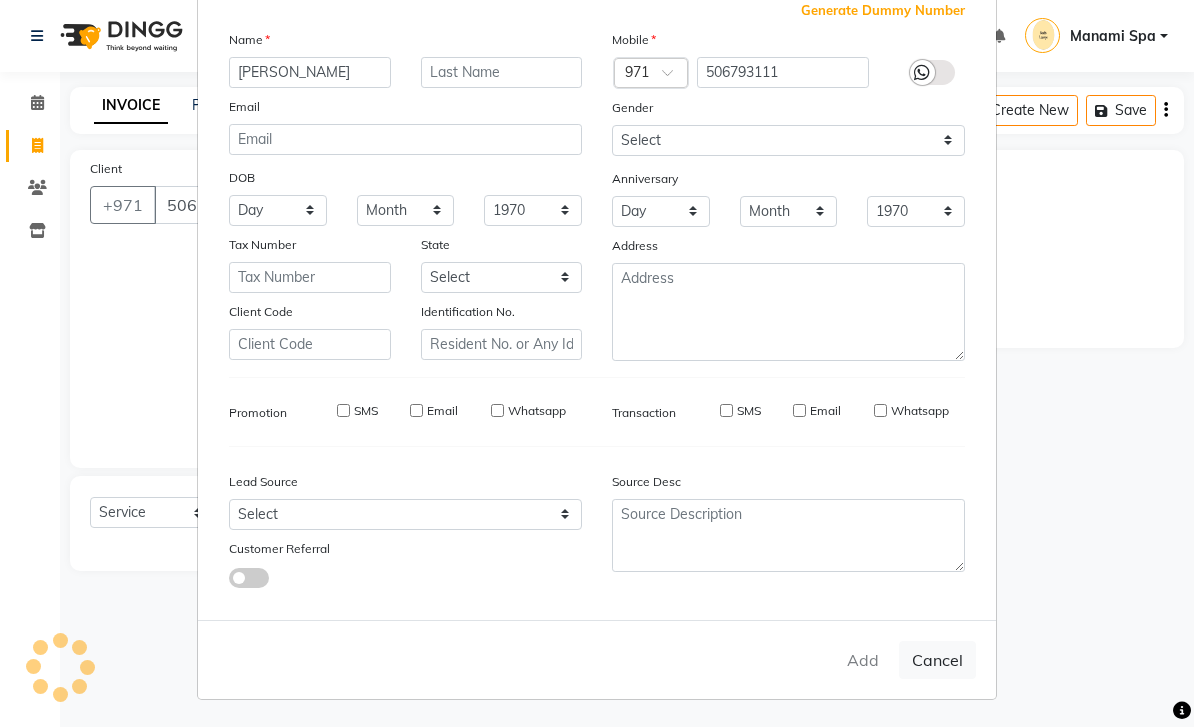type on "50*****11" 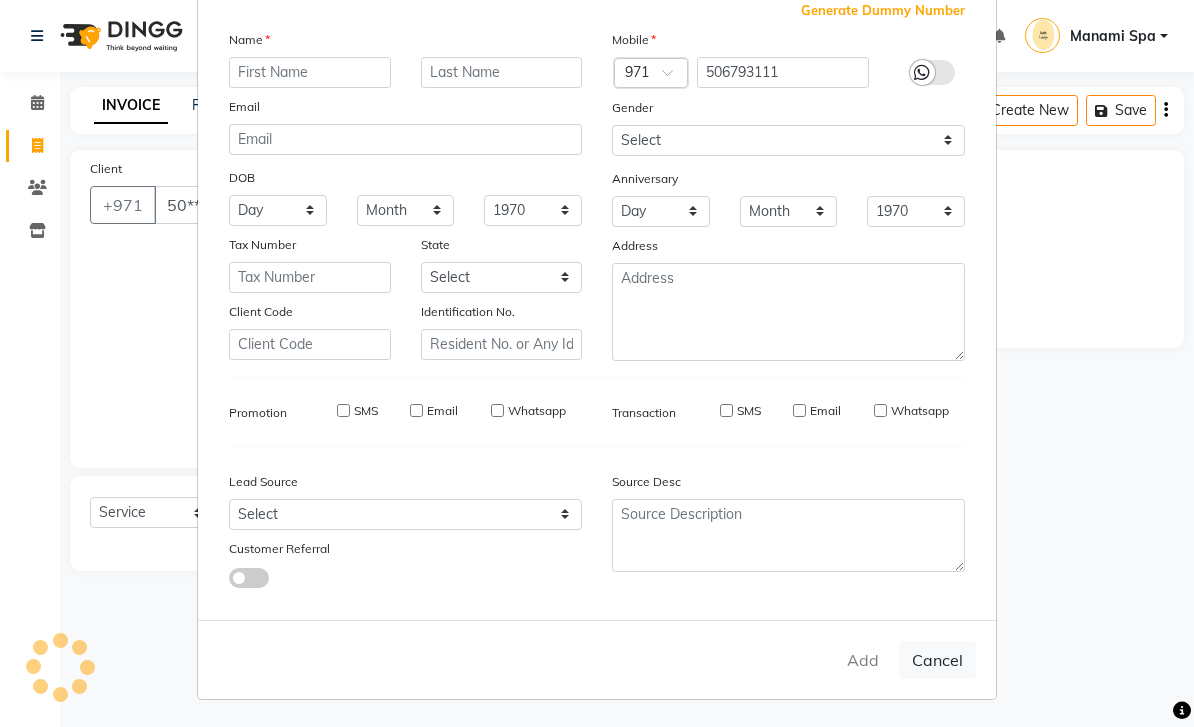select 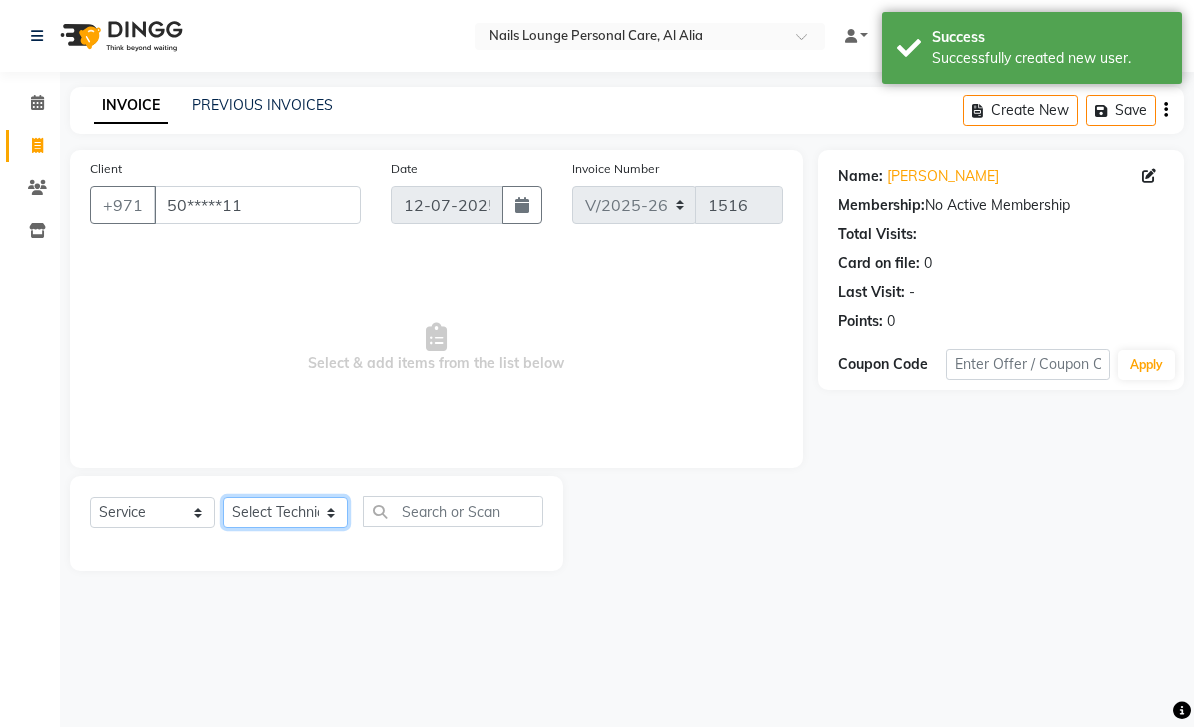 click on "Select Technician [PERSON_NAME] [PERSON_NAME]  Manami Spa Manami Spa 2 [PERSON_NAME] Nail Lounge Personal Care Neda [PERSON_NAME] [PERSON_NAME] [PERSON_NAME]" 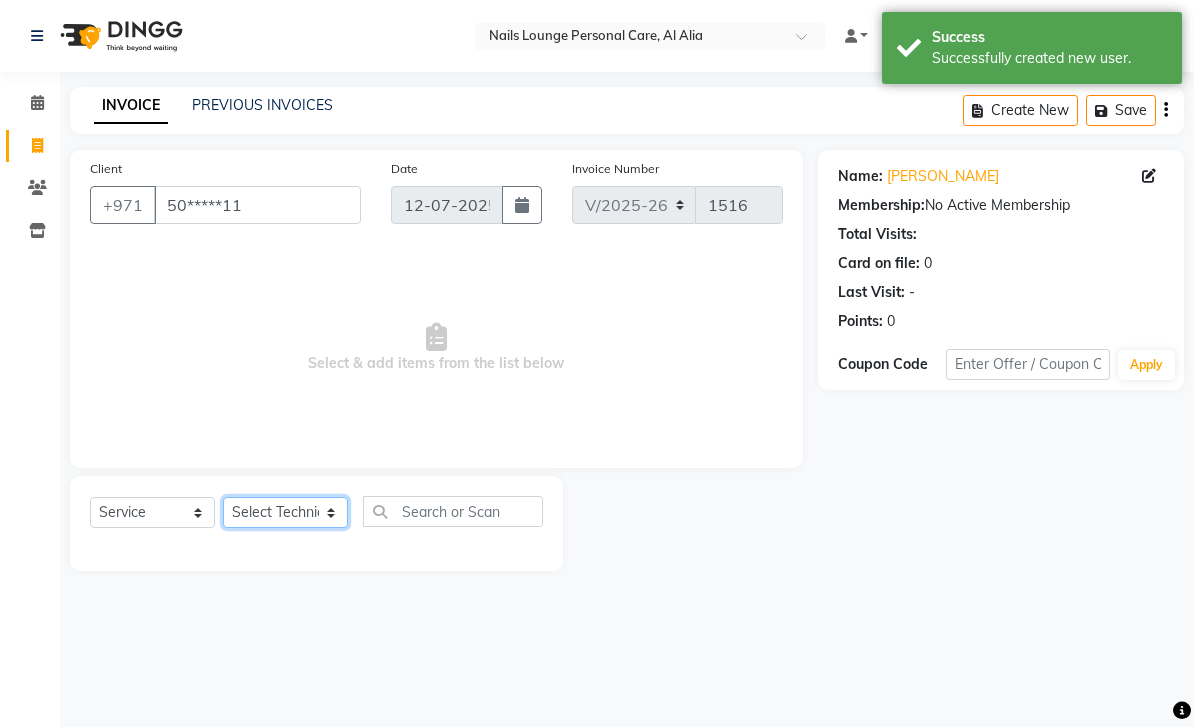 select on "53950" 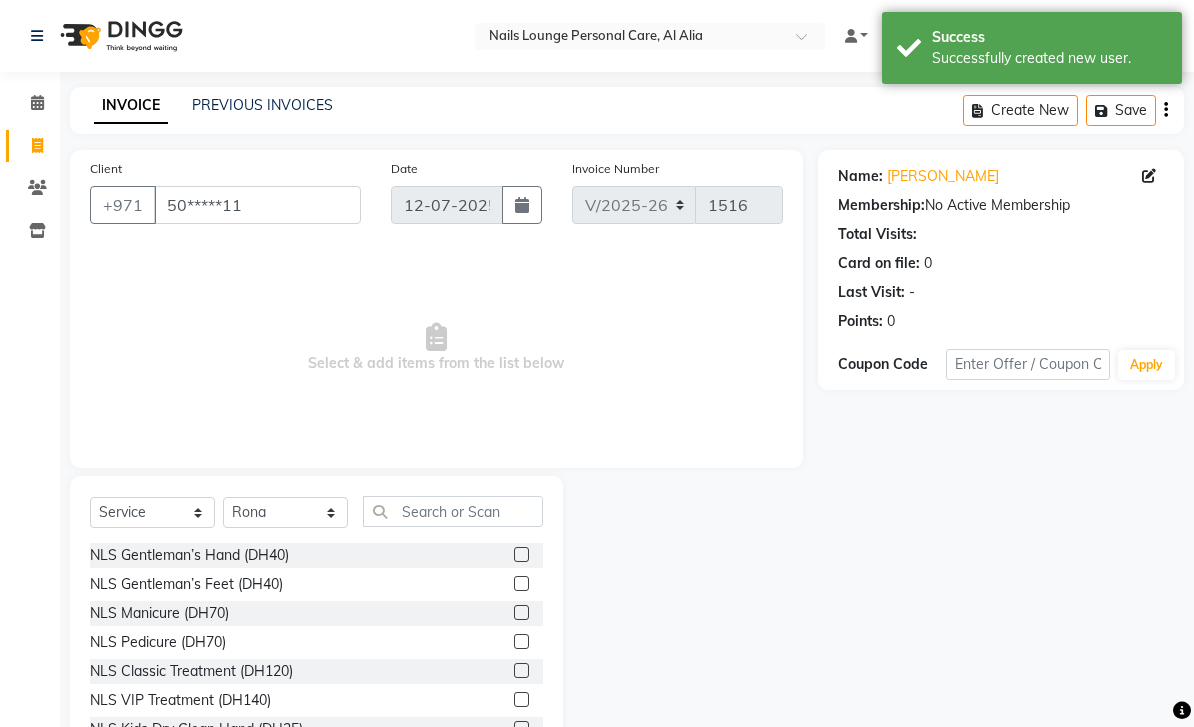 click 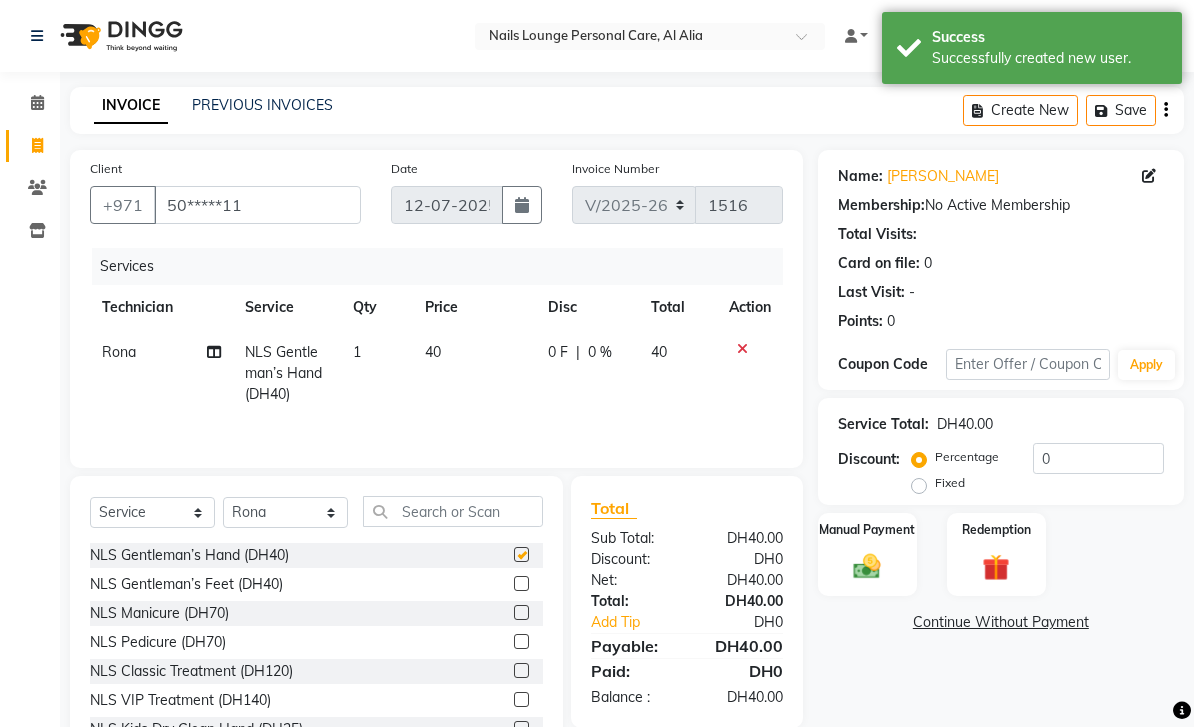 checkbox on "false" 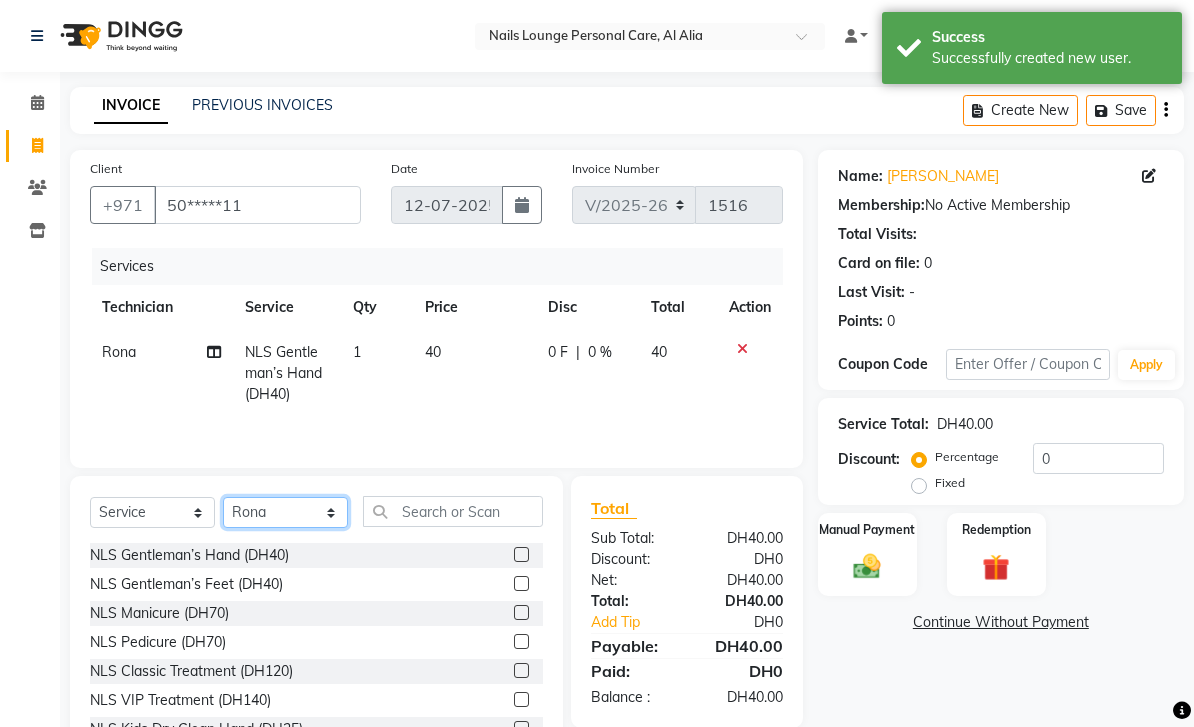 click on "Select Technician [PERSON_NAME] [PERSON_NAME]  Manami Spa Manami Spa 2 [PERSON_NAME] Nail Lounge Personal Care Neda [PERSON_NAME] [PERSON_NAME] [PERSON_NAME]" 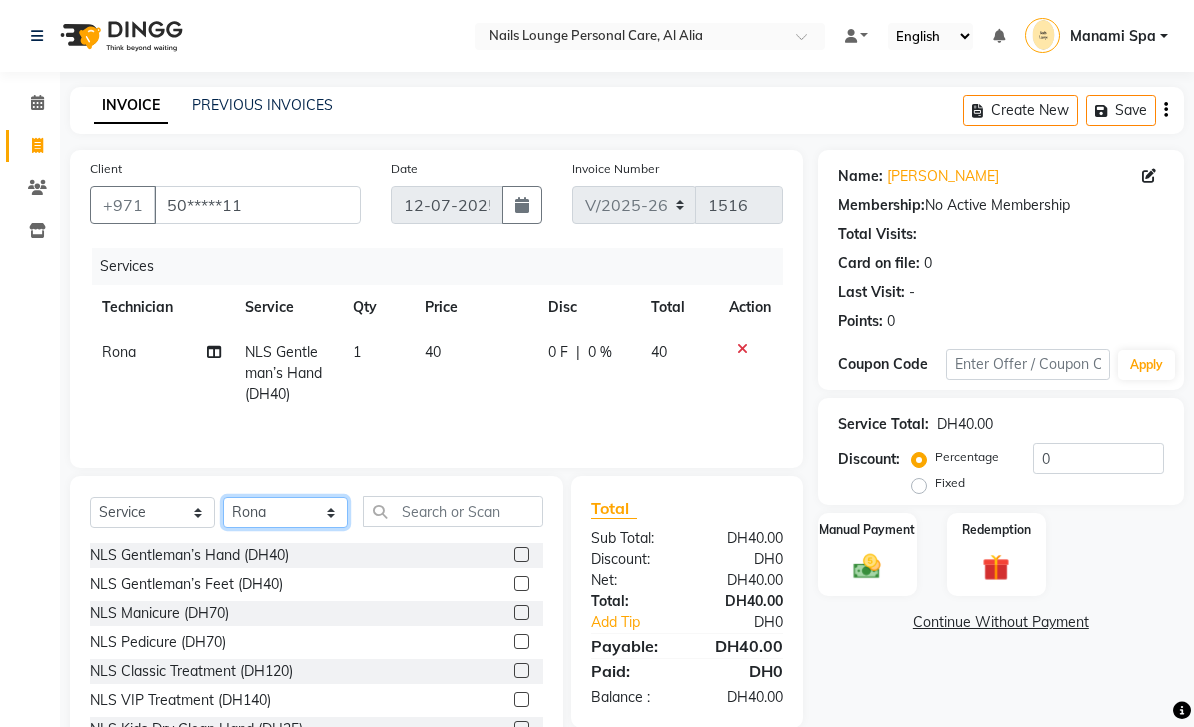 select on "81232" 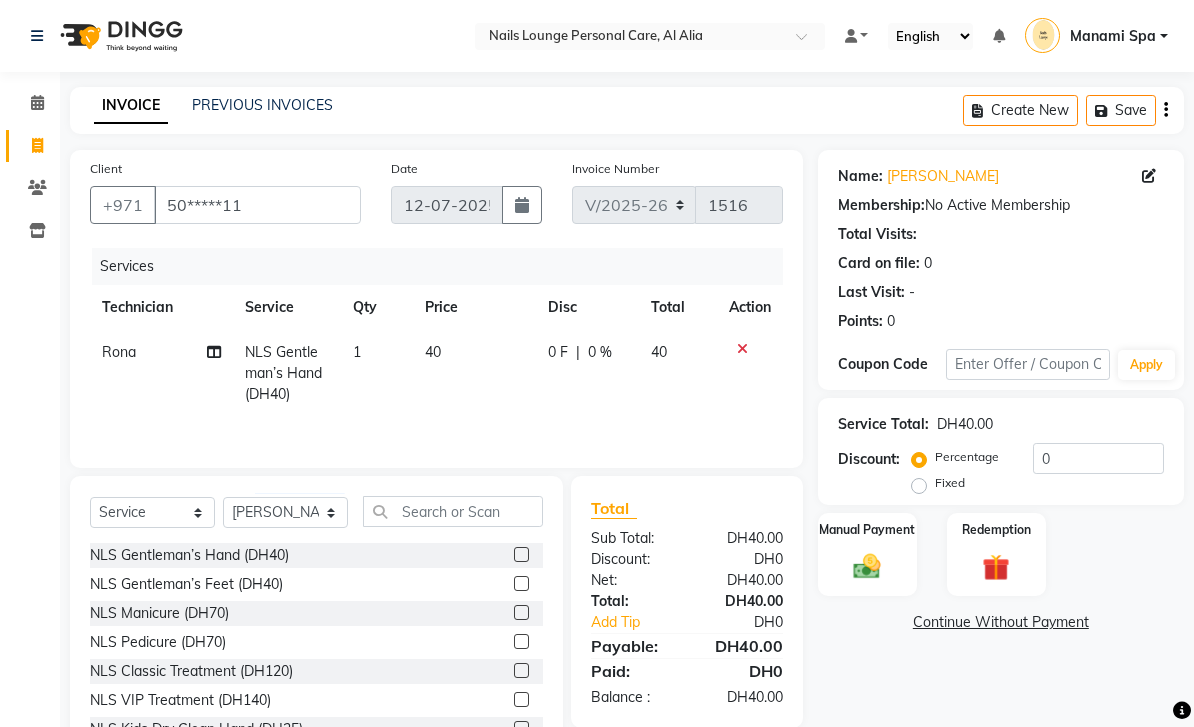 click 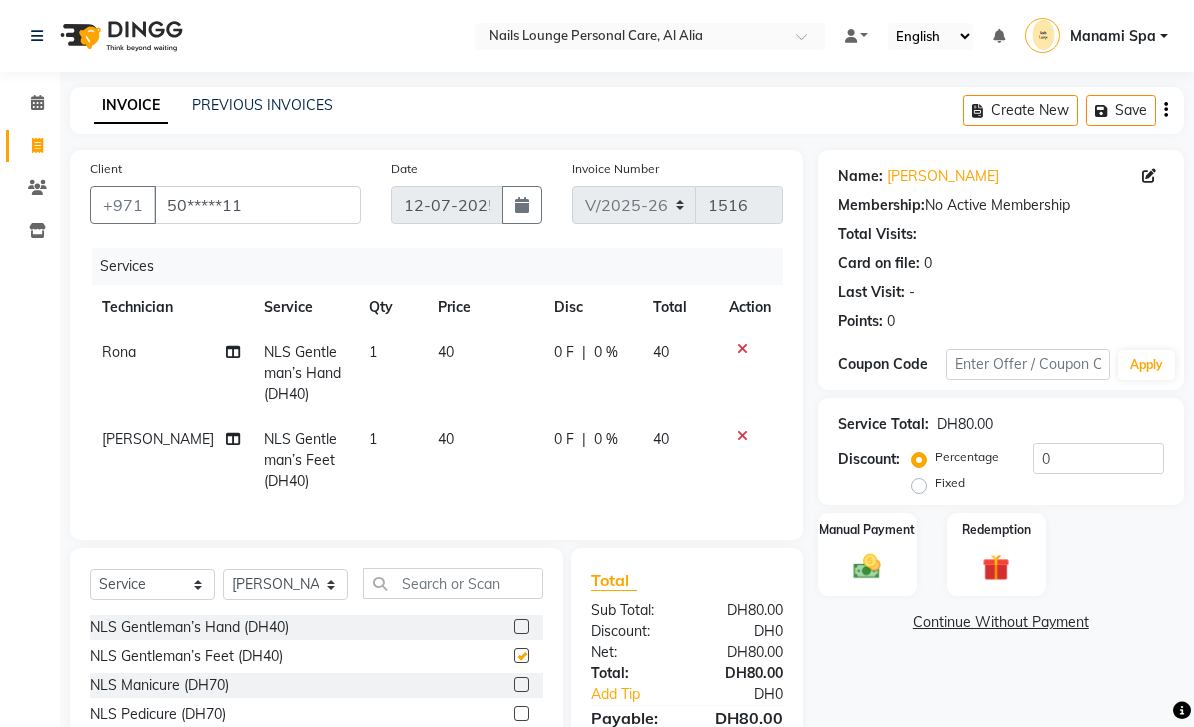 checkbox on "false" 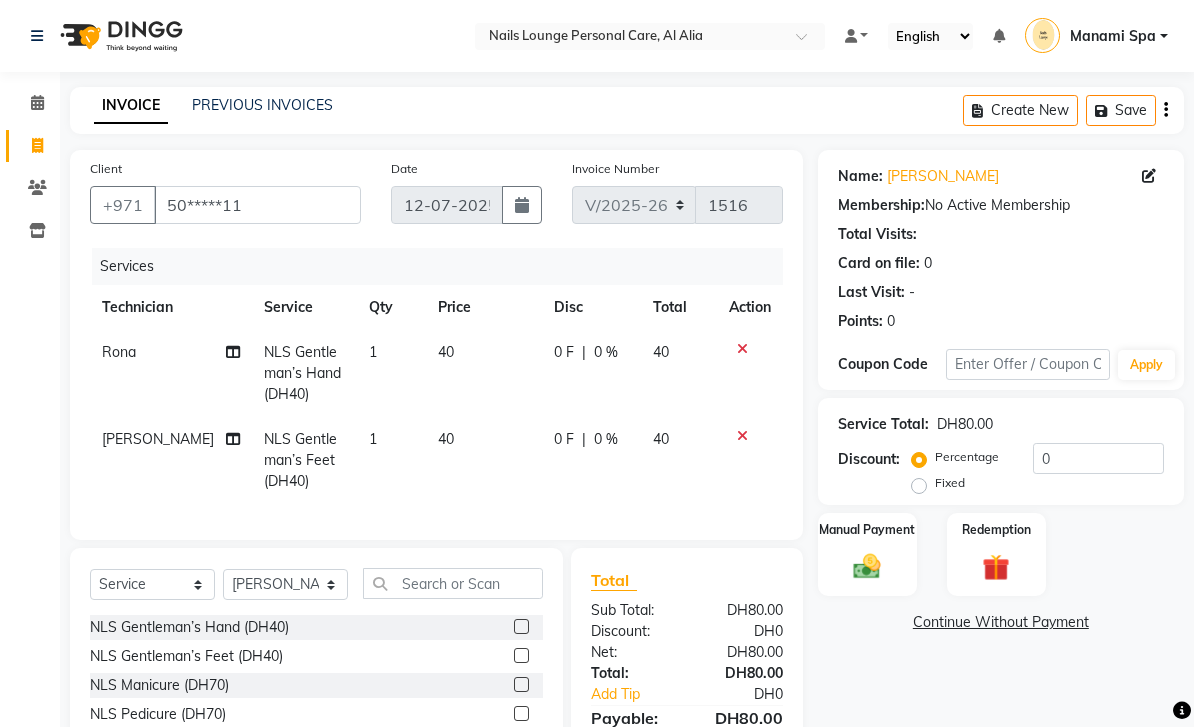 click 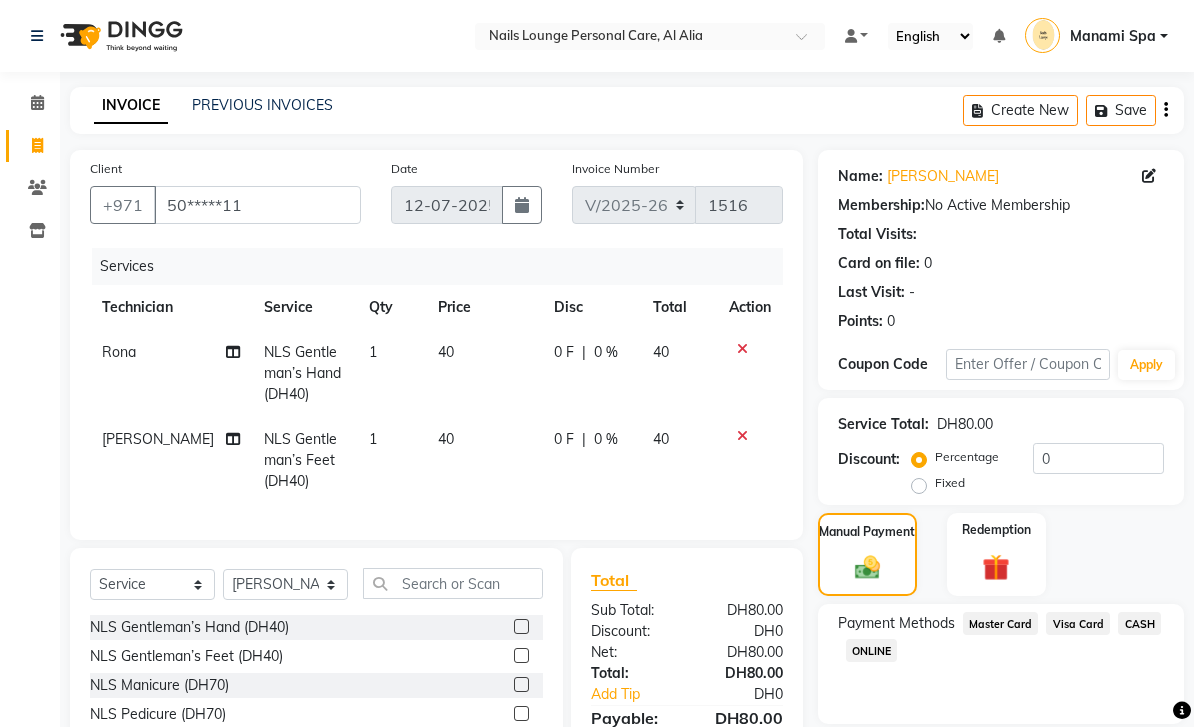 click on "Master Card" 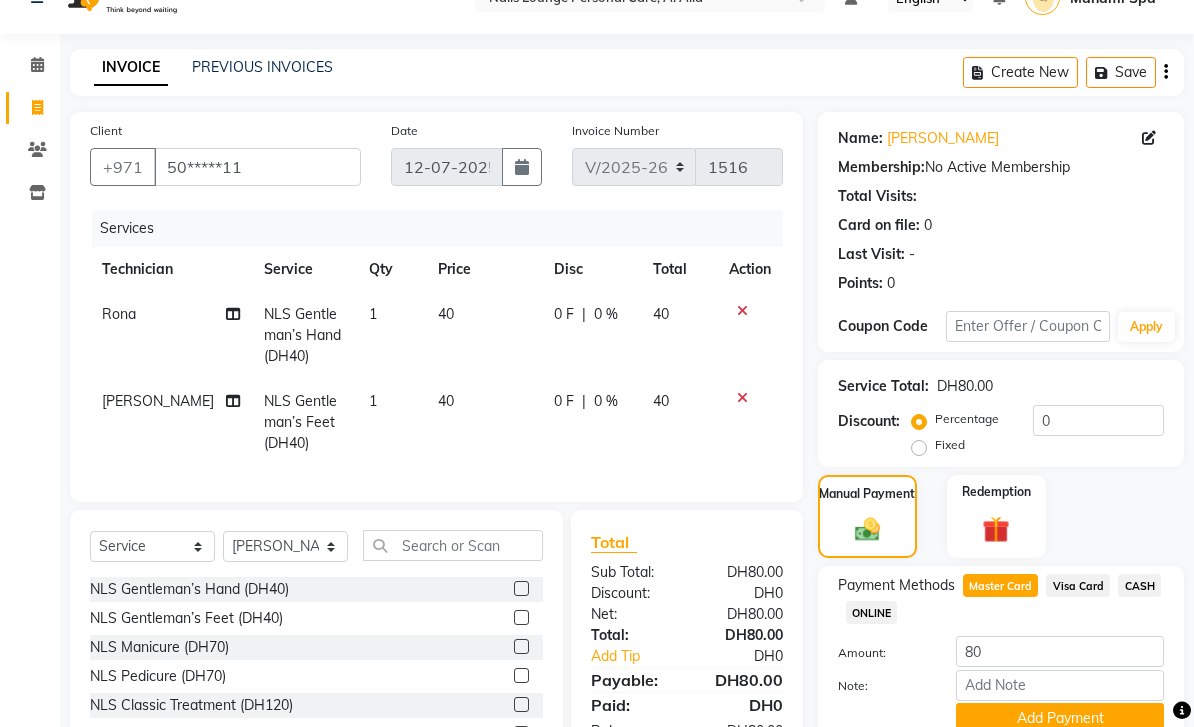 scroll, scrollTop: 82, scrollLeft: 0, axis: vertical 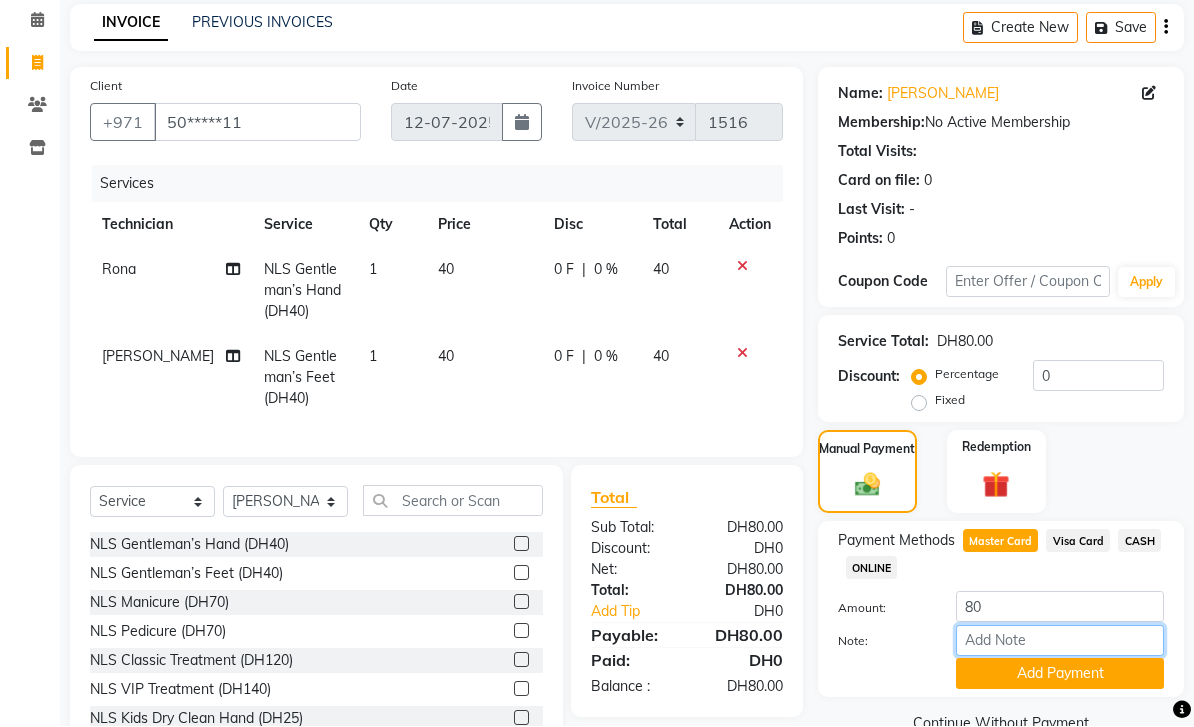 click on "Note:" at bounding box center (1060, 641) 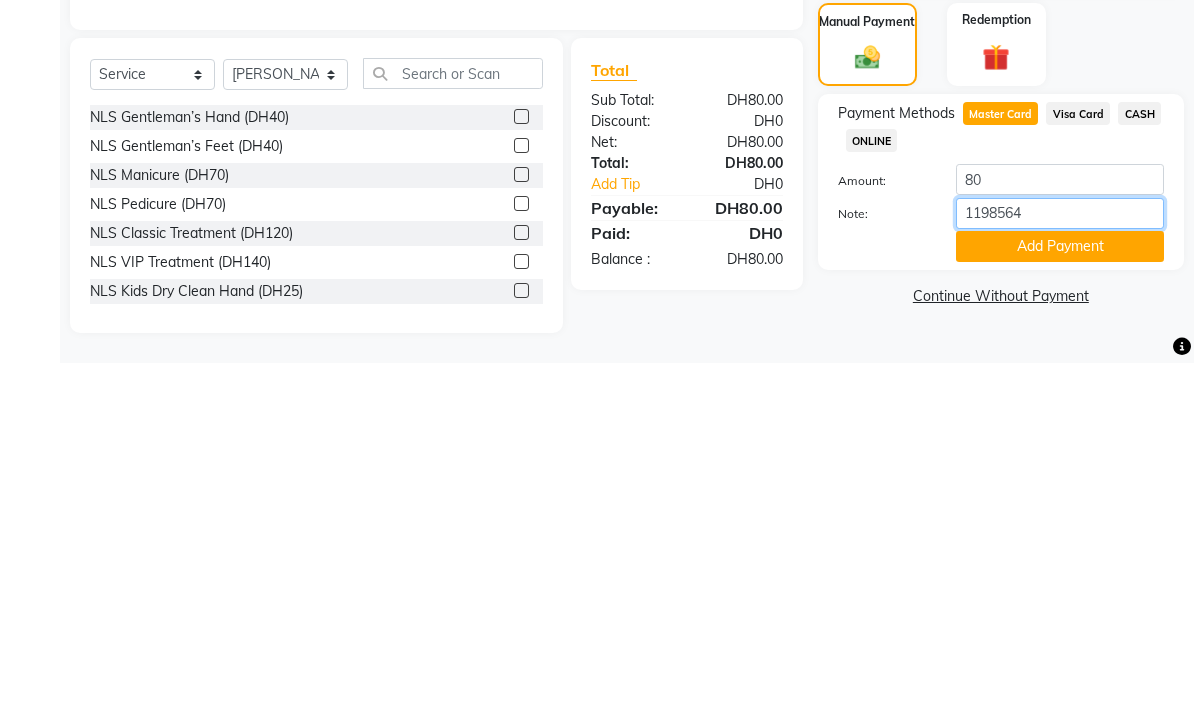 type on "11985640" 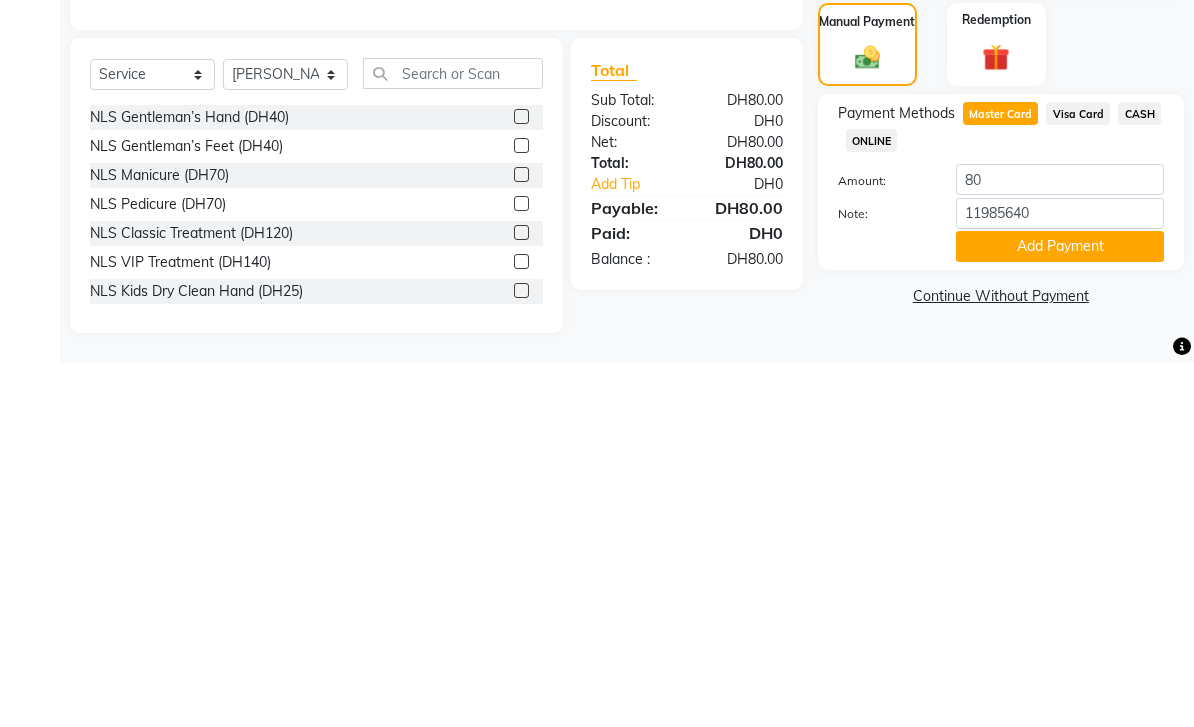 click on "Add Payment" 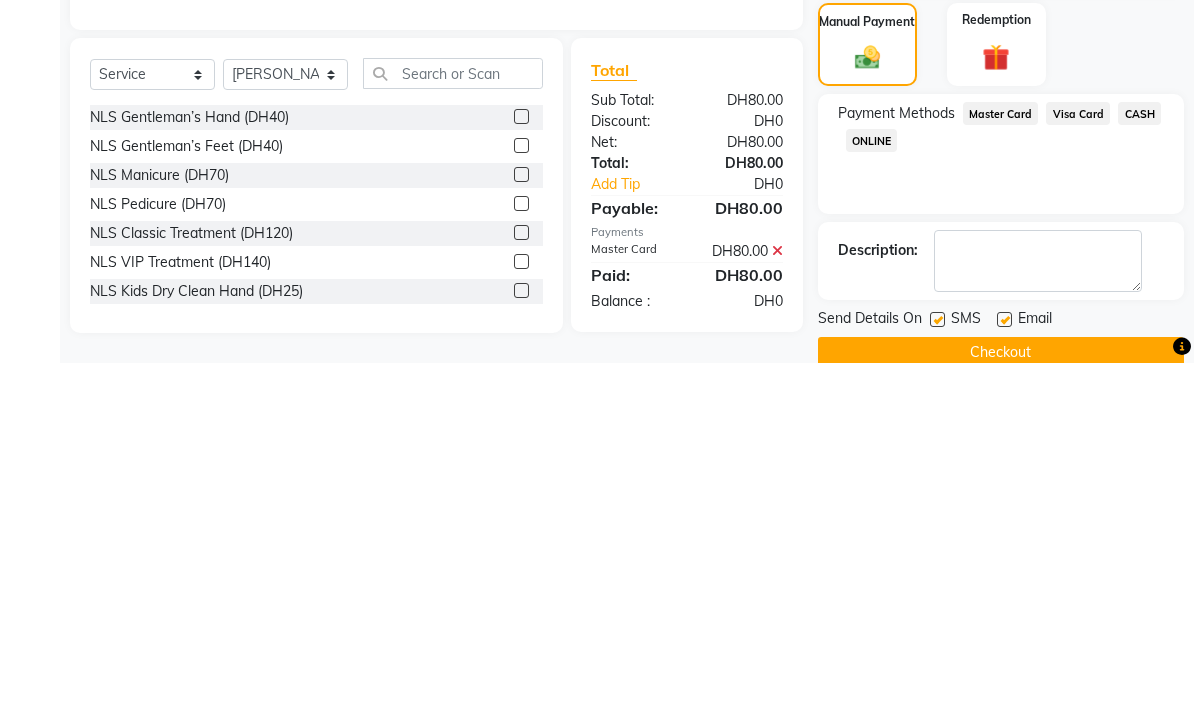 scroll, scrollTop: 119, scrollLeft: 0, axis: vertical 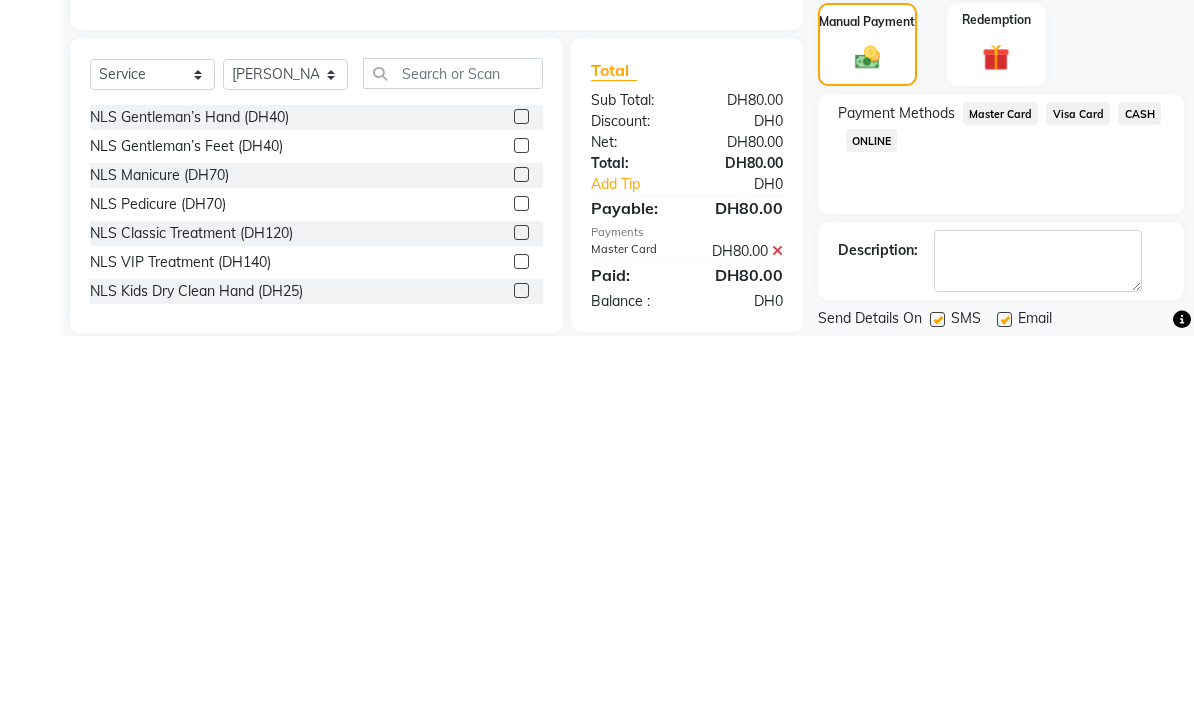 click on "Checkout" 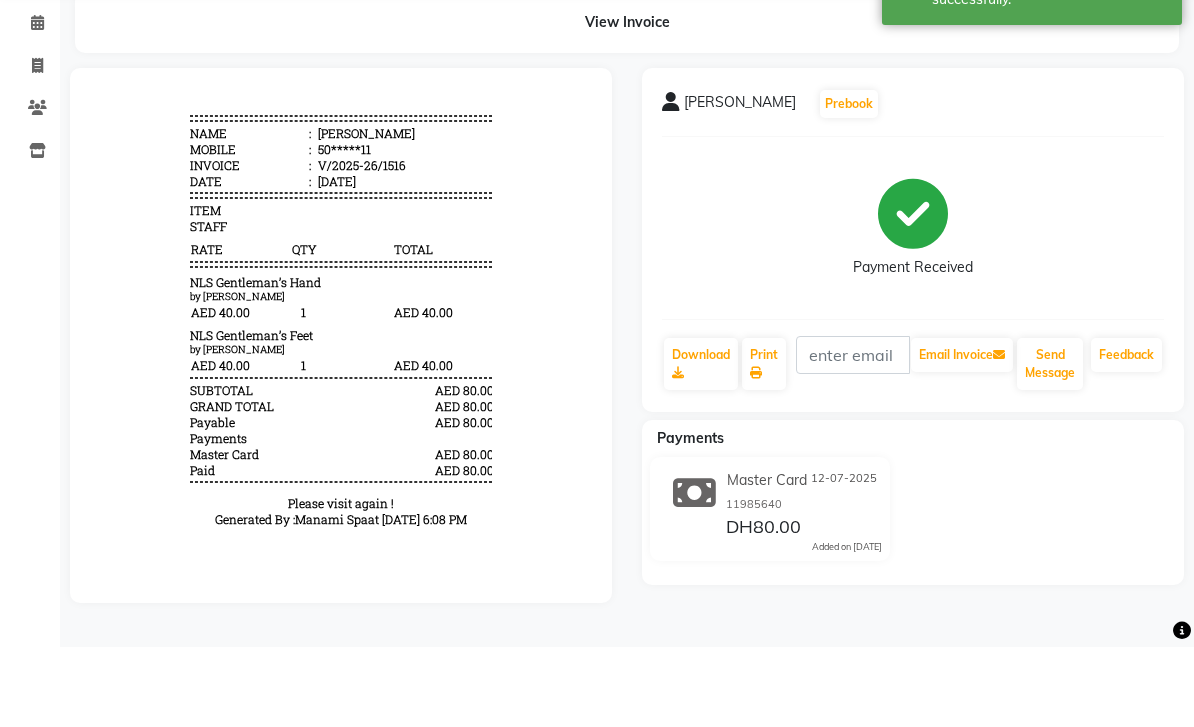 scroll, scrollTop: 0, scrollLeft: 0, axis: both 